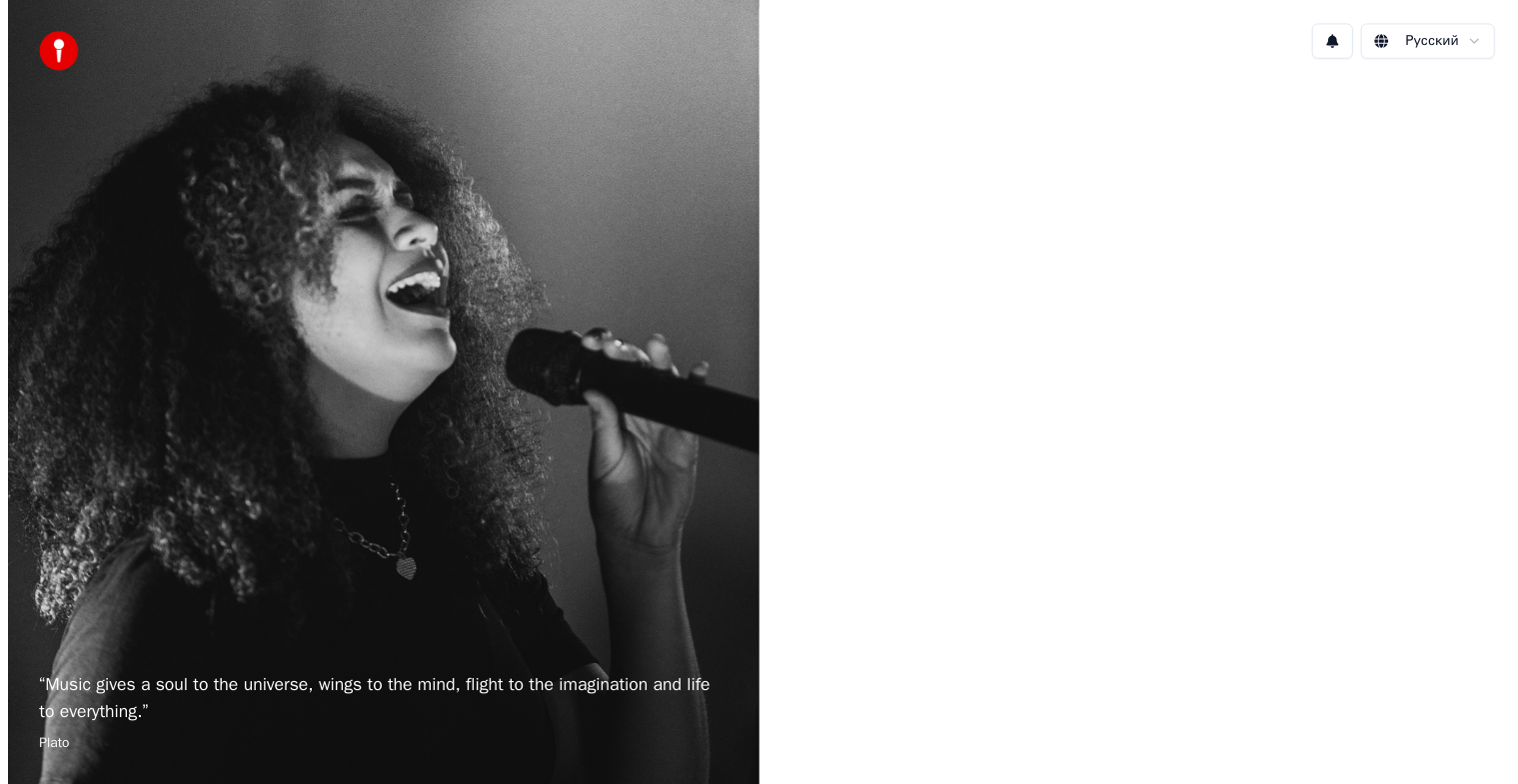scroll, scrollTop: 0, scrollLeft: 0, axis: both 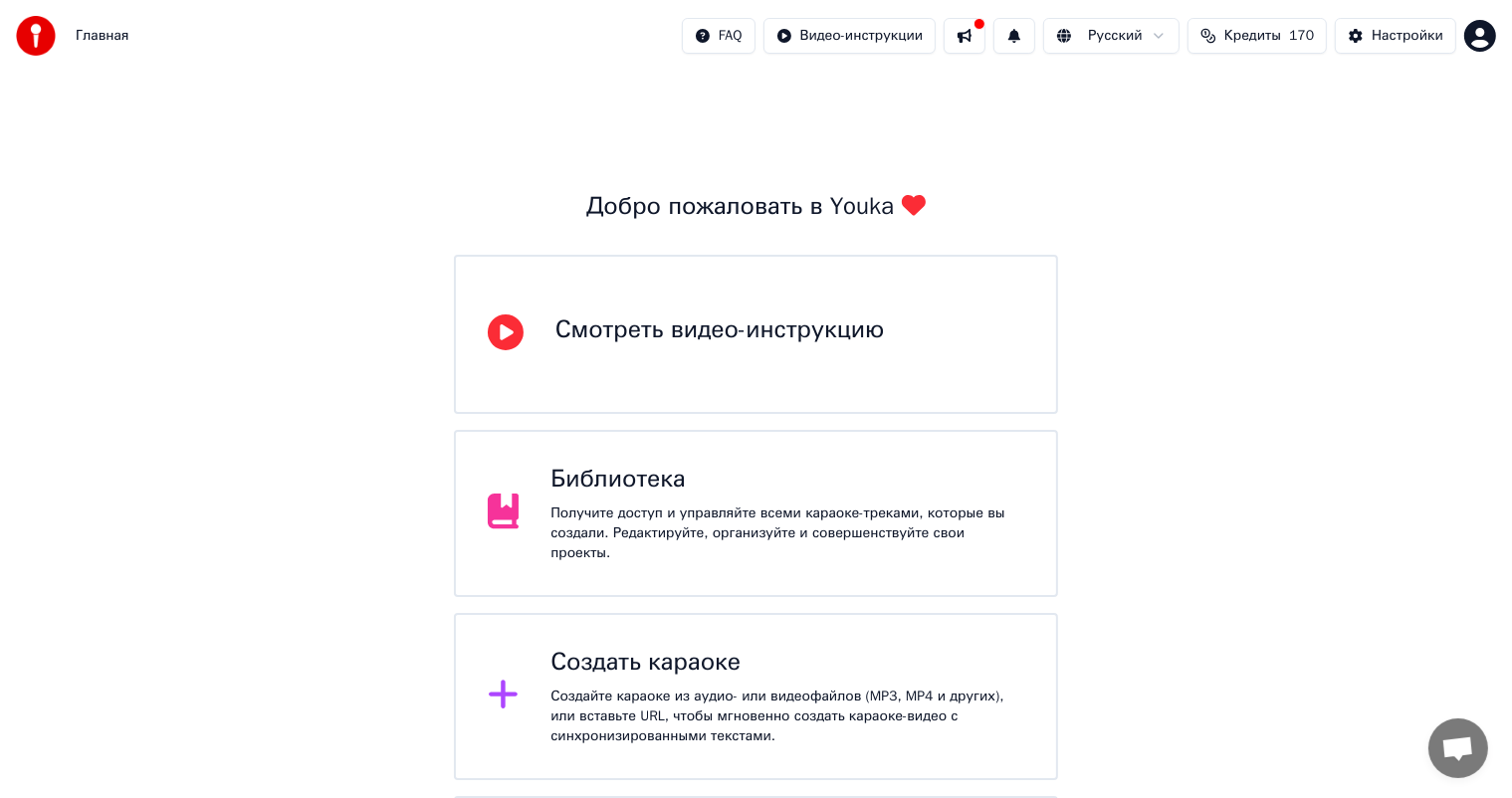 click on "Библиотека" at bounding box center (787, 480) 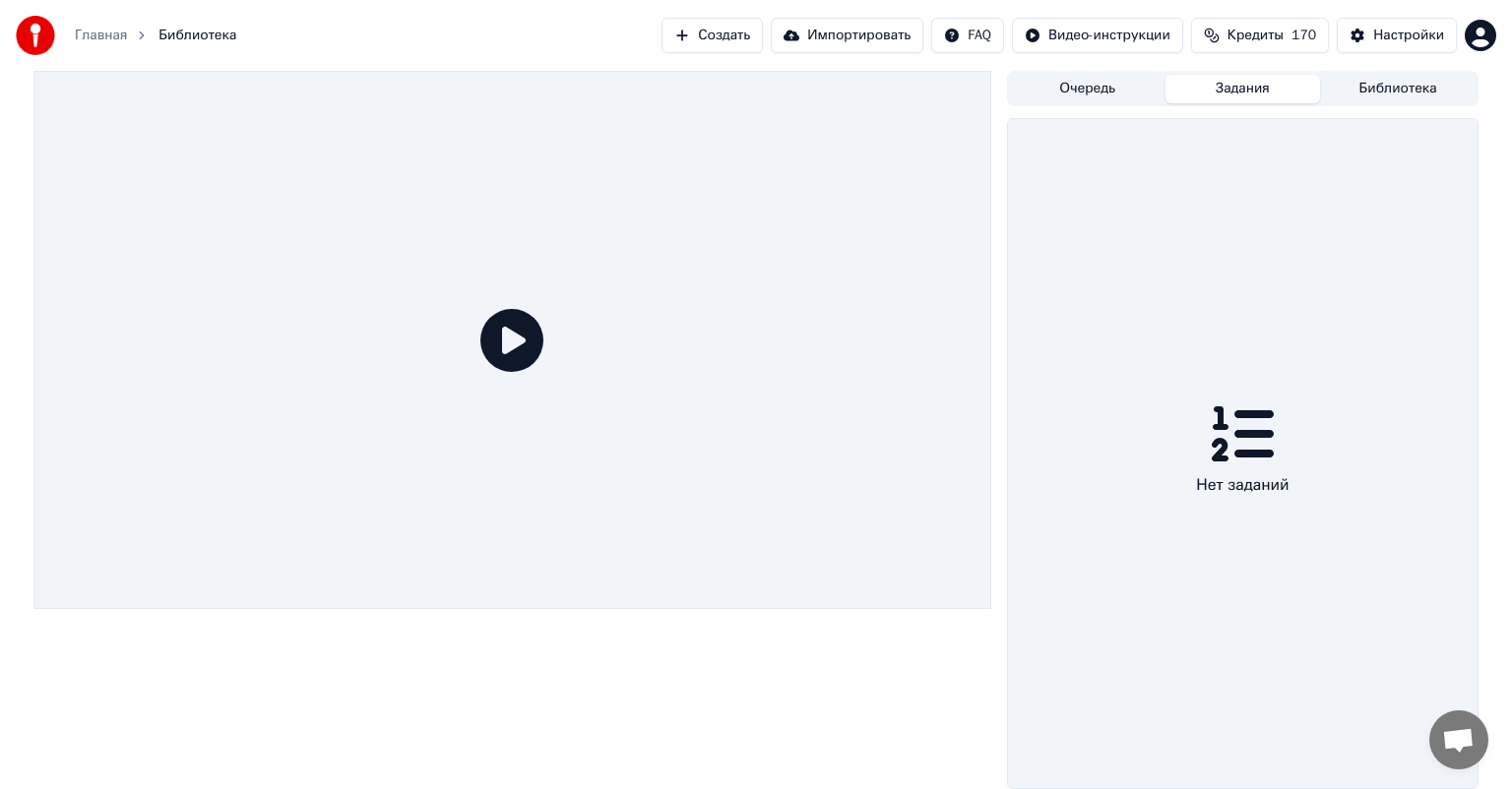 click on "Задания" at bounding box center (1243, 89) 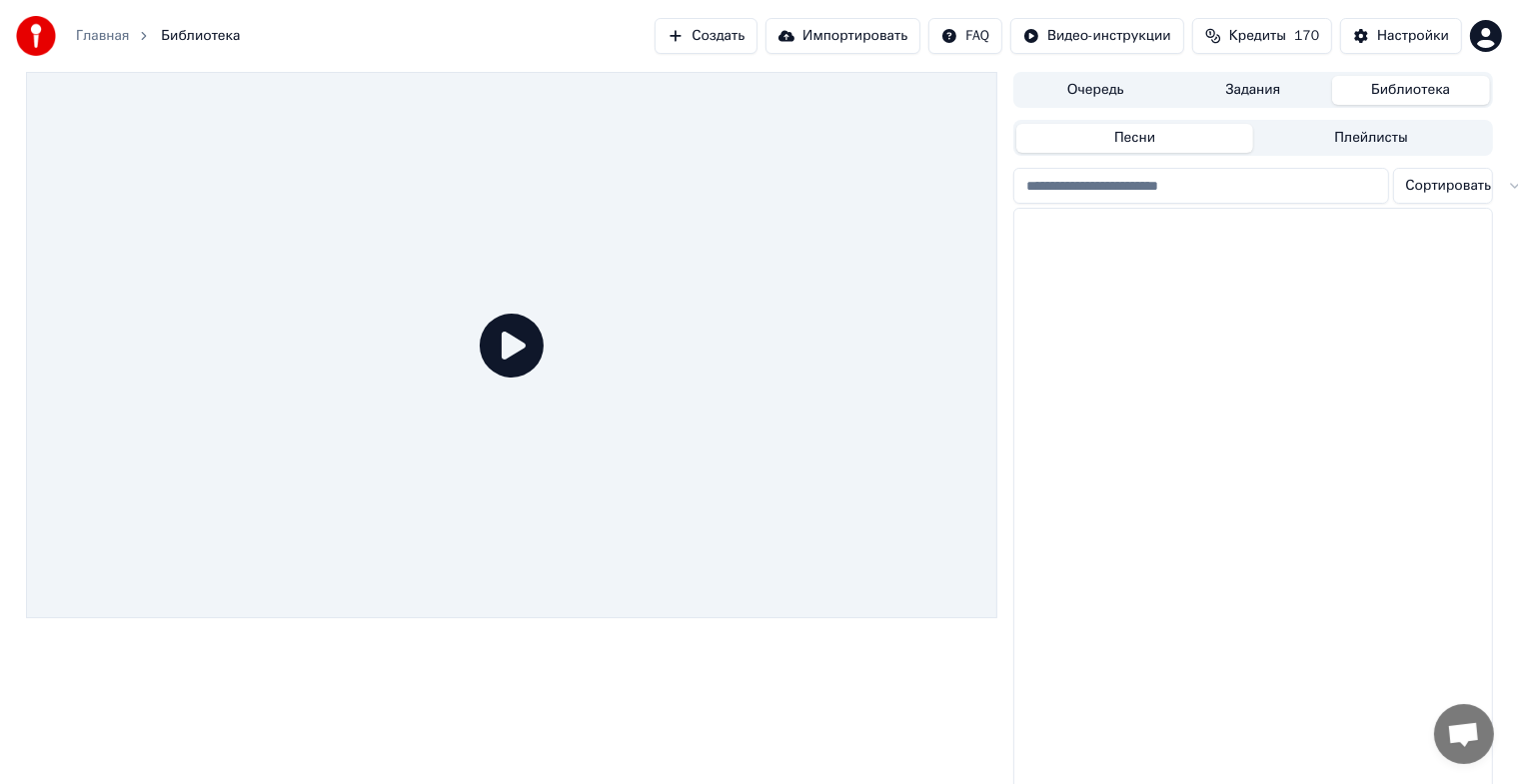 click on "Библиотека" at bounding box center [1411, 90] 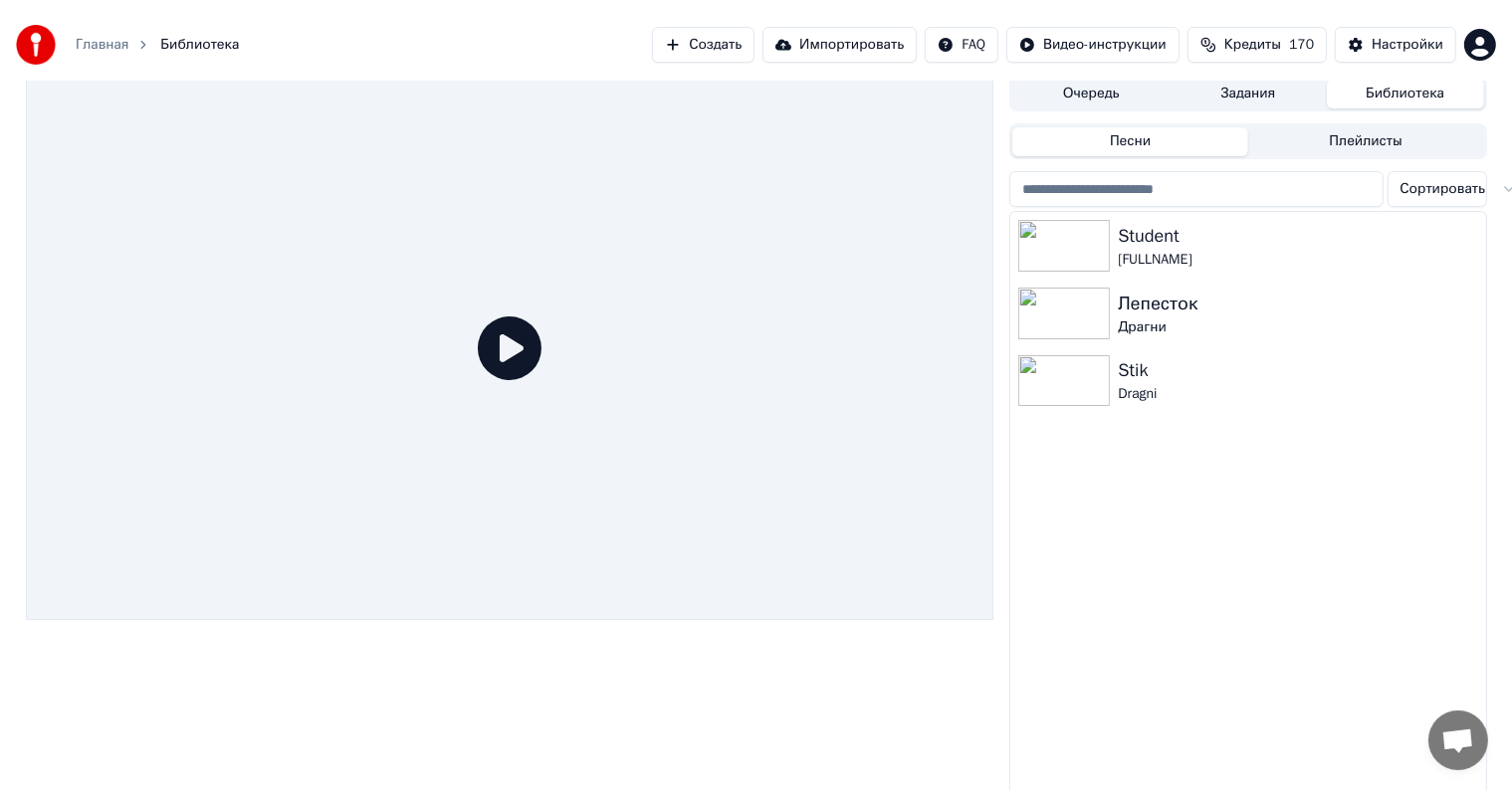 scroll, scrollTop: 0, scrollLeft: 0, axis: both 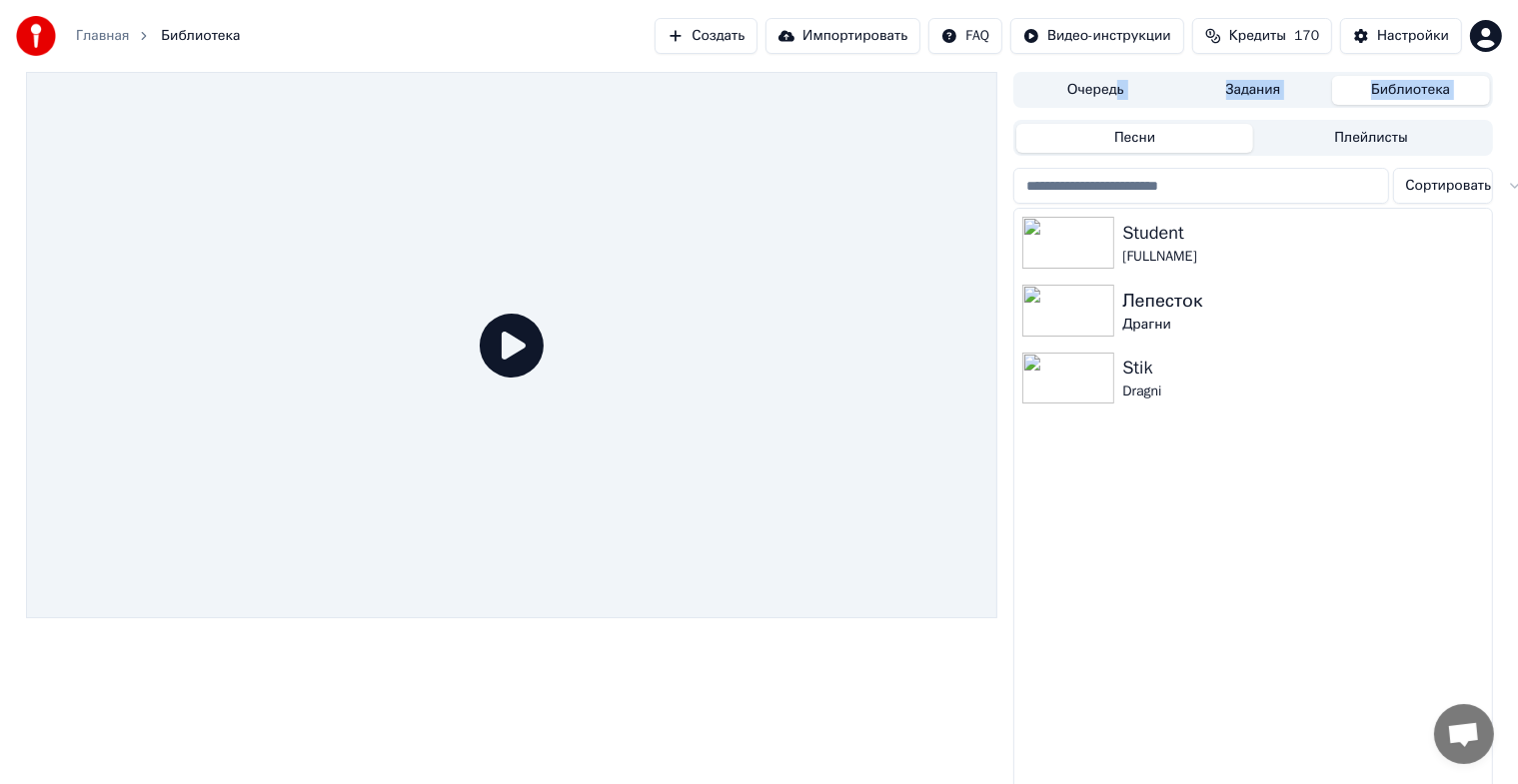 drag, startPoint x: 1115, startPoint y: 111, endPoint x: 1111, endPoint y: 91, distance: 20.396078 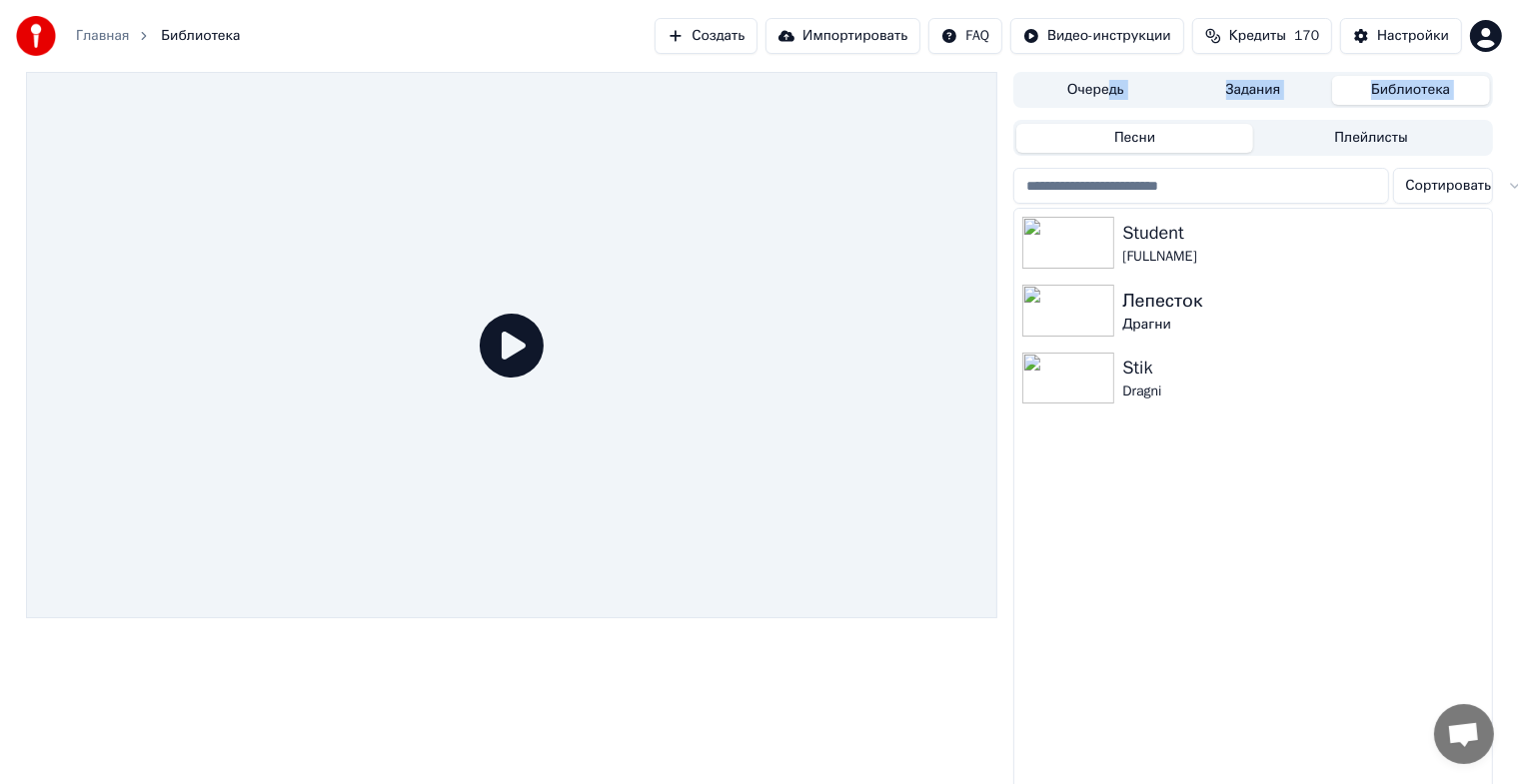 click on "Очередь" at bounding box center [1095, 90] 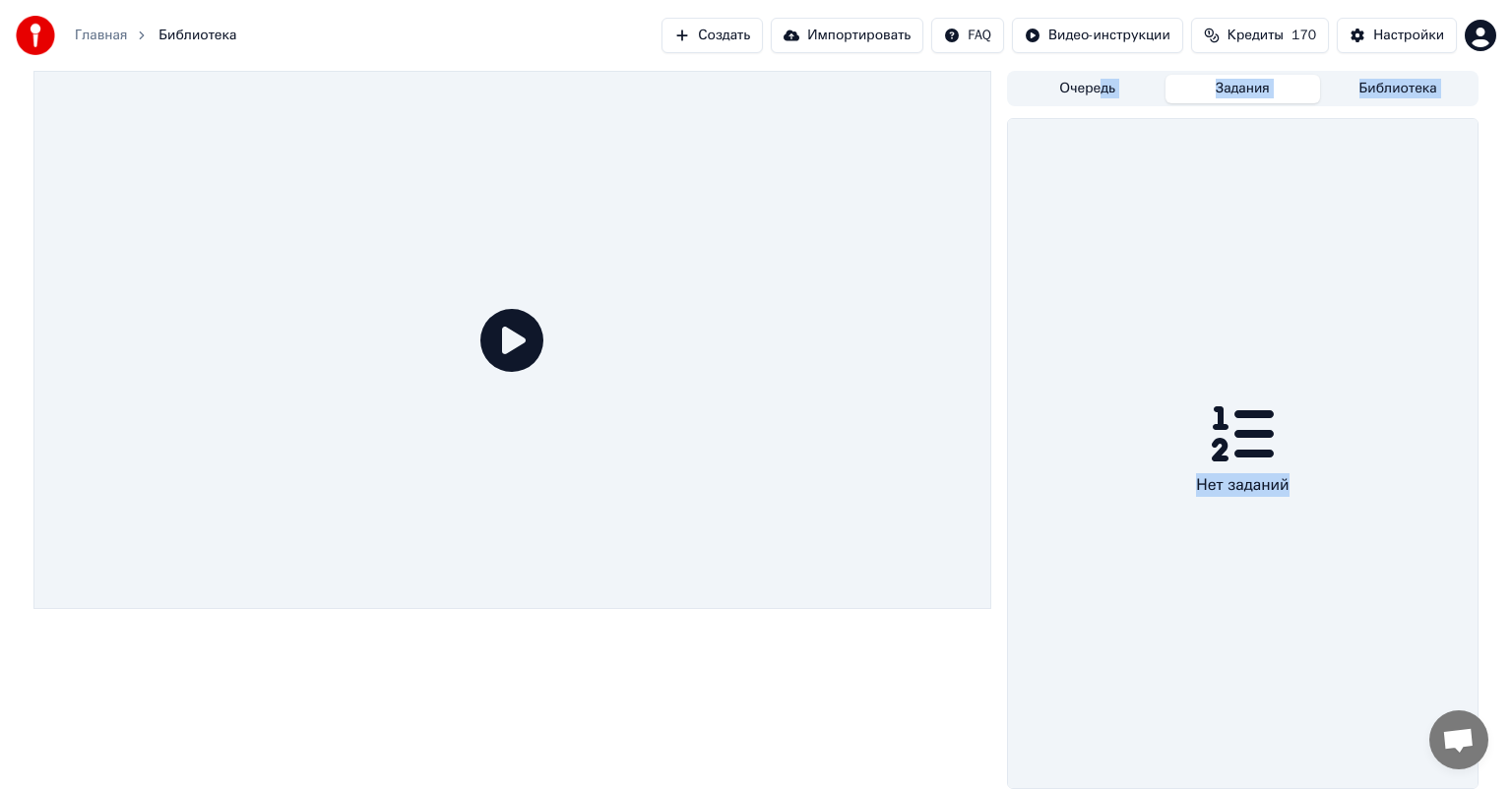 click on "Задания" at bounding box center (1243, 89) 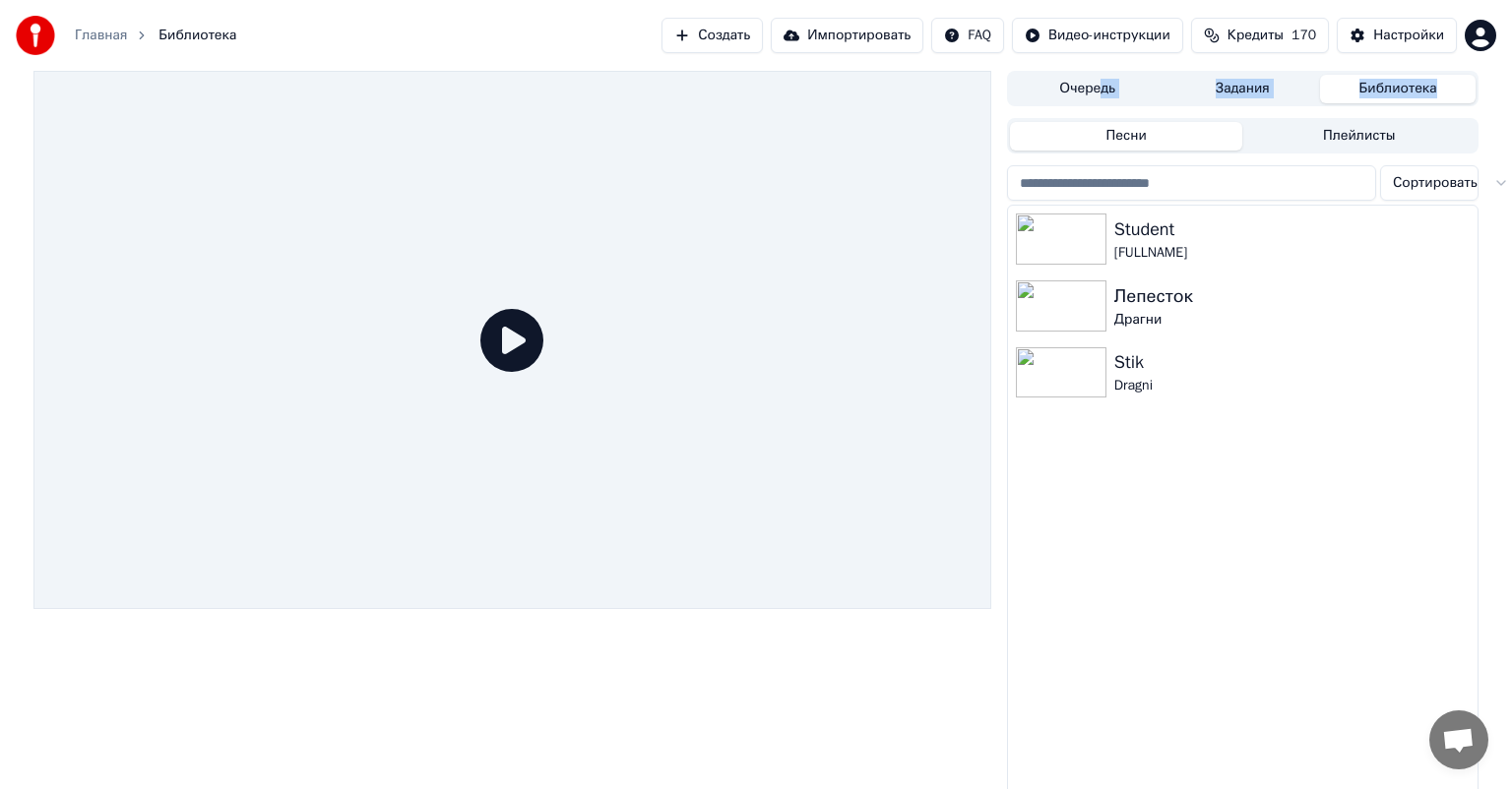 click on "Библиотека" at bounding box center (1398, 89) 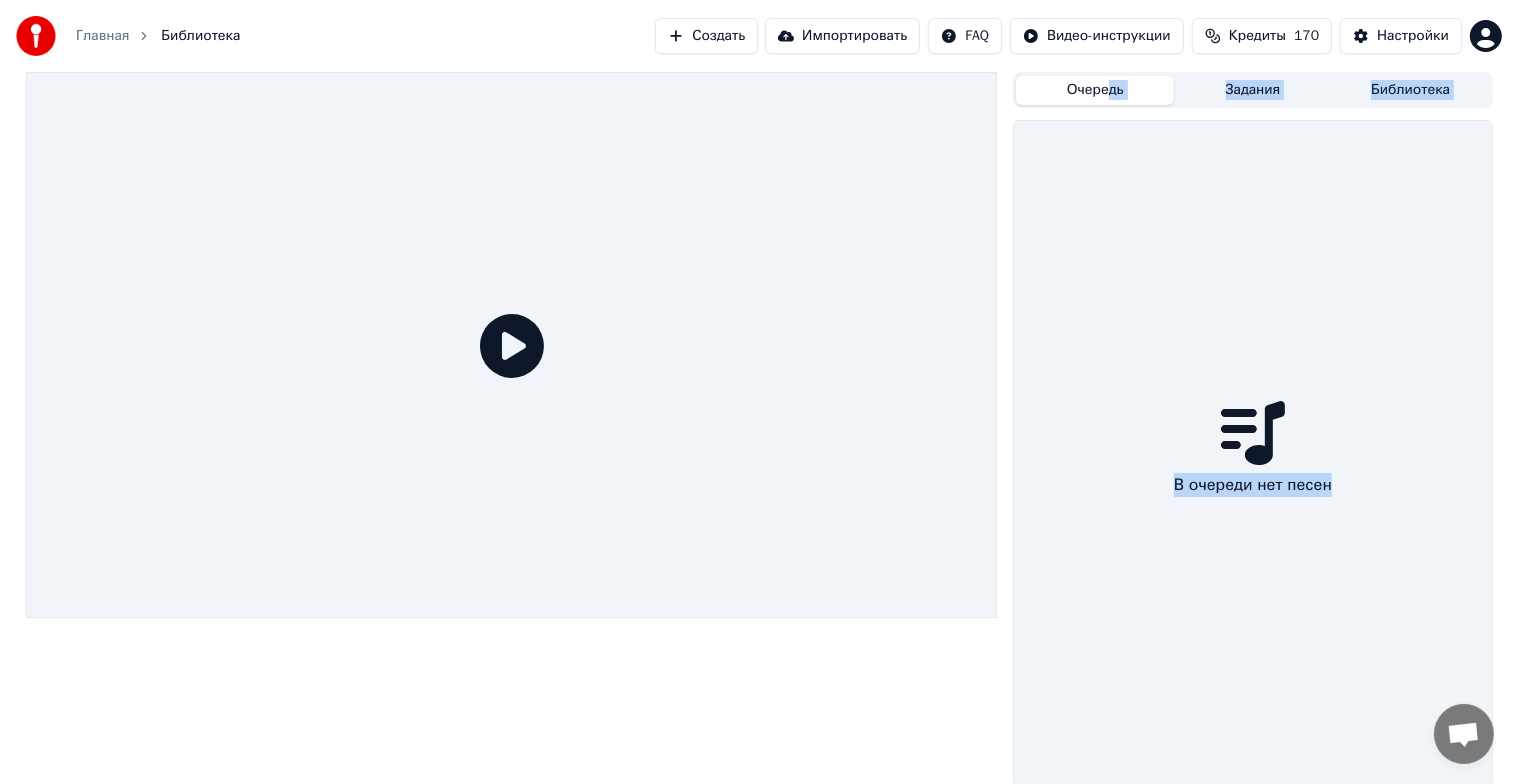 click on "Очередь" at bounding box center [1095, 90] 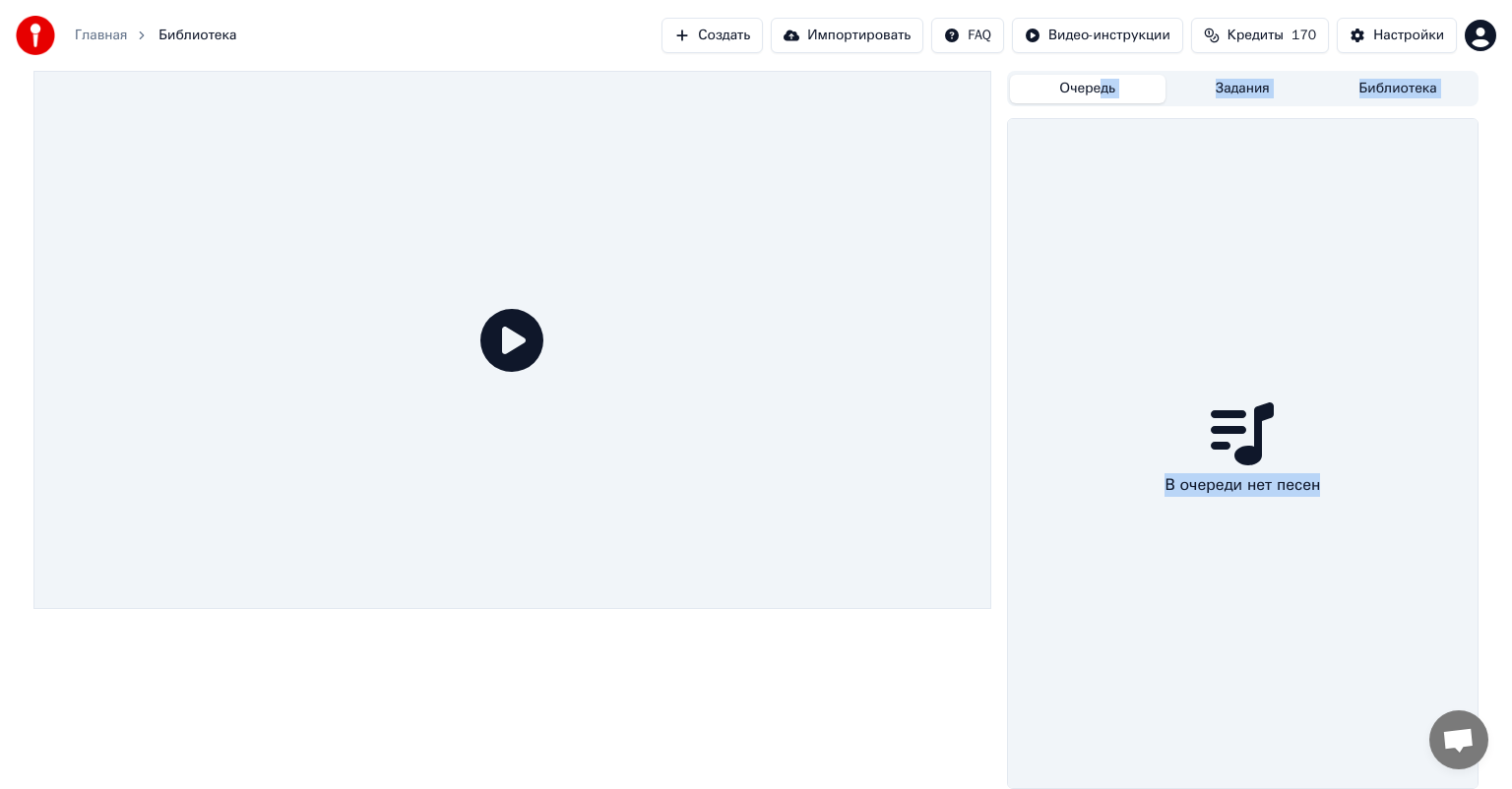 click on "Главная Библиотека Создать Импортировать FAQ Видео-инструкции Кредиты 170 Настройки" at bounding box center (756, 35) 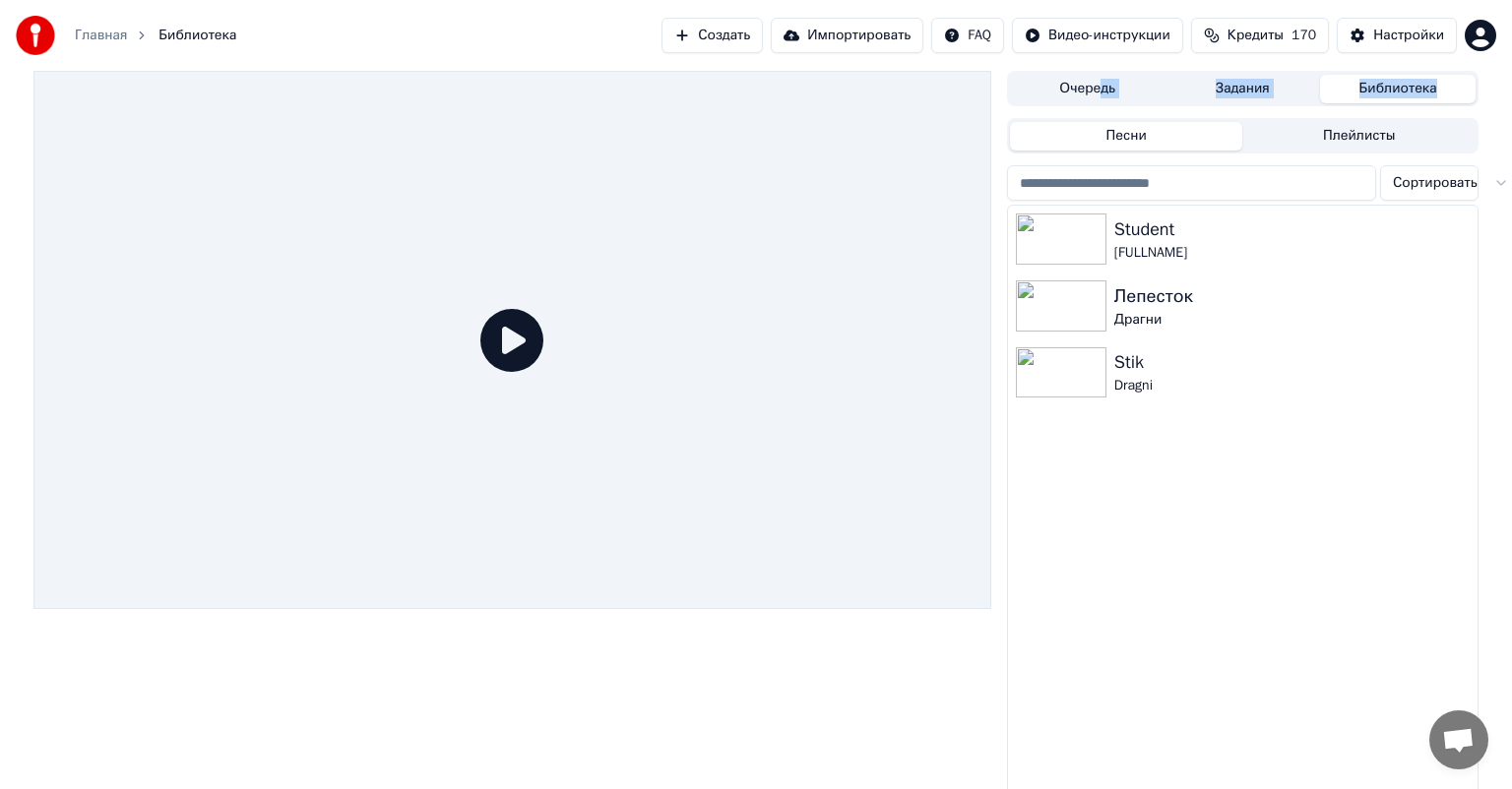 click on "Библиотека" at bounding box center [1398, 89] 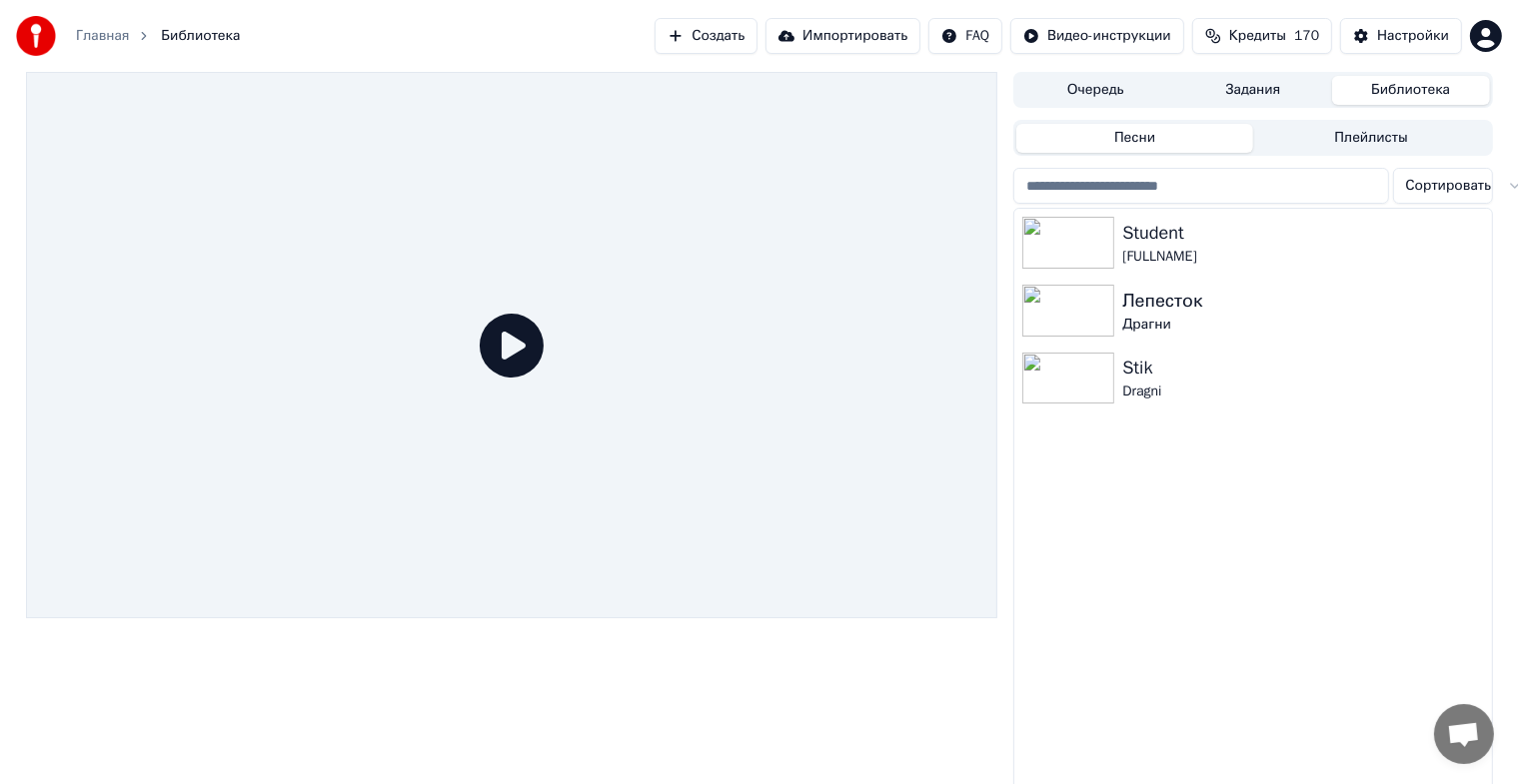 click on "Student [FULLNAME] Лепесток Драгни Stik Dragni" at bounding box center (1252, 501) 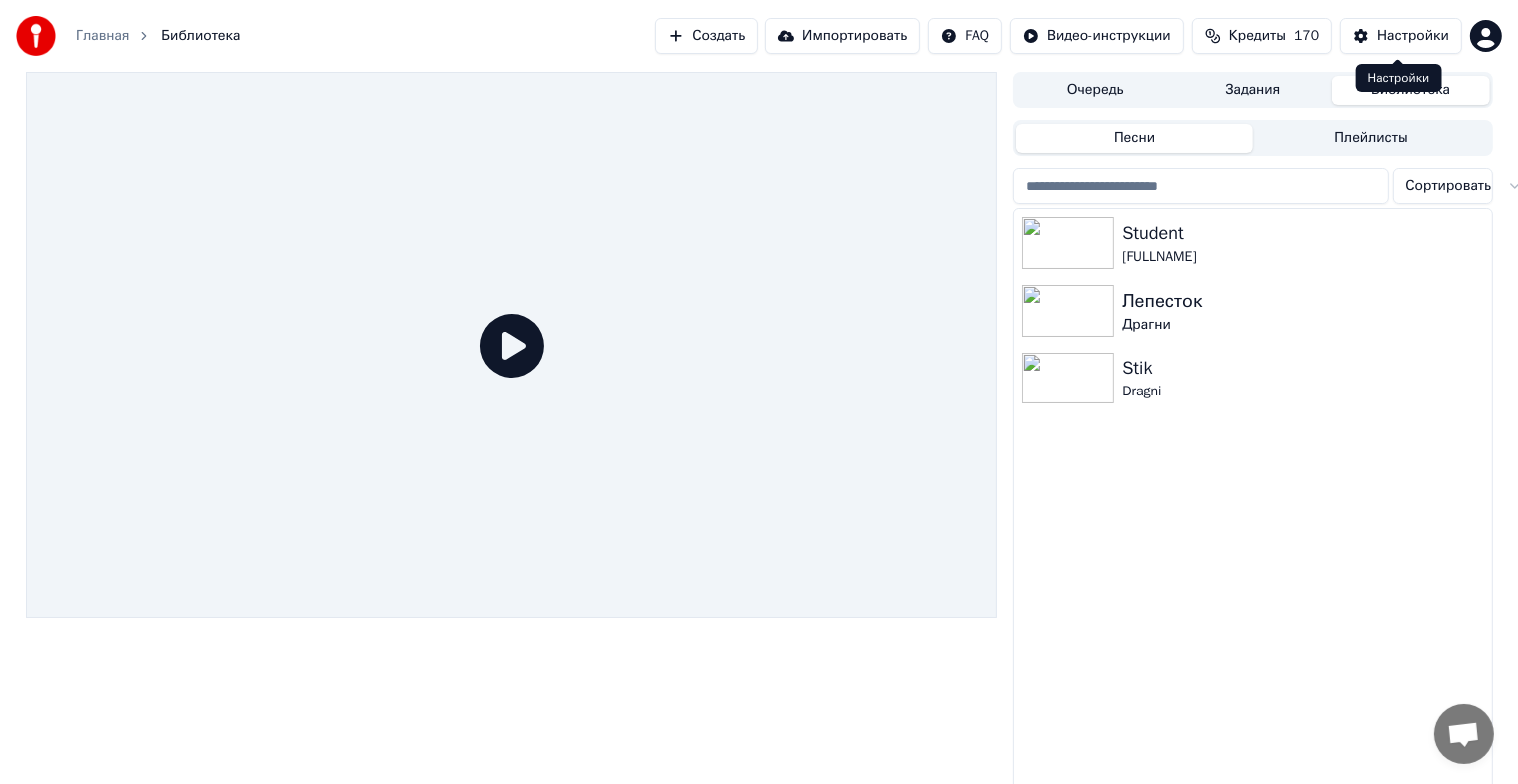 click on "Главная Библиотека Создать Импортировать FAQ Видео-инструкции Кредиты 170 Настройки" at bounding box center (759, 36) 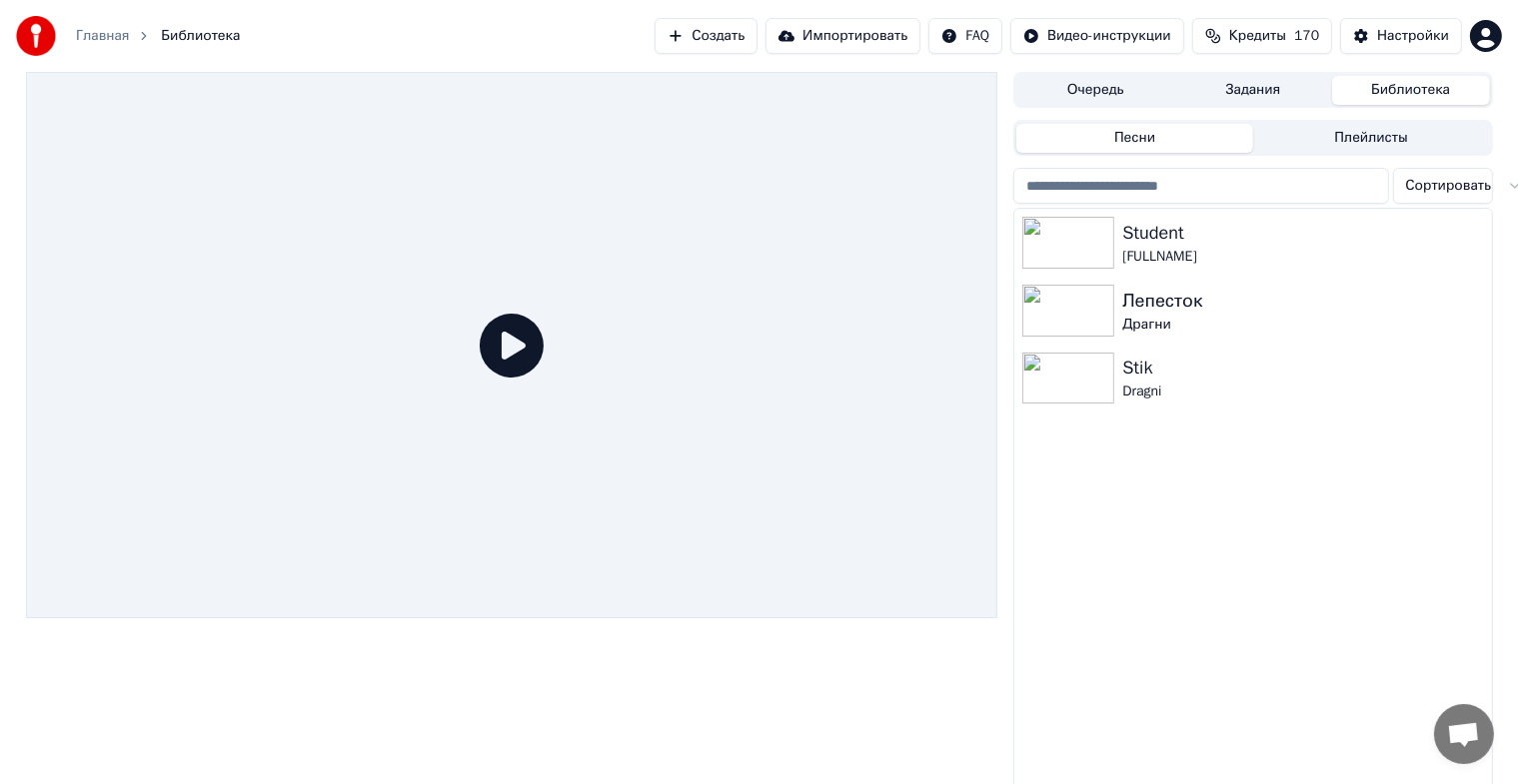 click on "Главная Библиотека Создать Импортировать FAQ Видео-инструкции Кредиты 170 Настройки Очередь Задания Библиотека Песни Плейлисты Сортировать Student [FULLNAME] Лепесток Драгни Stik Dragni" at bounding box center (759, 392) 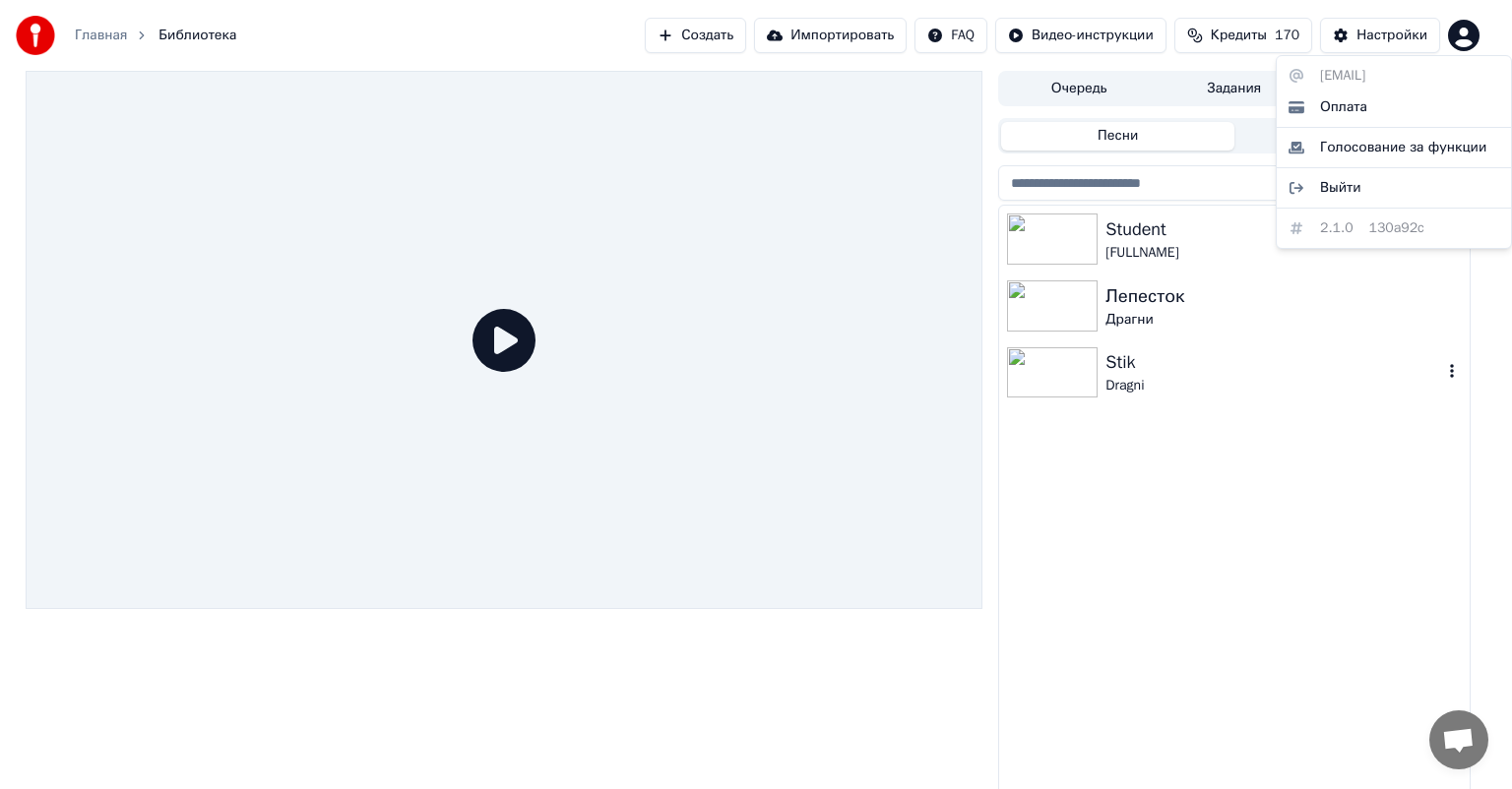 click on "Главная Библиотека Создать Импортировать FAQ Видео-инструкции Кредиты 170 Настройки Очередь Задания Библиотека Песни Плейлисты Сортировать Student [FULLNAME] Лепесток Драгни Stik Dragni [EMAIL] Оплата Голосование за функции Выйти 2.1.0 130a92c" at bounding box center (756, 394) 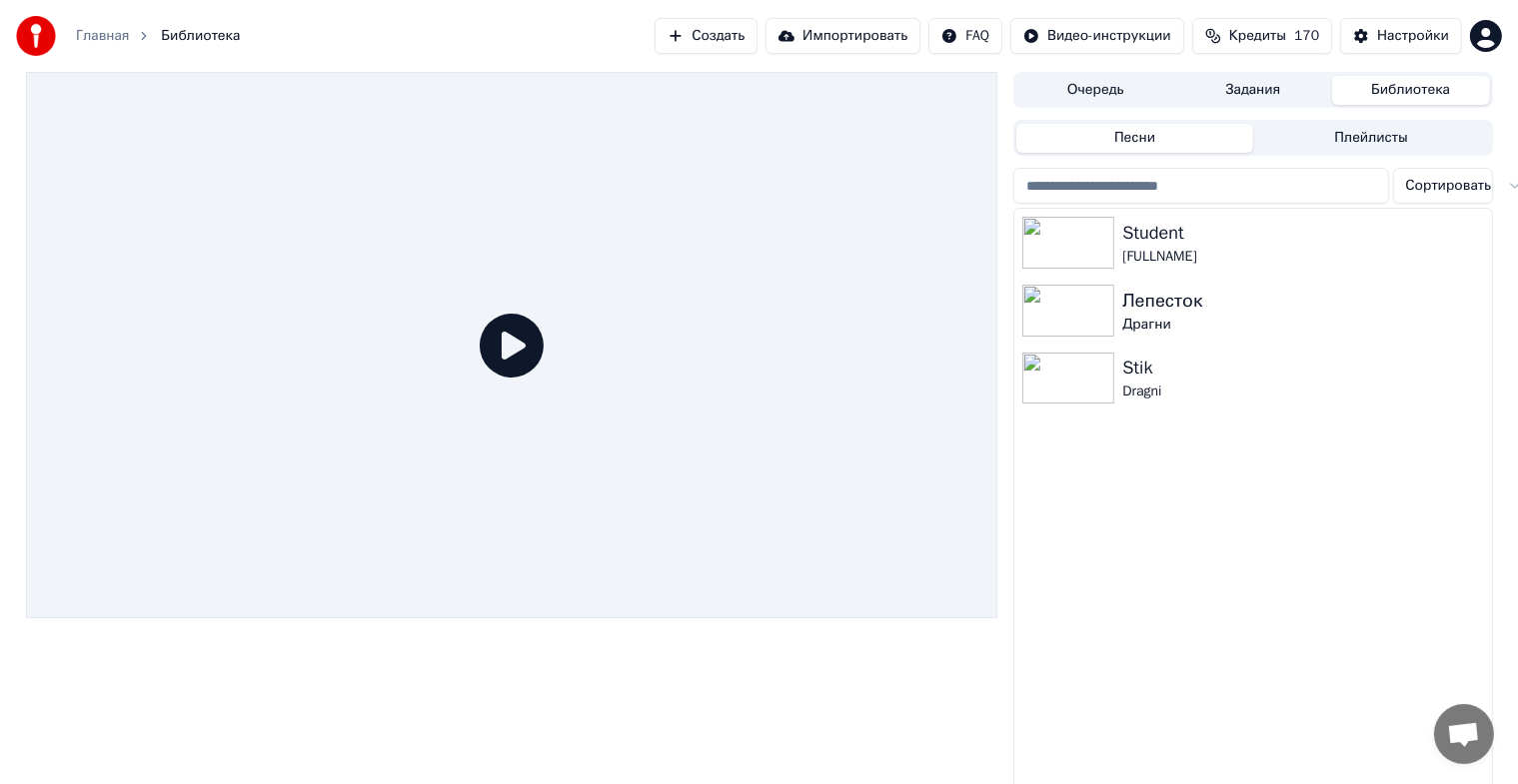 click on "Плейлисты" at bounding box center [1371, 138] 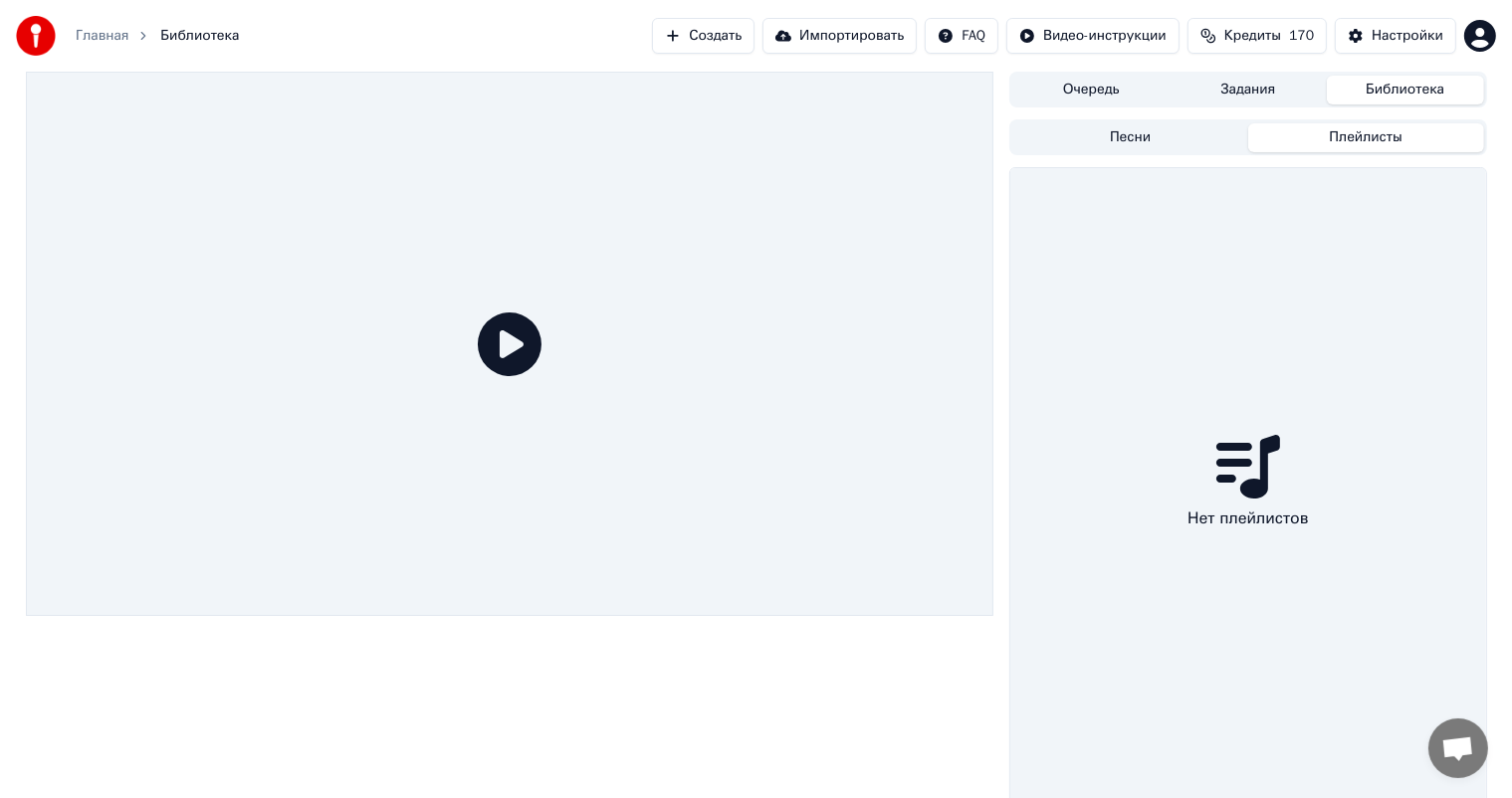 click on "Библиотека" at bounding box center (1405, 90) 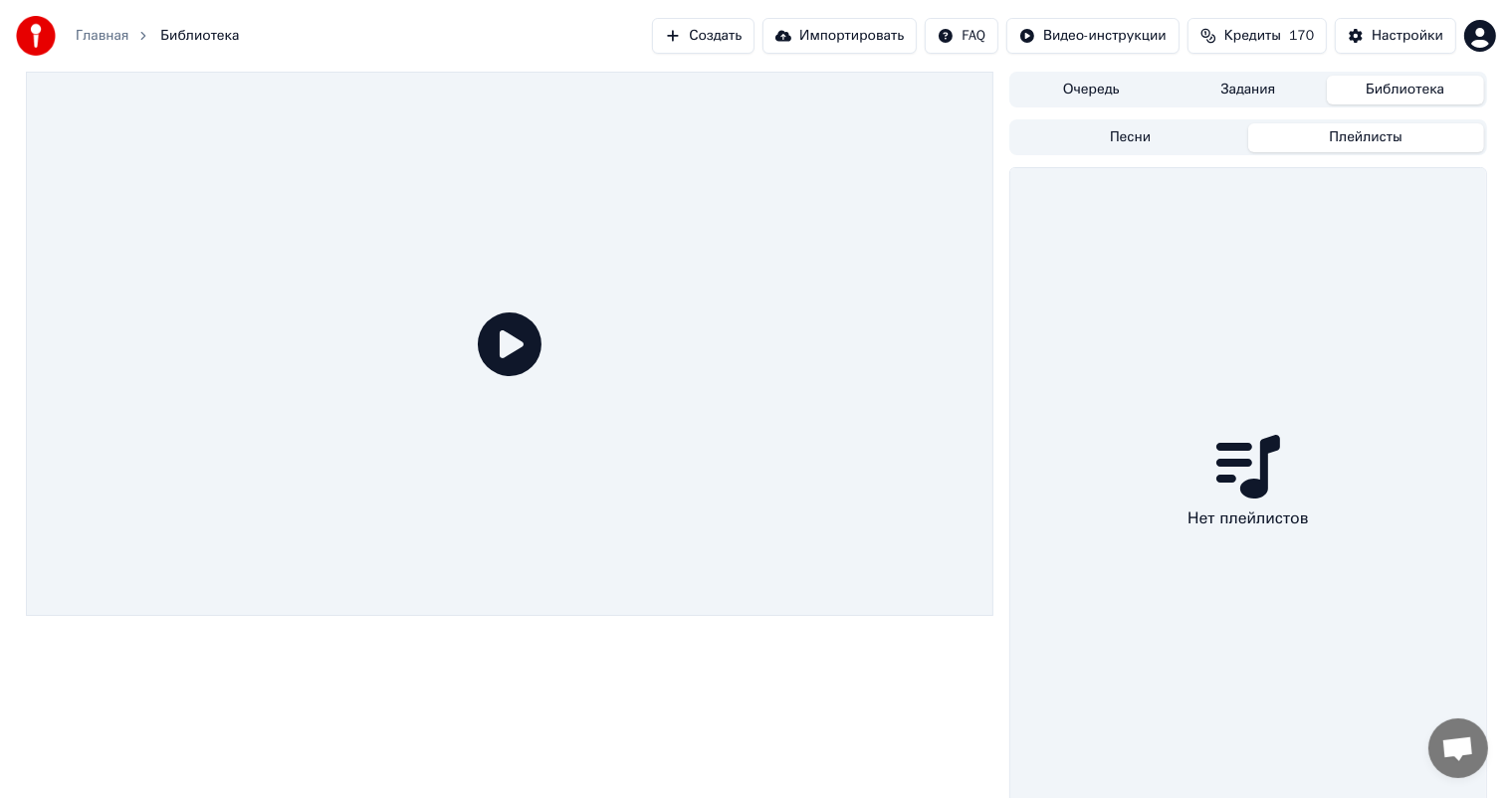 click on "Библиотека" at bounding box center [1405, 90] 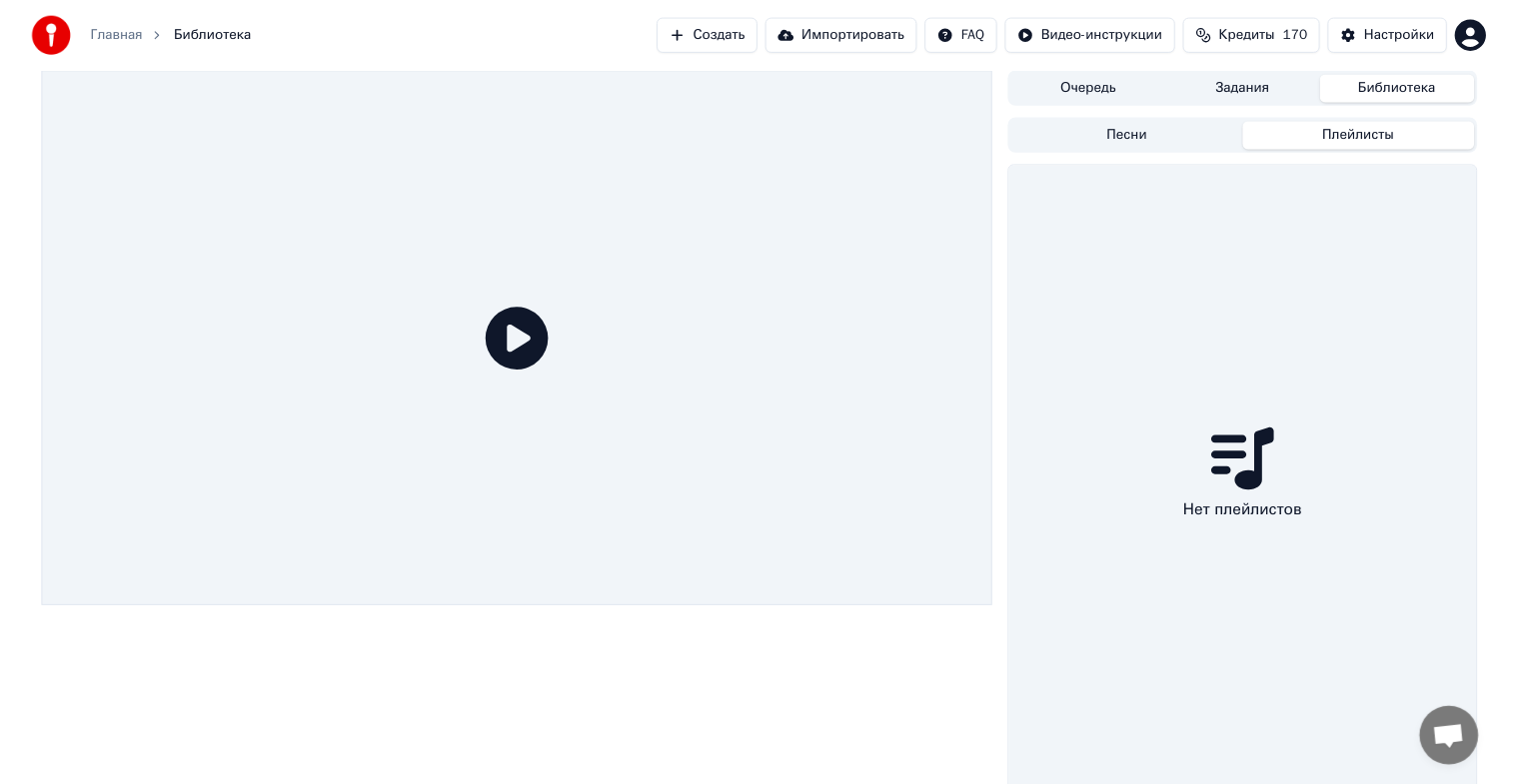 scroll, scrollTop: 8, scrollLeft: 0, axis: vertical 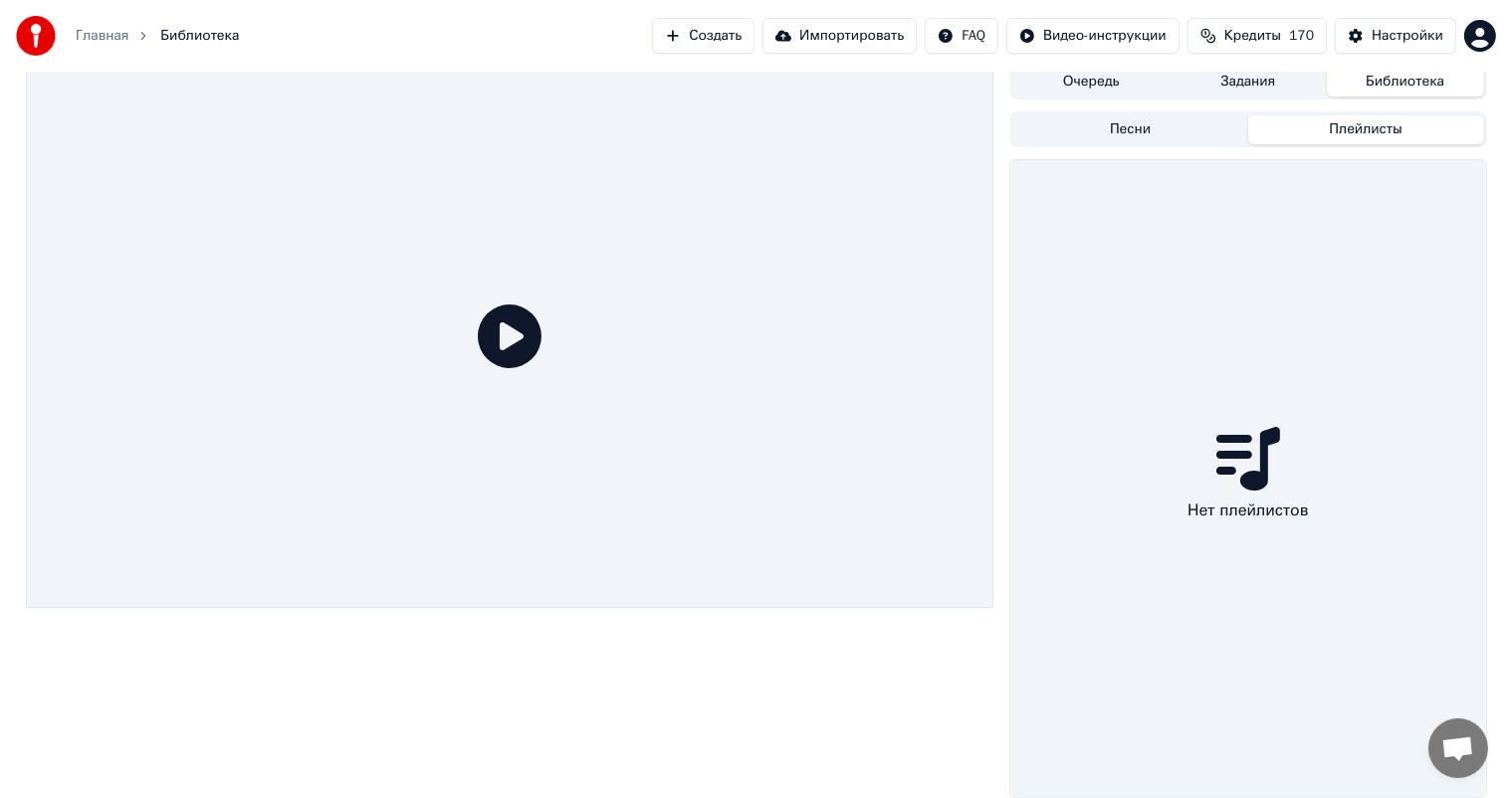 click on "Песни" at bounding box center (1130, 129) 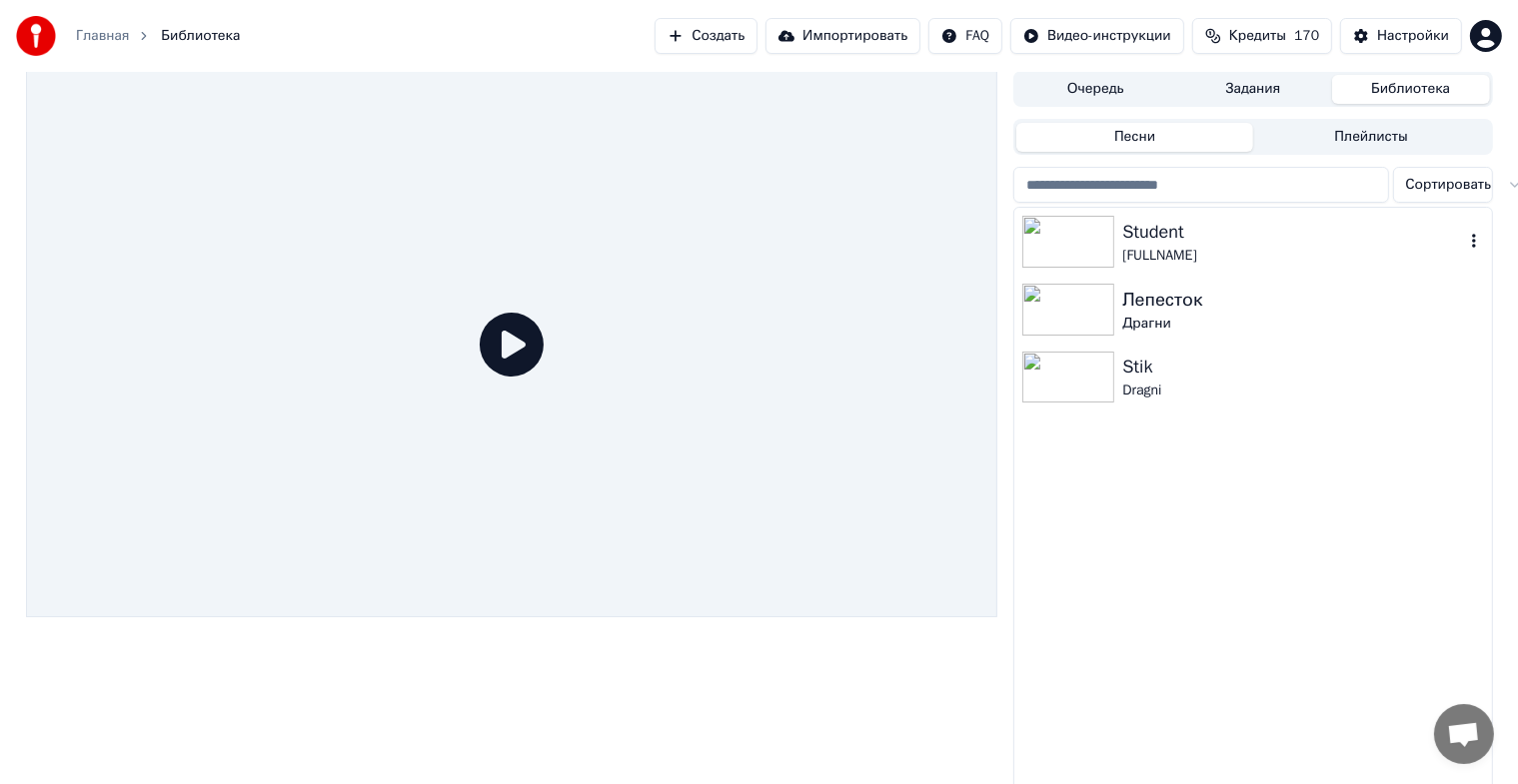 scroll, scrollTop: 0, scrollLeft: 0, axis: both 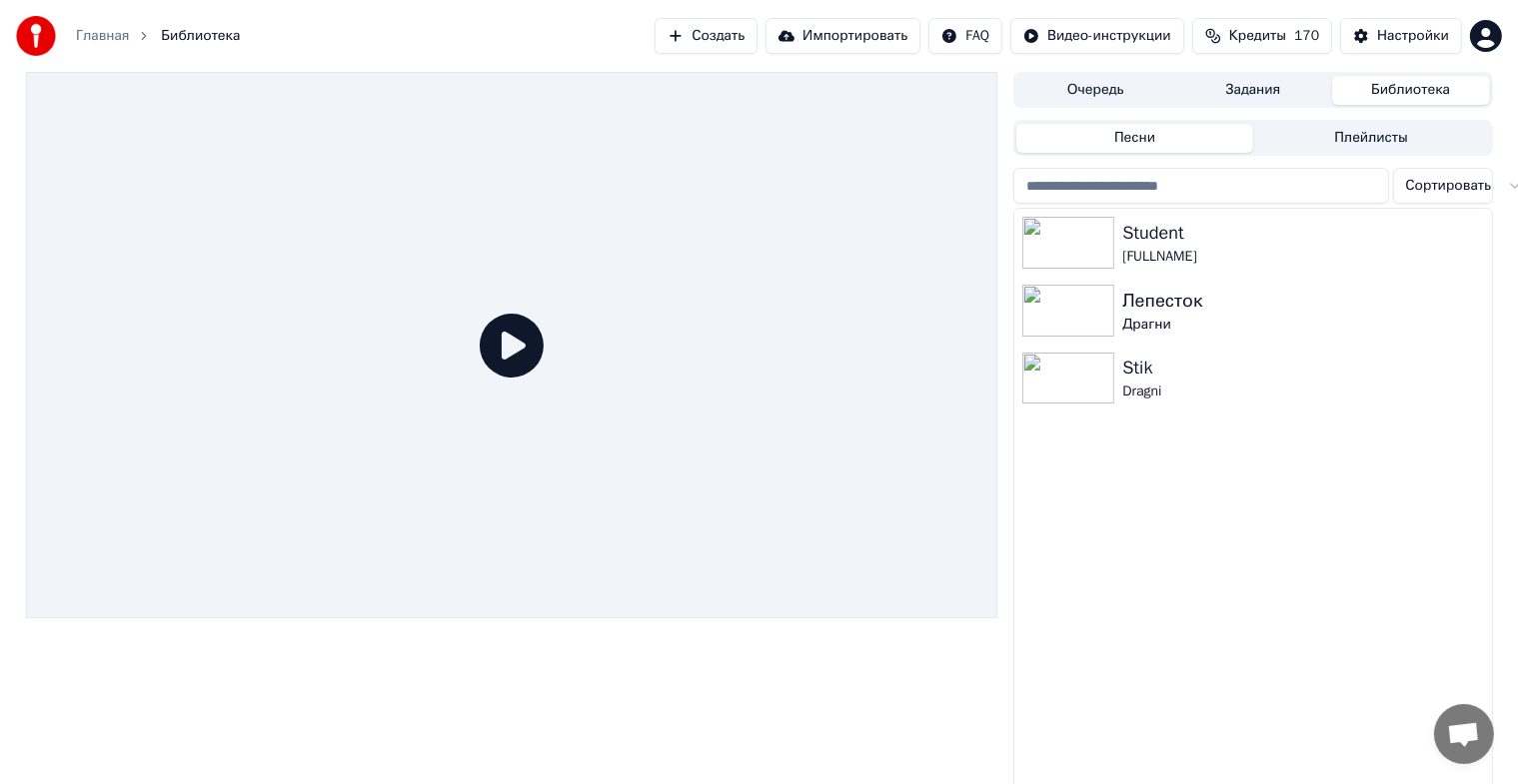 click on "Библиотека" at bounding box center (1411, 90) 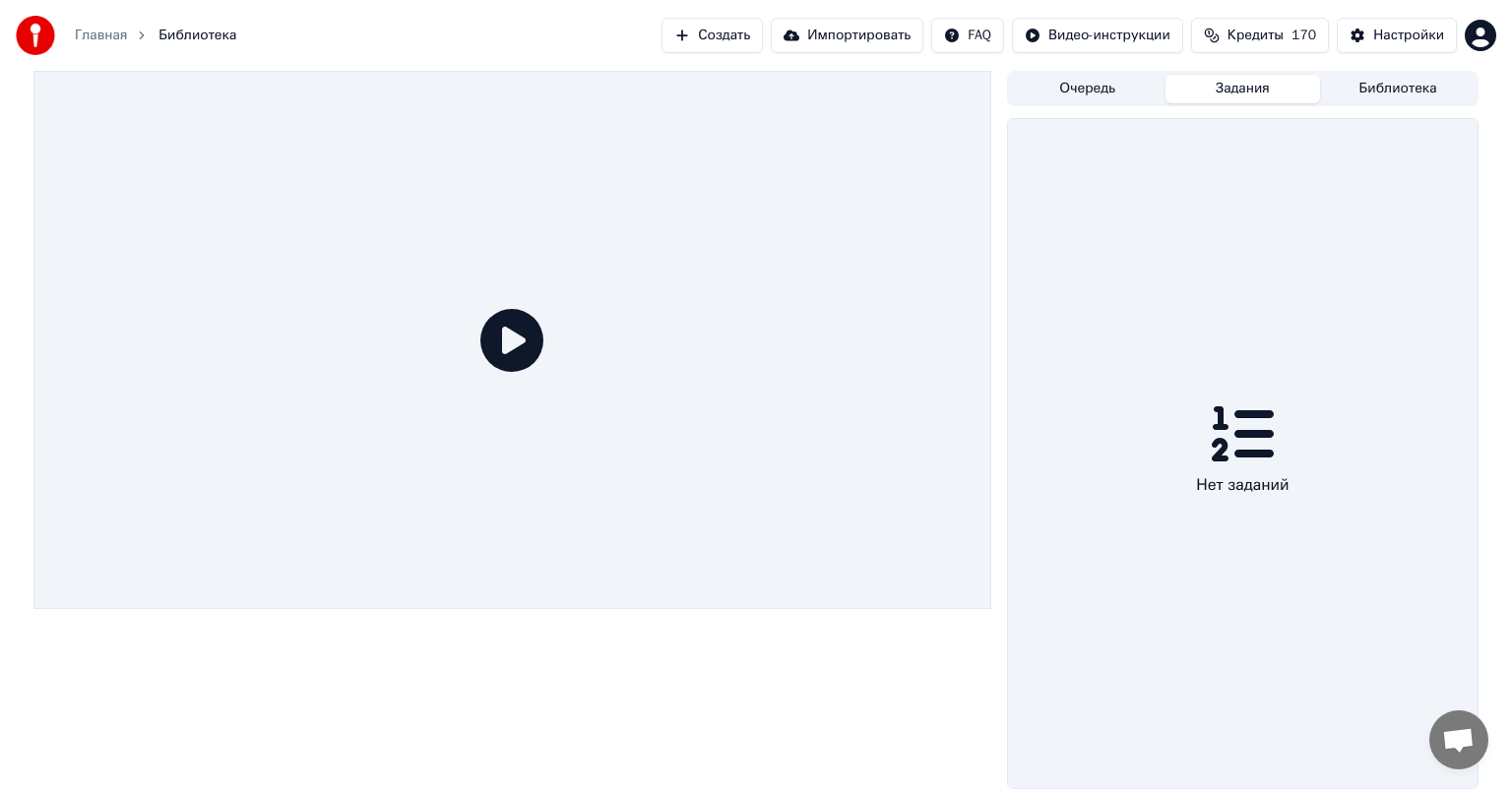 click on "Очередь" at bounding box center [1088, 89] 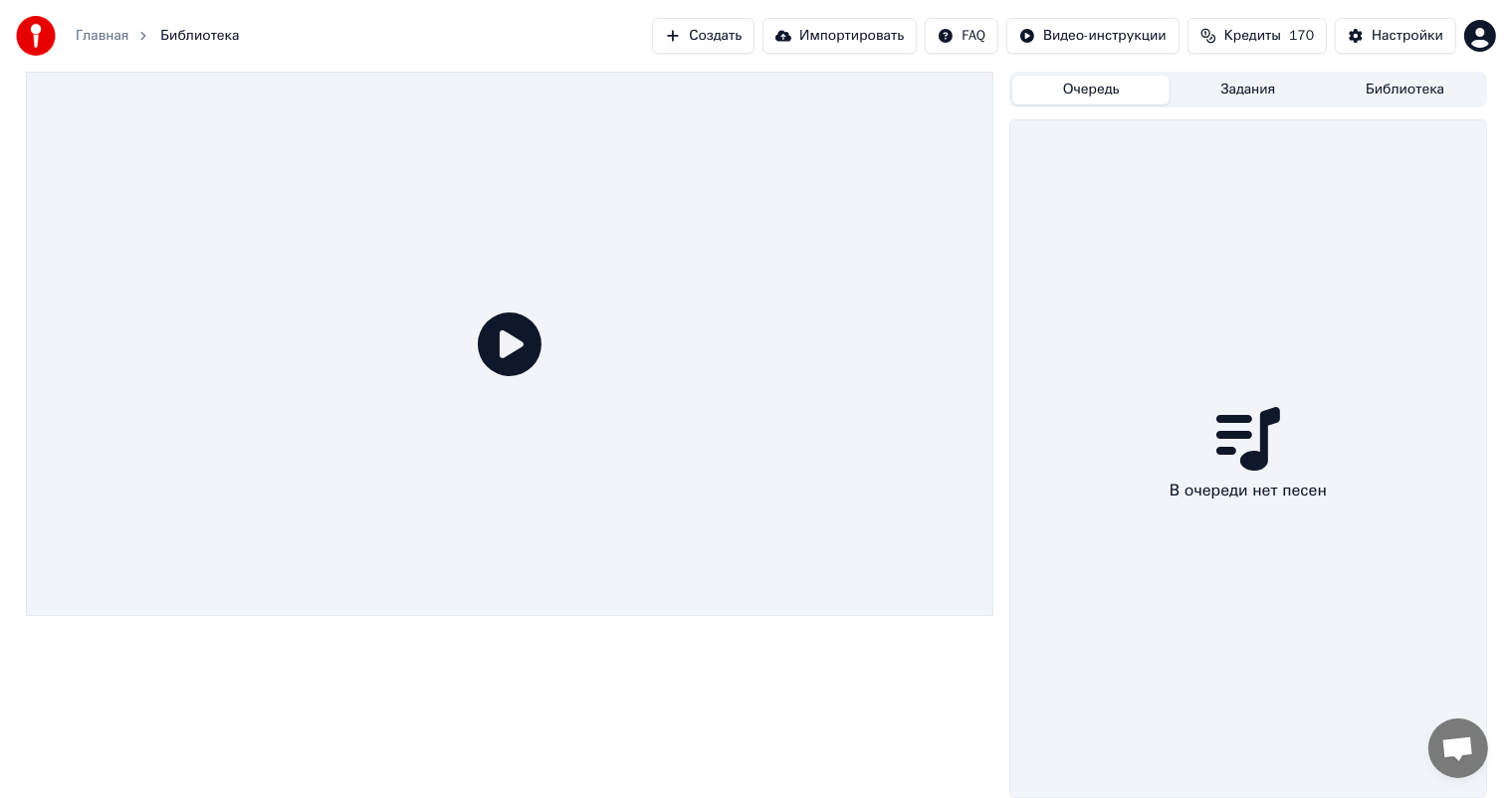 click on "Библиотека" at bounding box center (1405, 90) 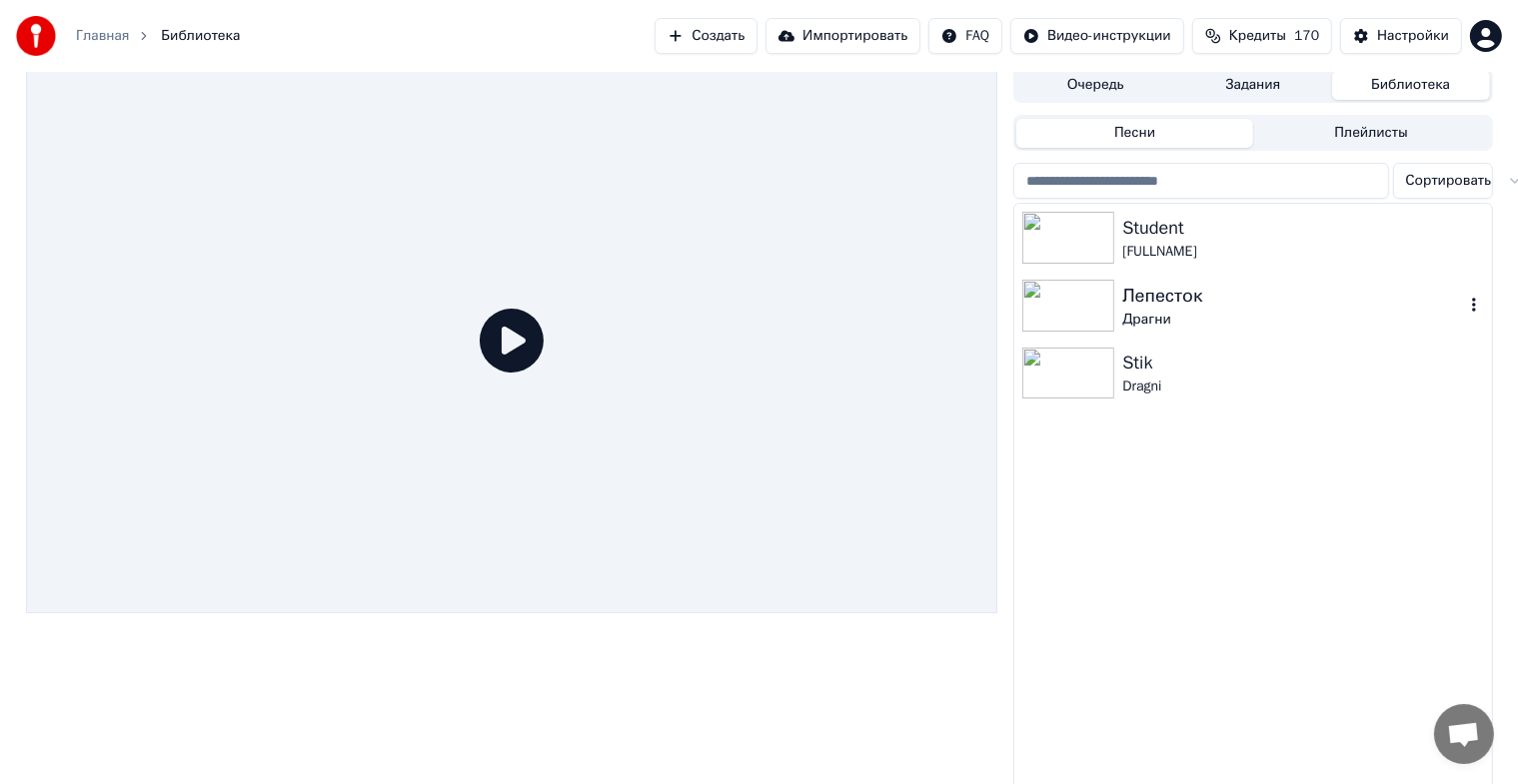 scroll, scrollTop: 0, scrollLeft: 0, axis: both 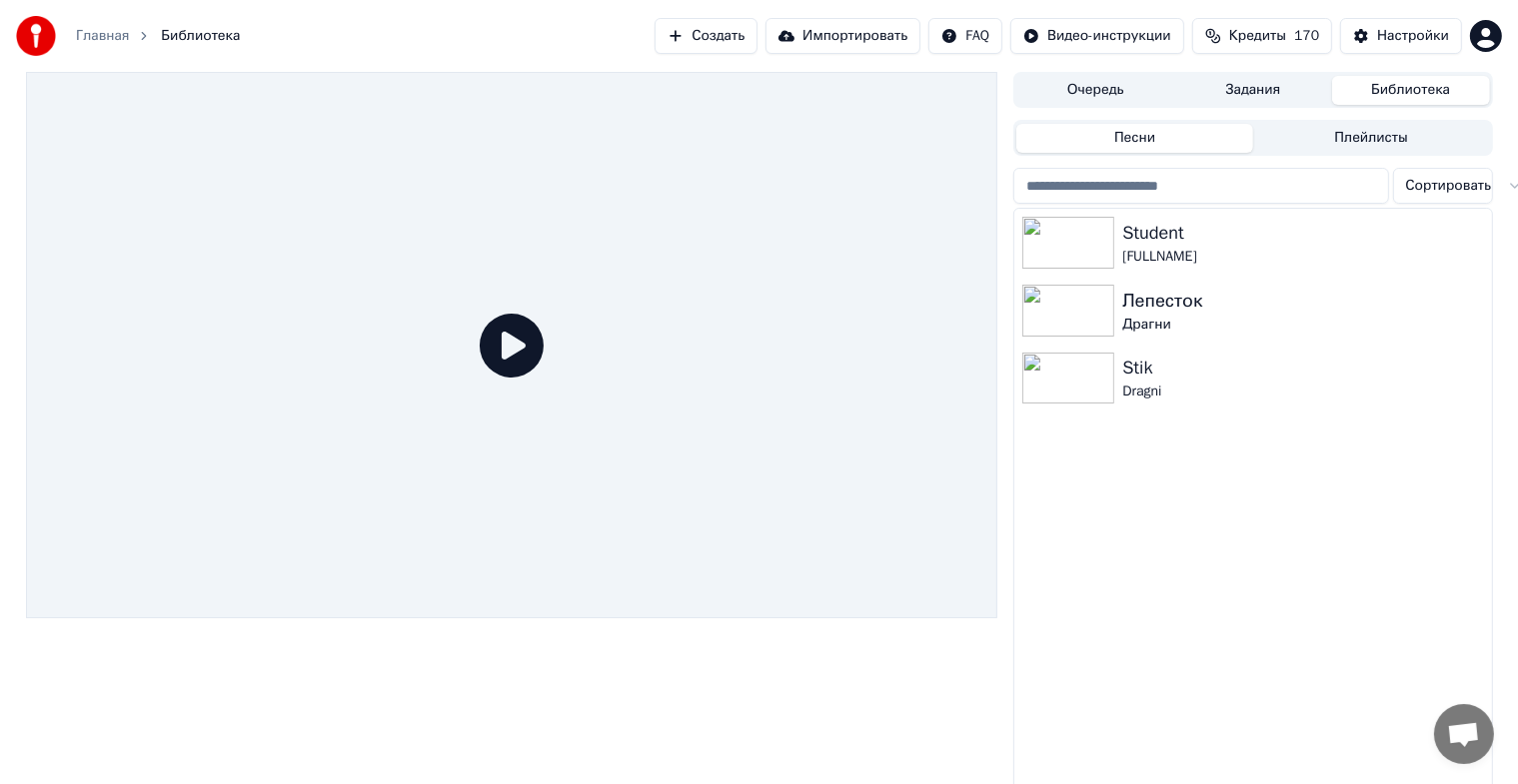 click on "Кредиты" at bounding box center [1257, 36] 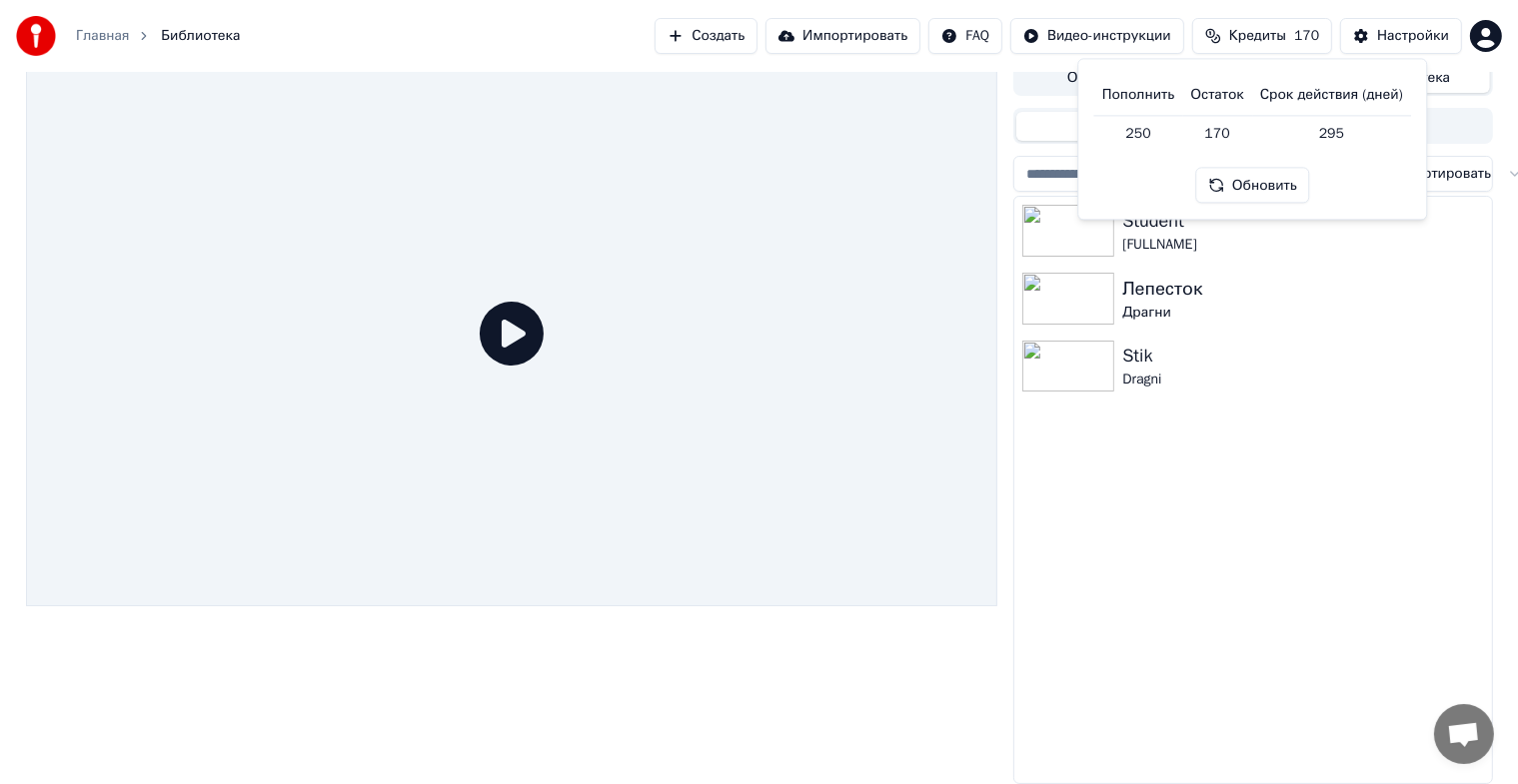 scroll, scrollTop: 24, scrollLeft: 0, axis: vertical 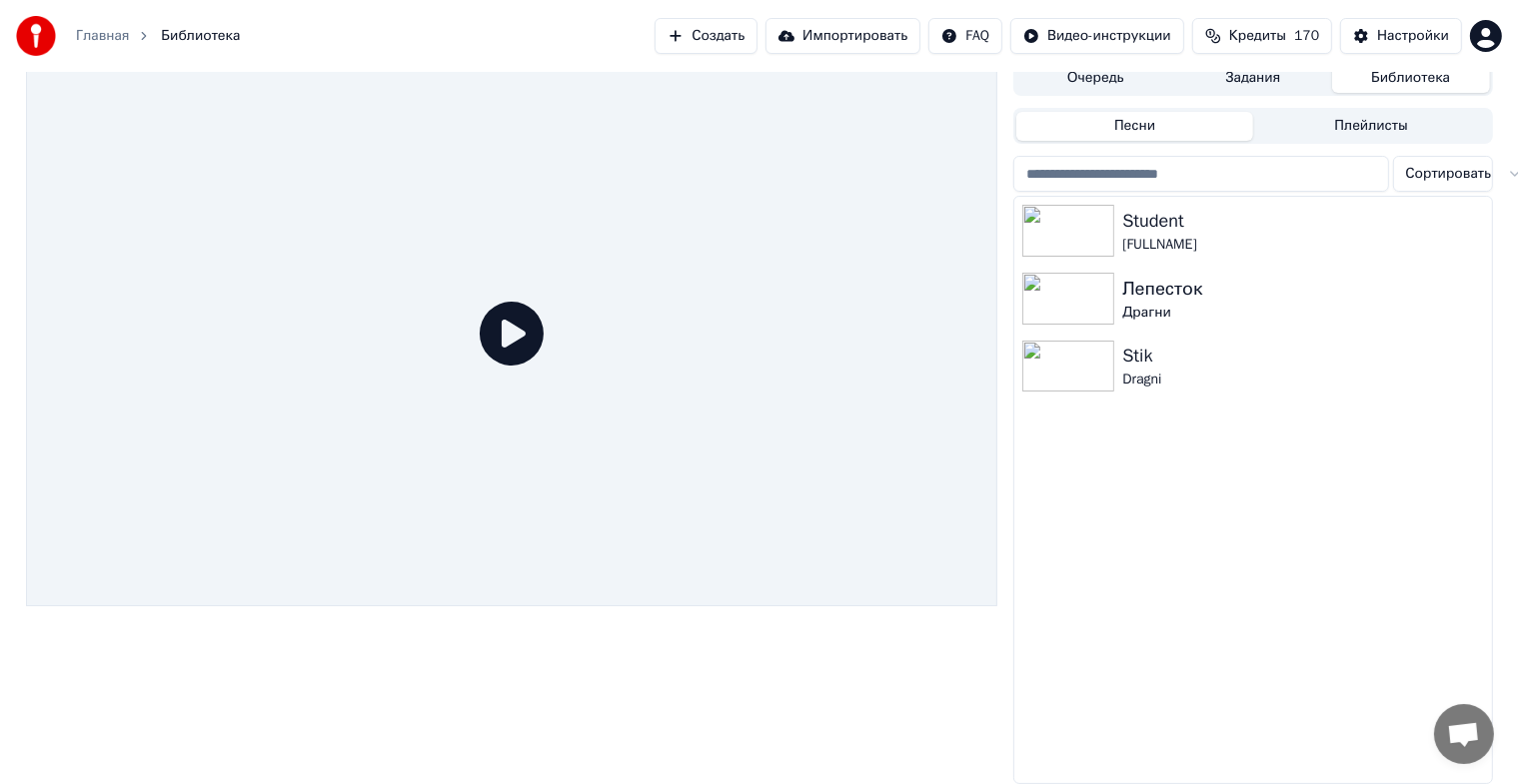 click on "Создать" at bounding box center [706, 36] 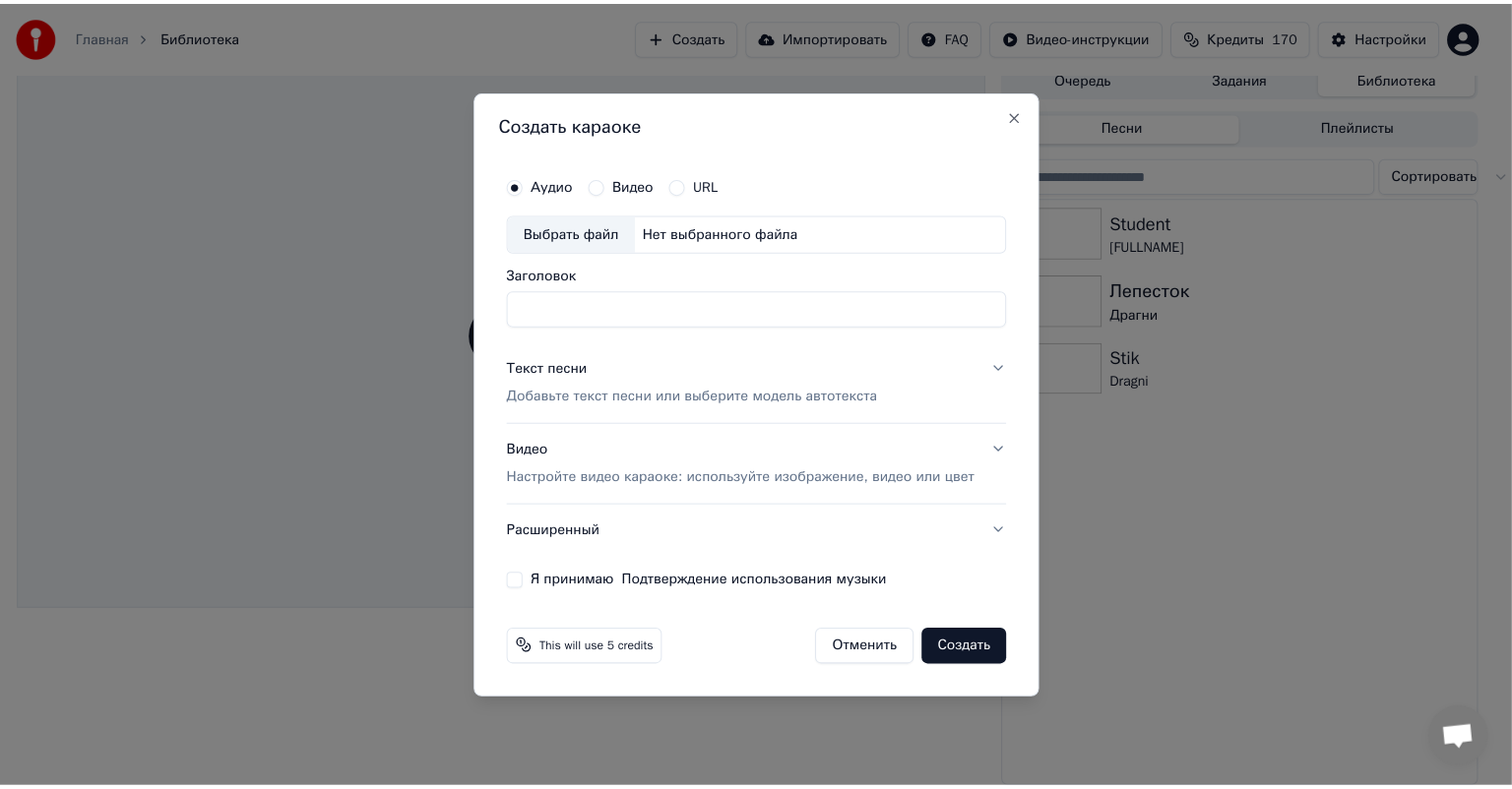 scroll, scrollTop: 8, scrollLeft: 0, axis: vertical 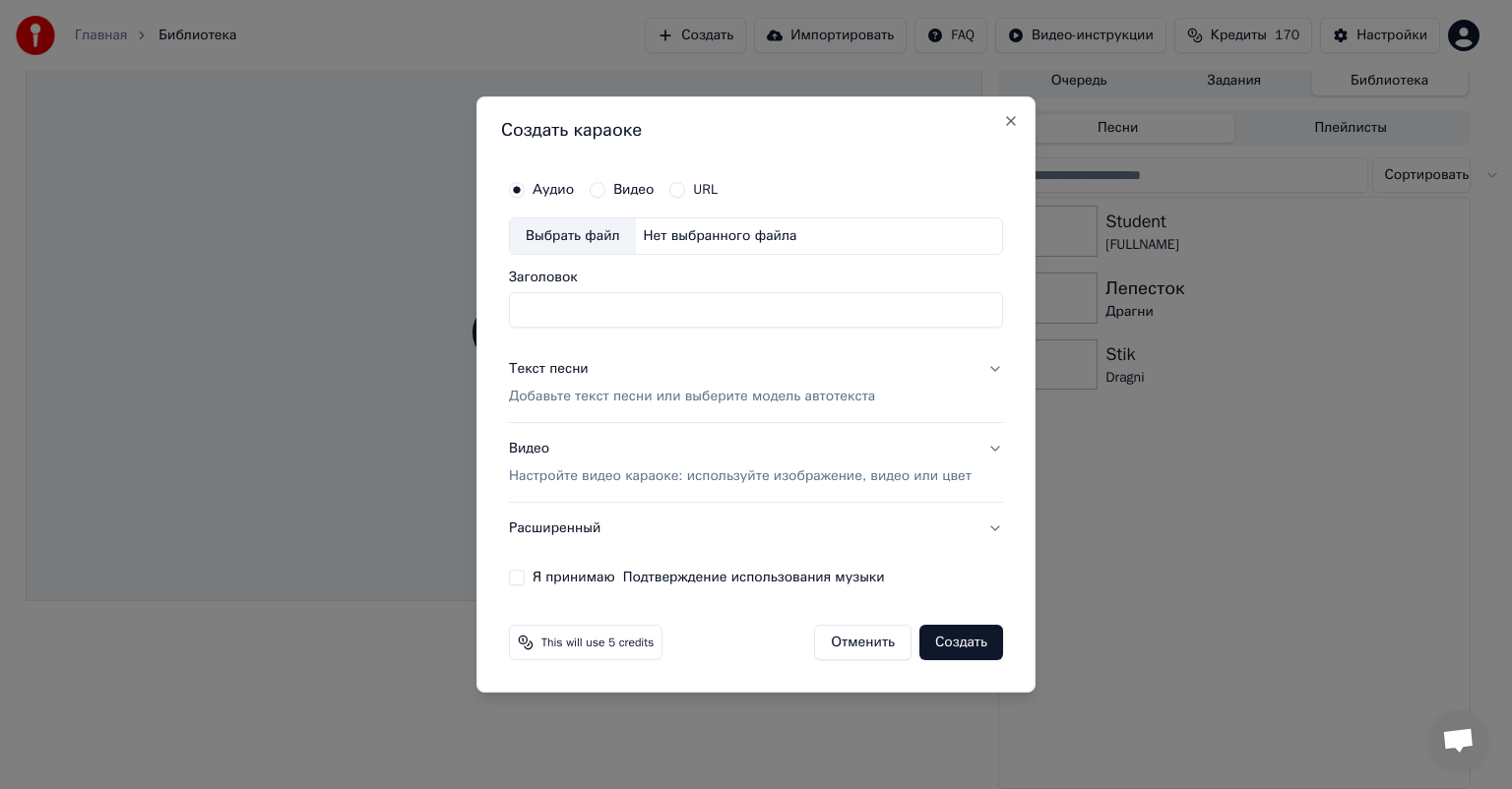 click on "Нет выбранного файла" at bounding box center [721, 236] 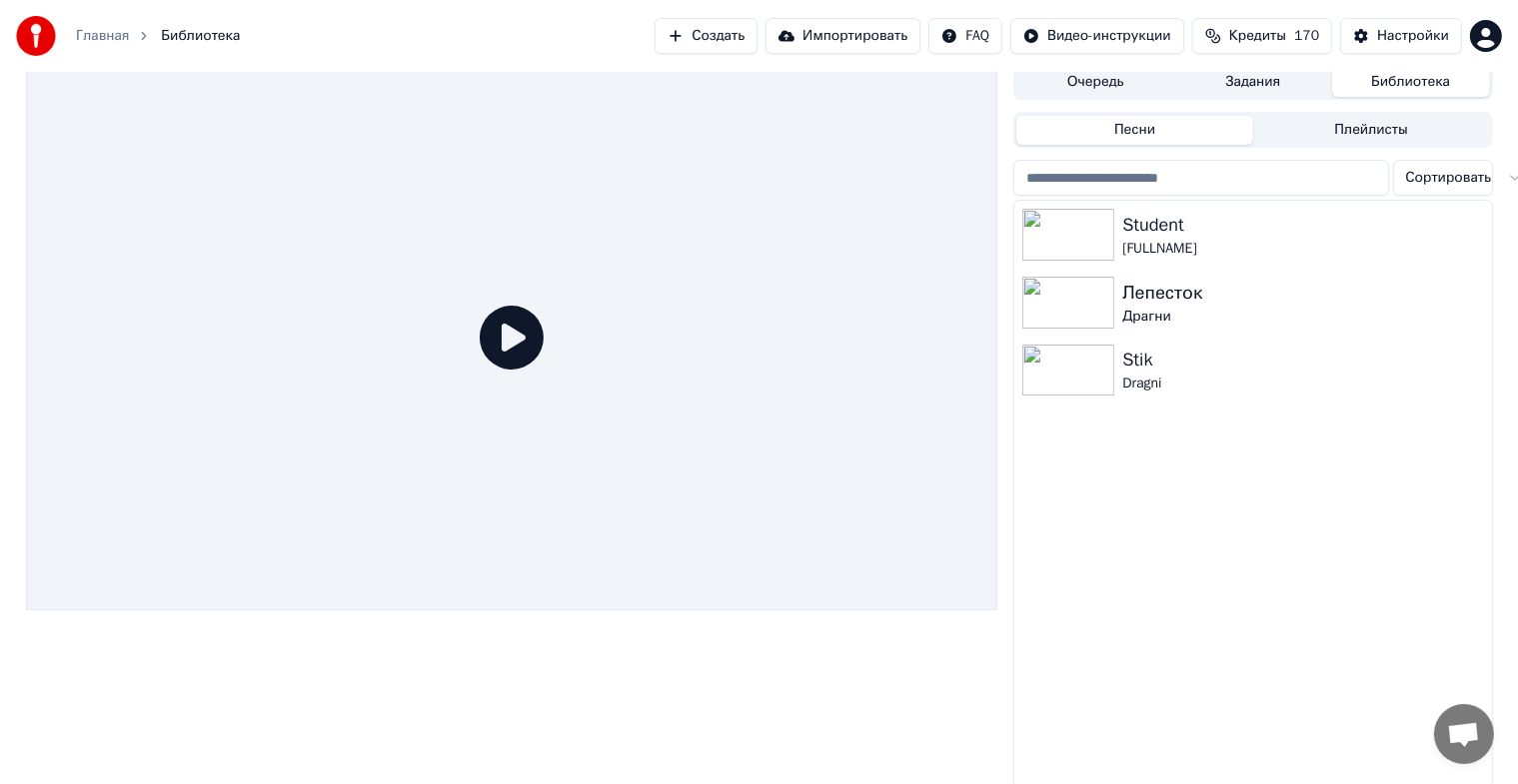 click on "Создать" at bounding box center (706, 36) 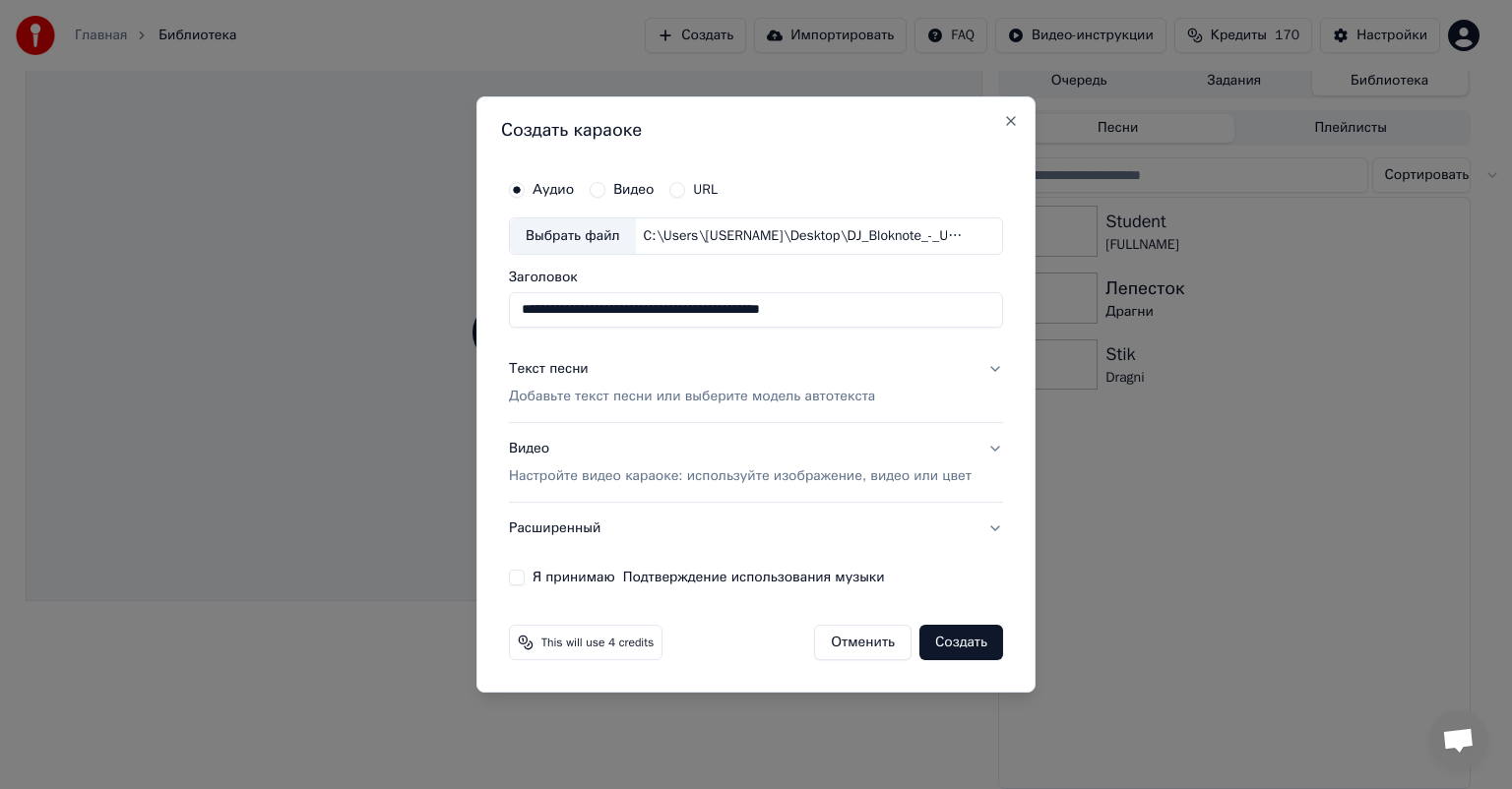 click on "Я принимаю   Подтверждение использования музыки" at bounding box center [756, 577] 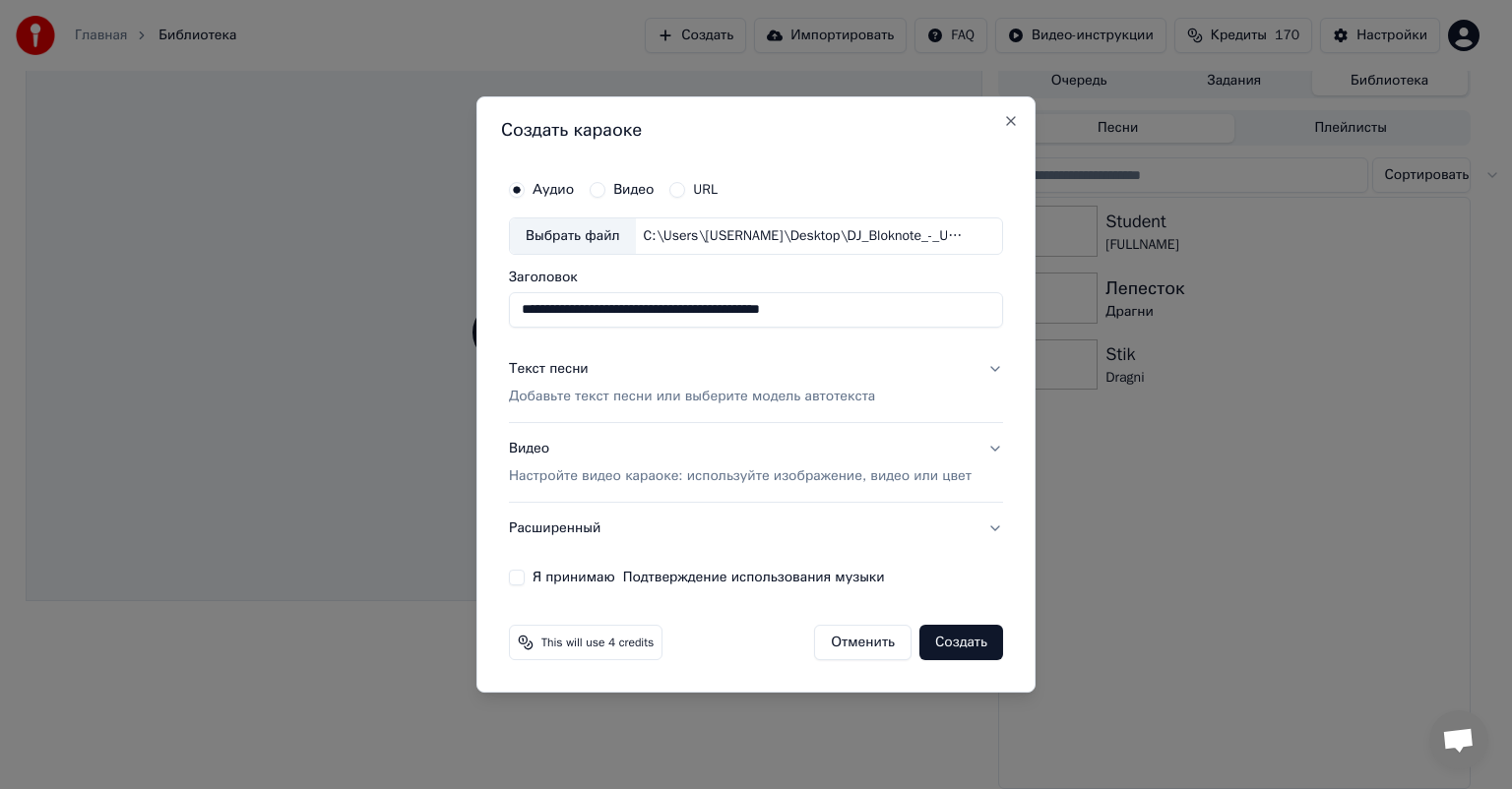click on "Я принимаю   Подтверждение использования музыки" at bounding box center [517, 577] 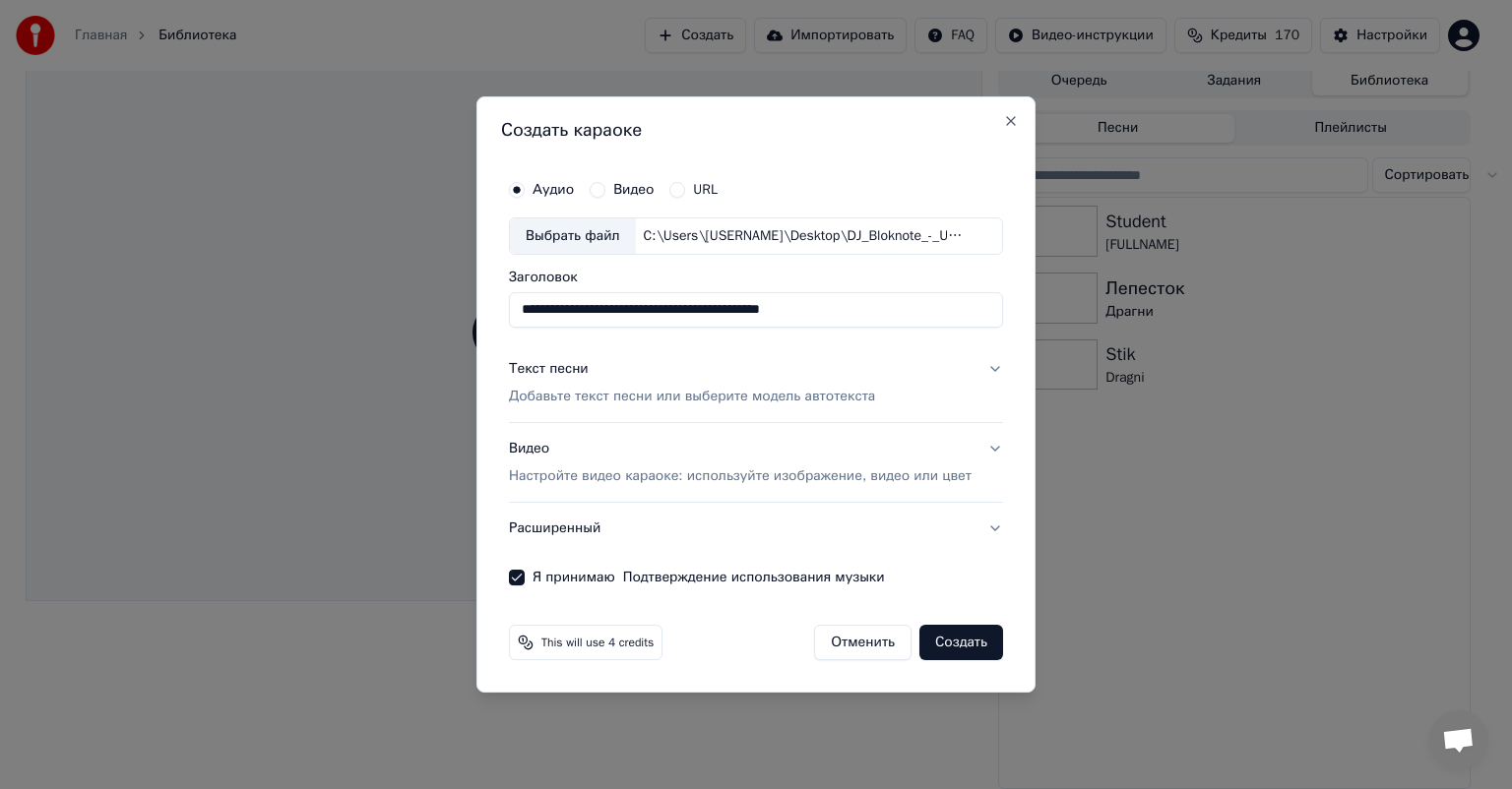 click on "Создать" at bounding box center [961, 642] 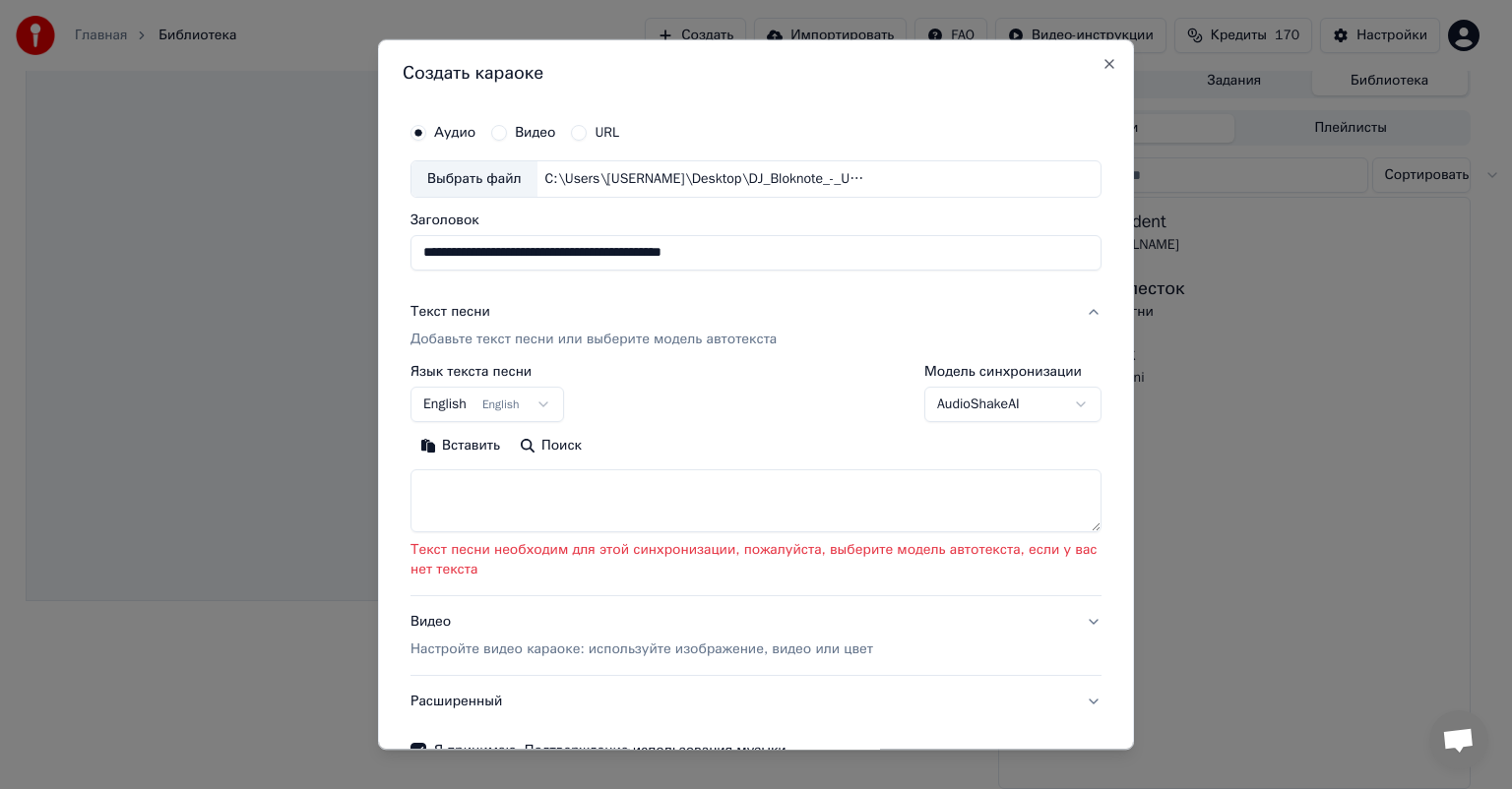 click on "English English" at bounding box center (487, 404) 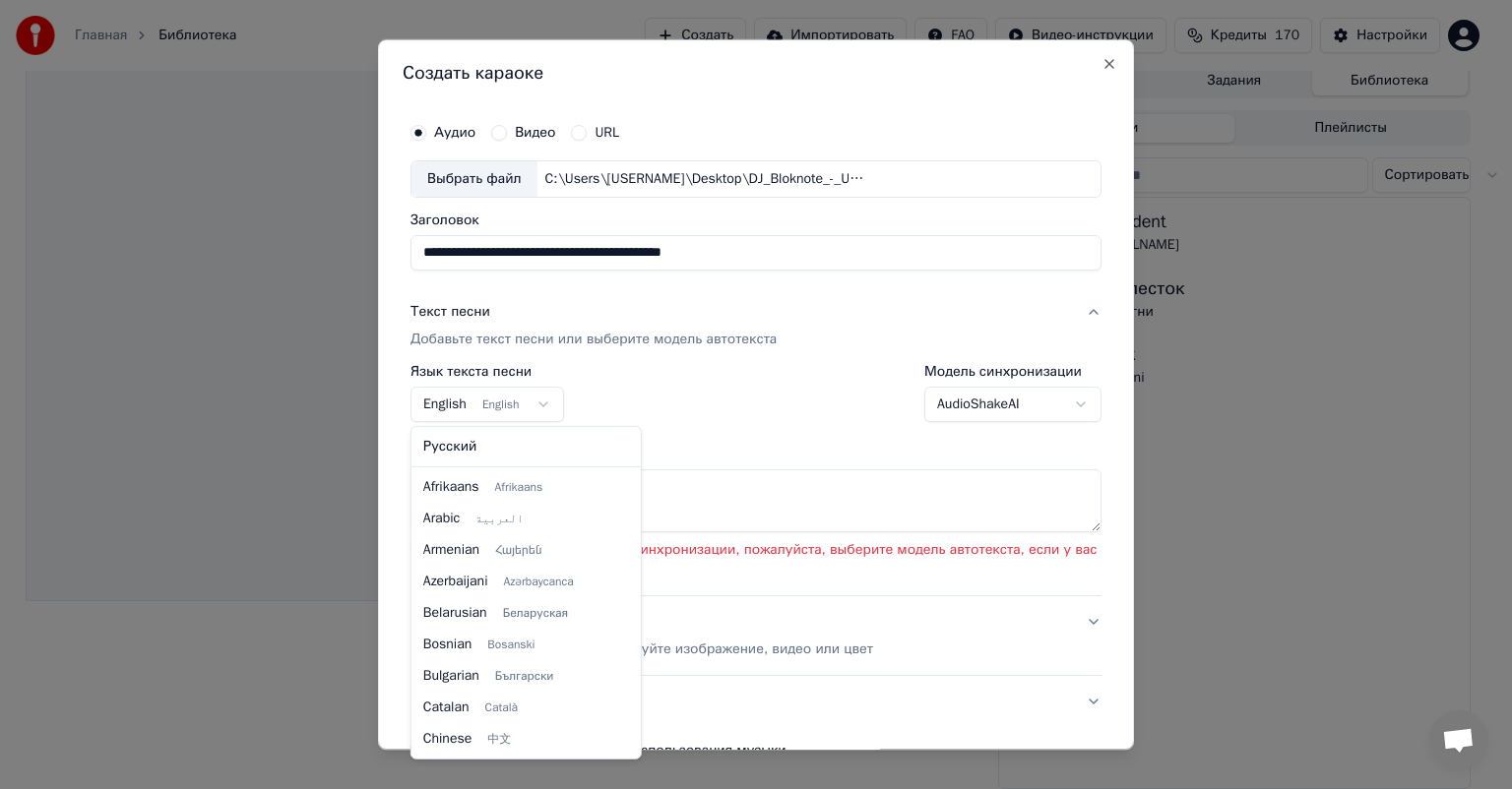 scroll, scrollTop: 157, scrollLeft: 0, axis: vertical 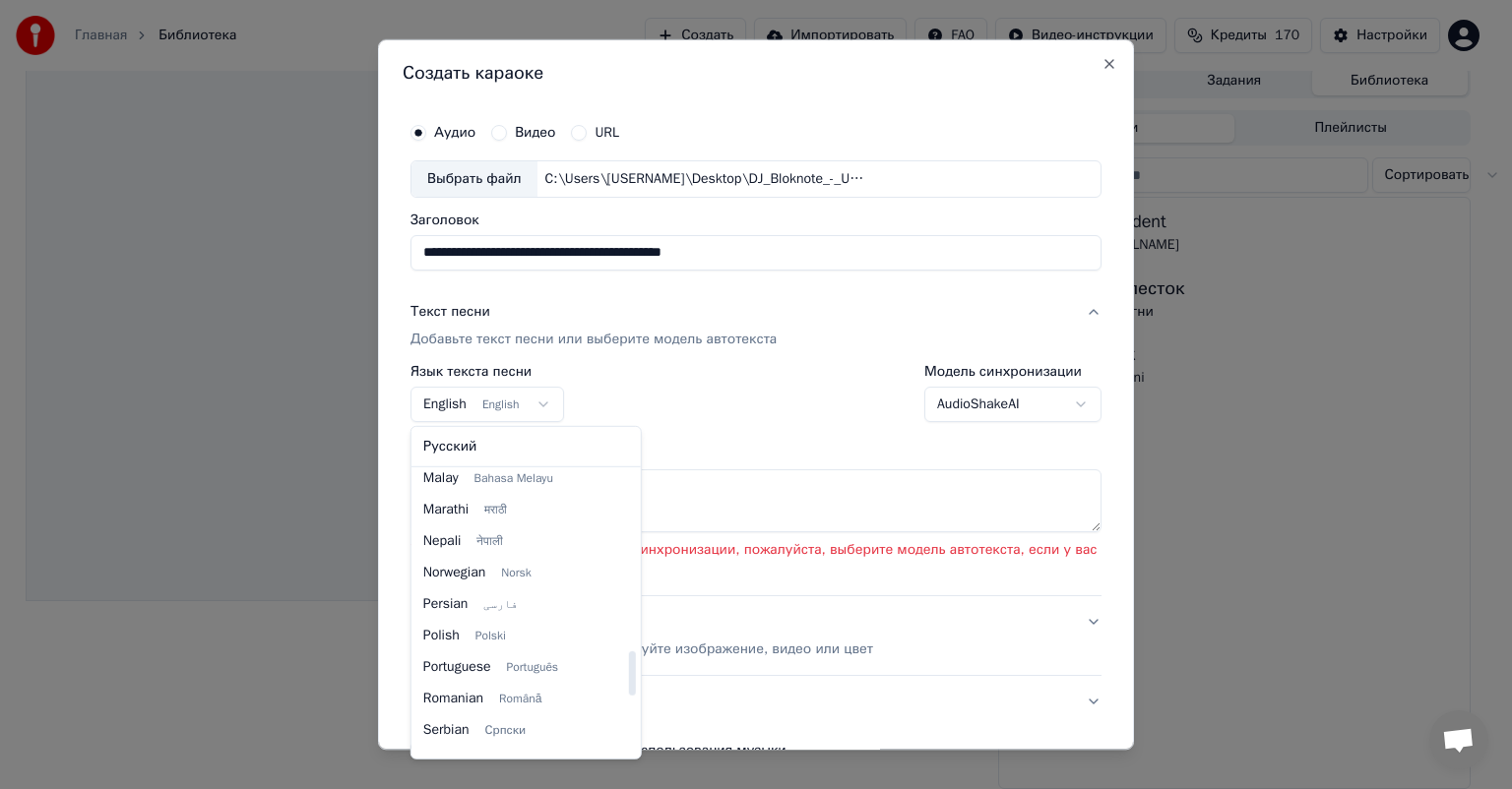 select on "**" 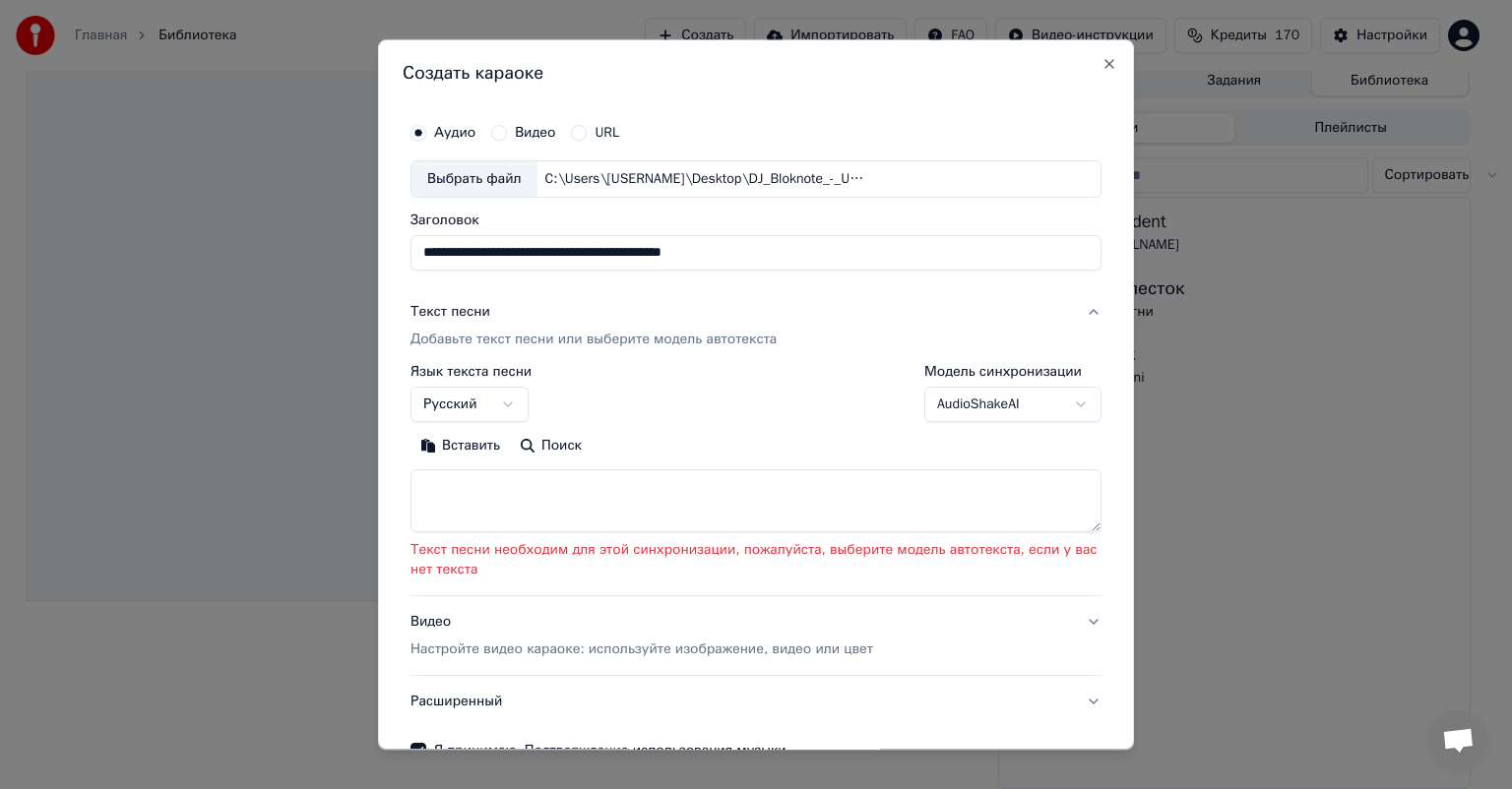 click on "**********" at bounding box center (756, 394) 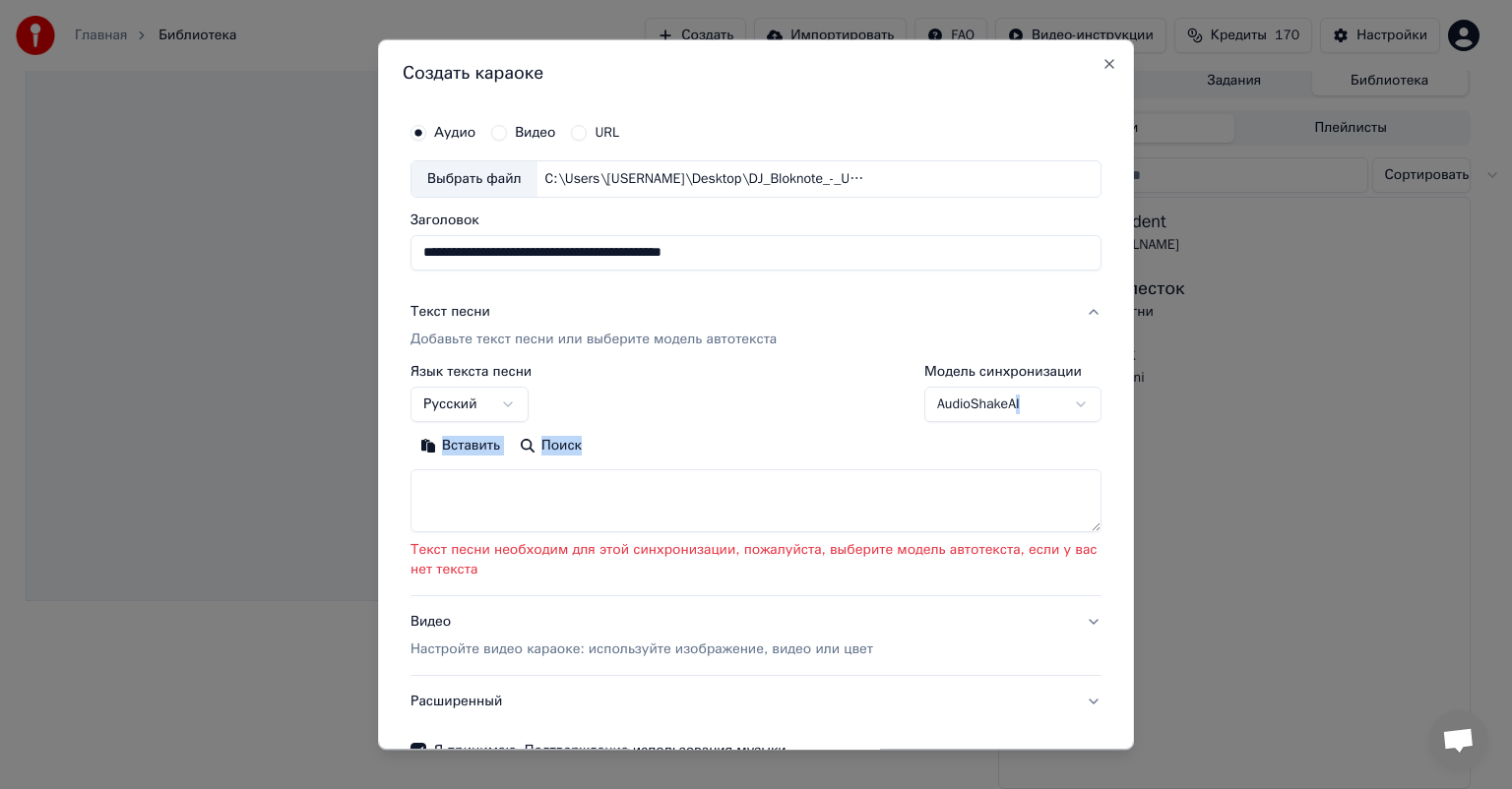 click on "**********" at bounding box center [756, 449] 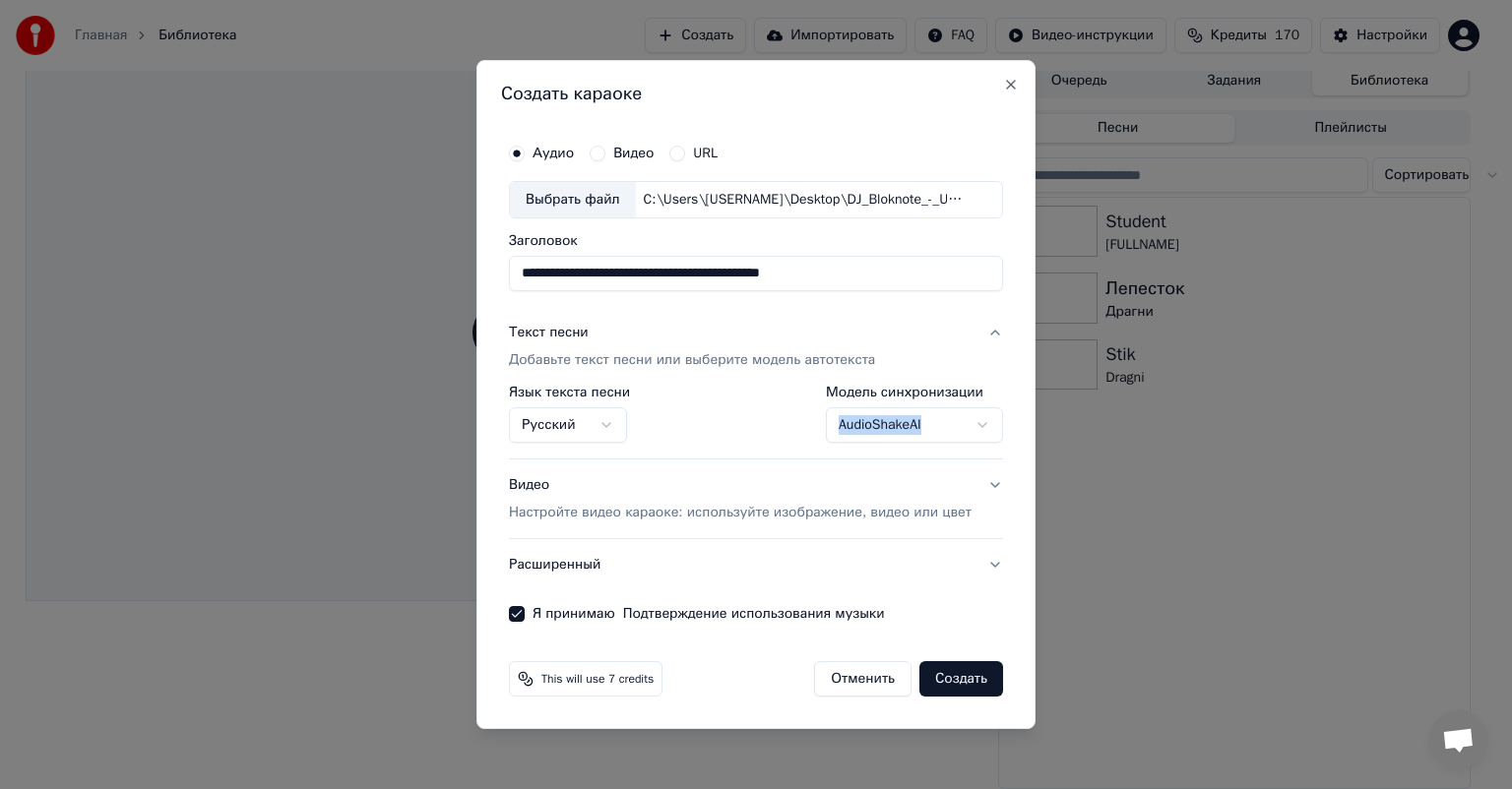click on "Создать" at bounding box center [961, 679] 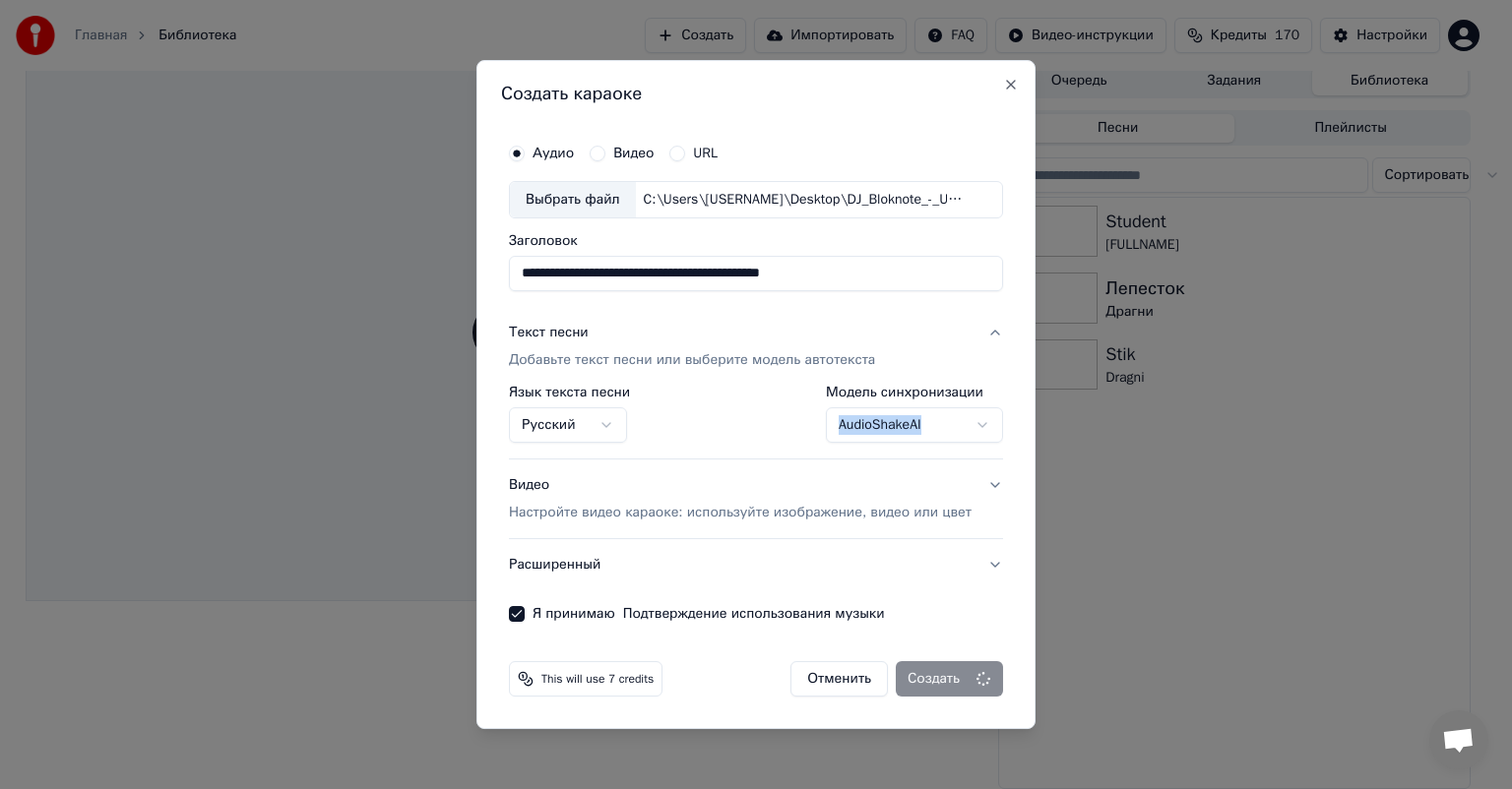 select on "**********" 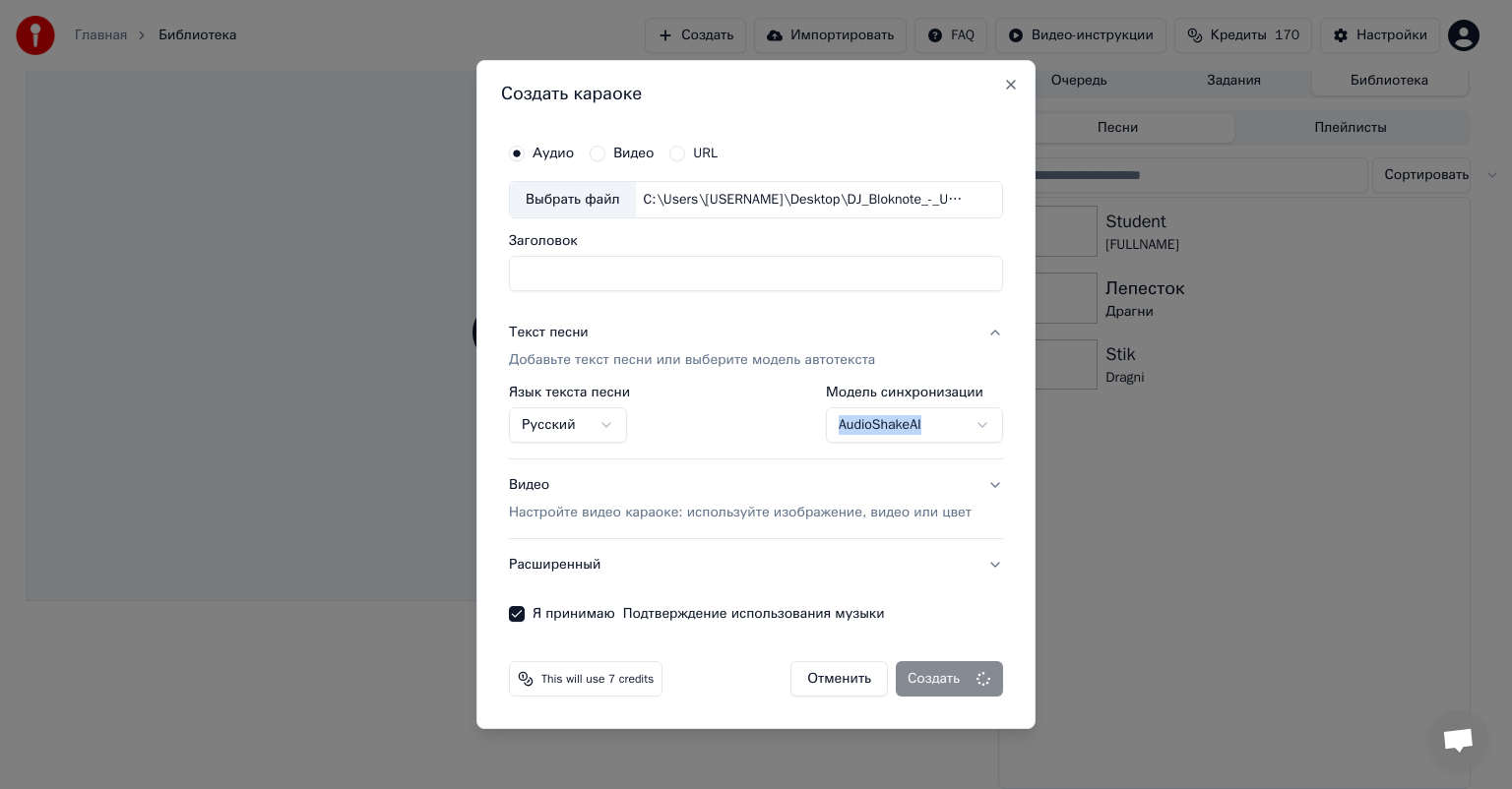 select 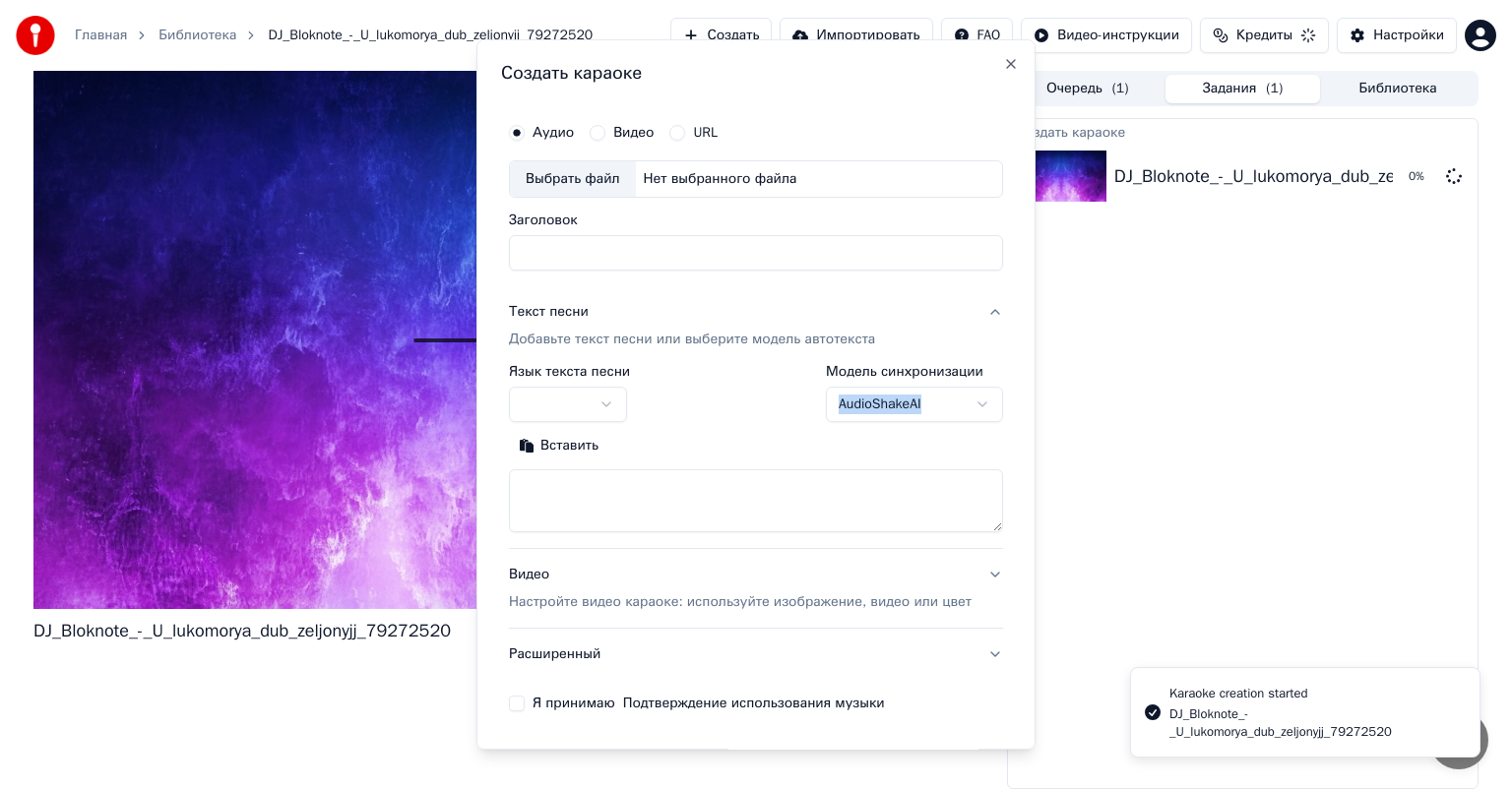 scroll, scrollTop: 0, scrollLeft: 0, axis: both 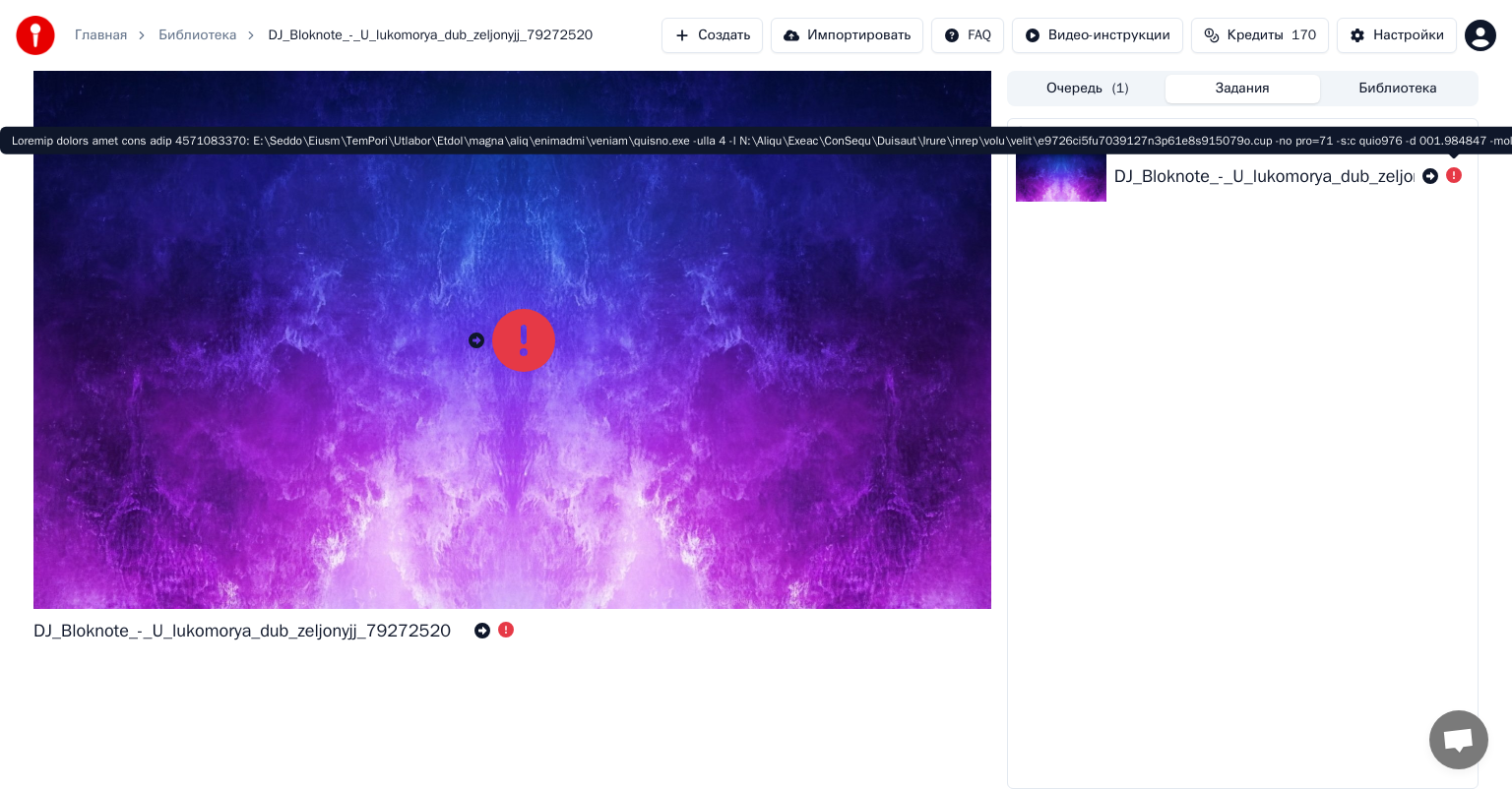 click 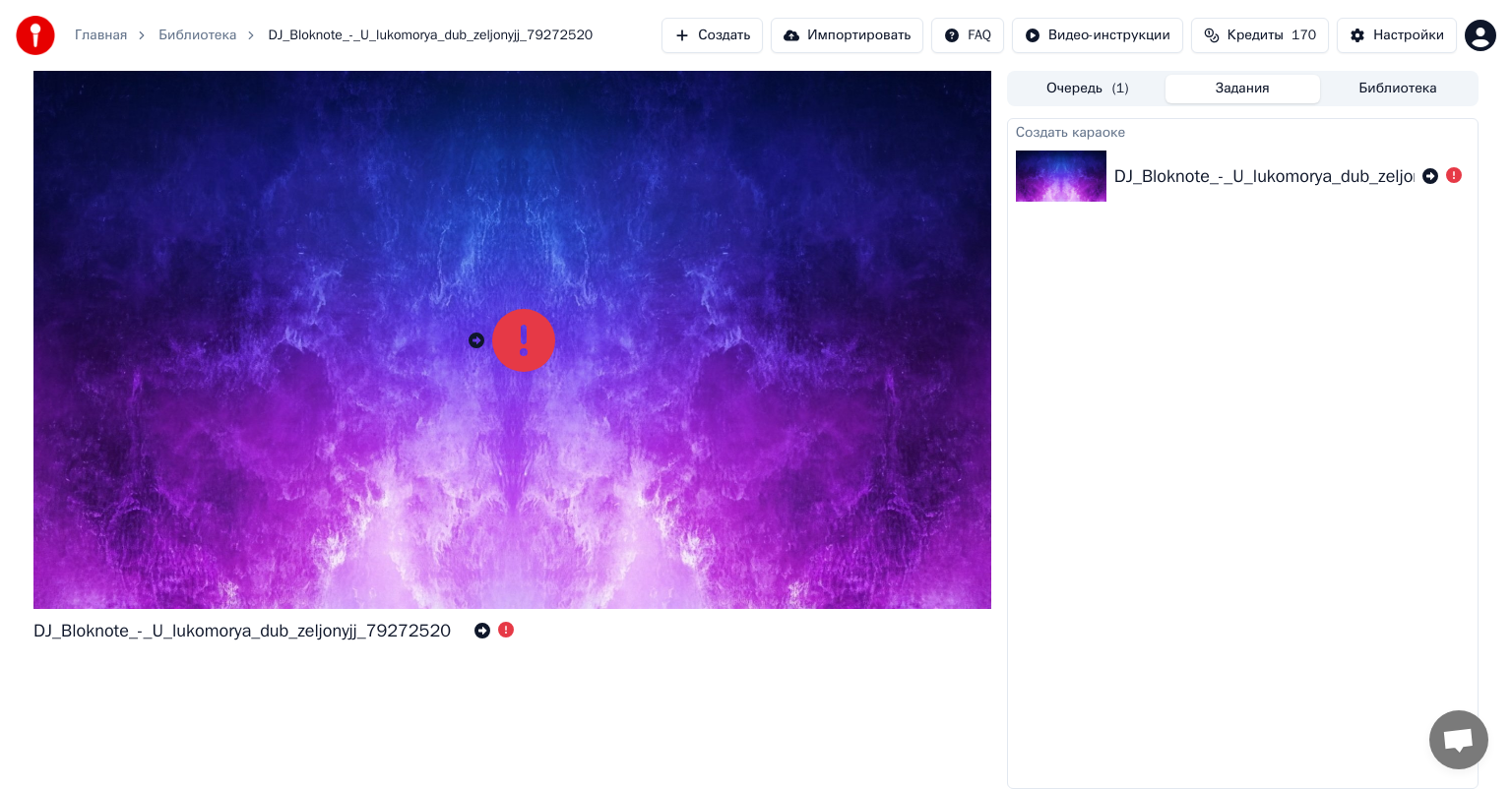 click 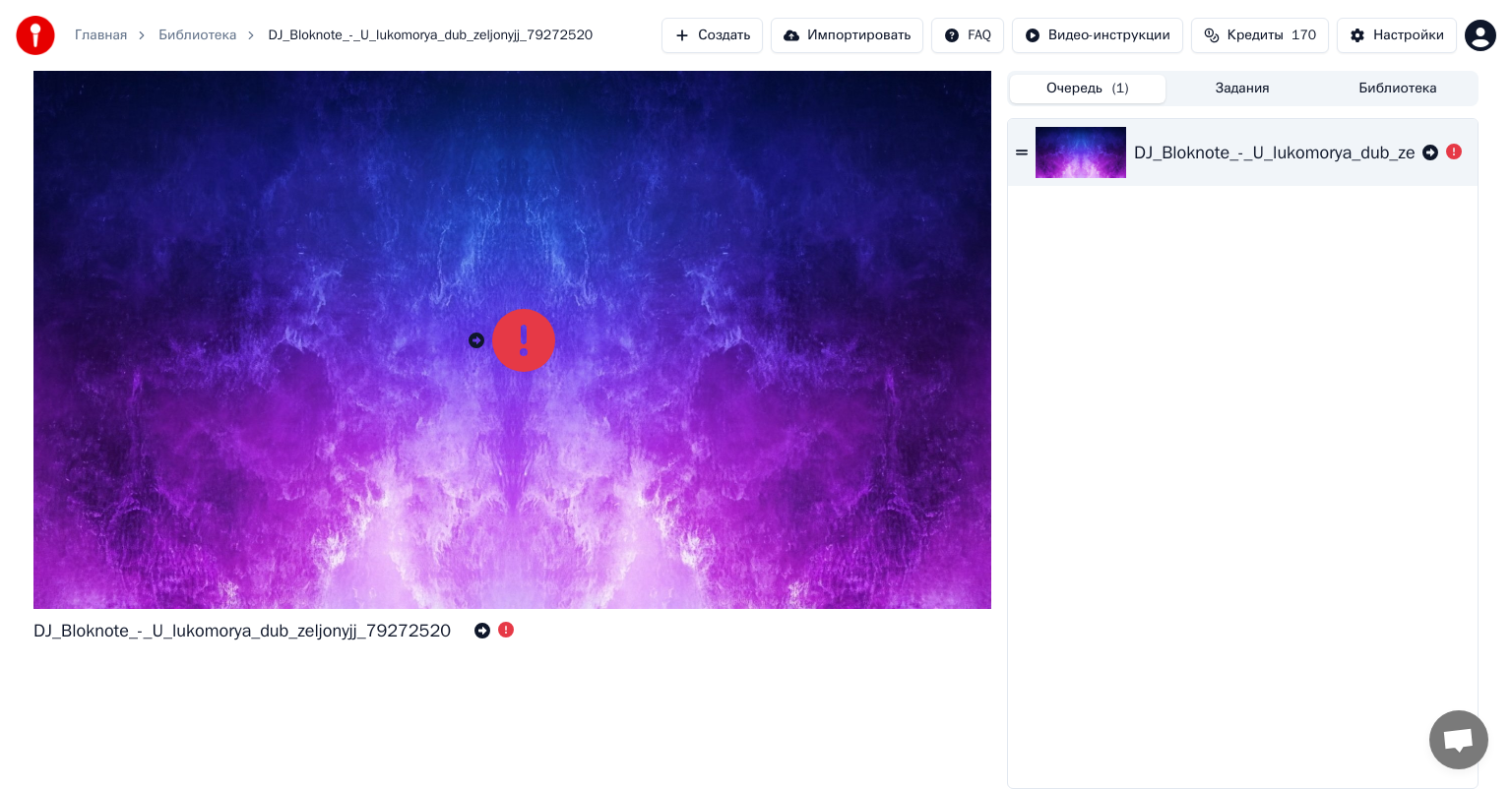 click on "Очередь ( 1 )" at bounding box center [1088, 89] 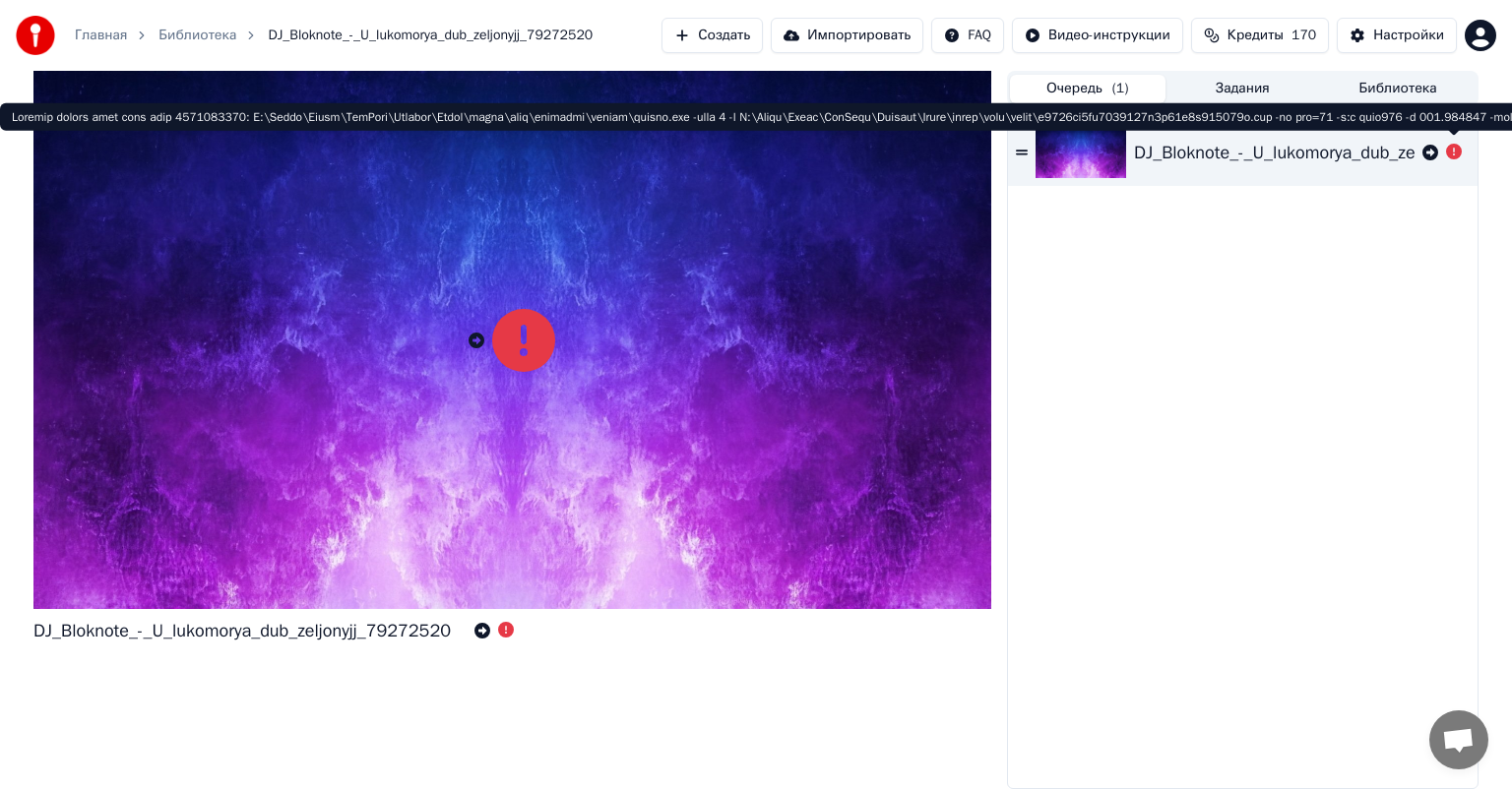 click on "DJ_Bloknote_-_U_lukomorya_dub_zeljonyjj_79272520" at bounding box center (1242, 152) 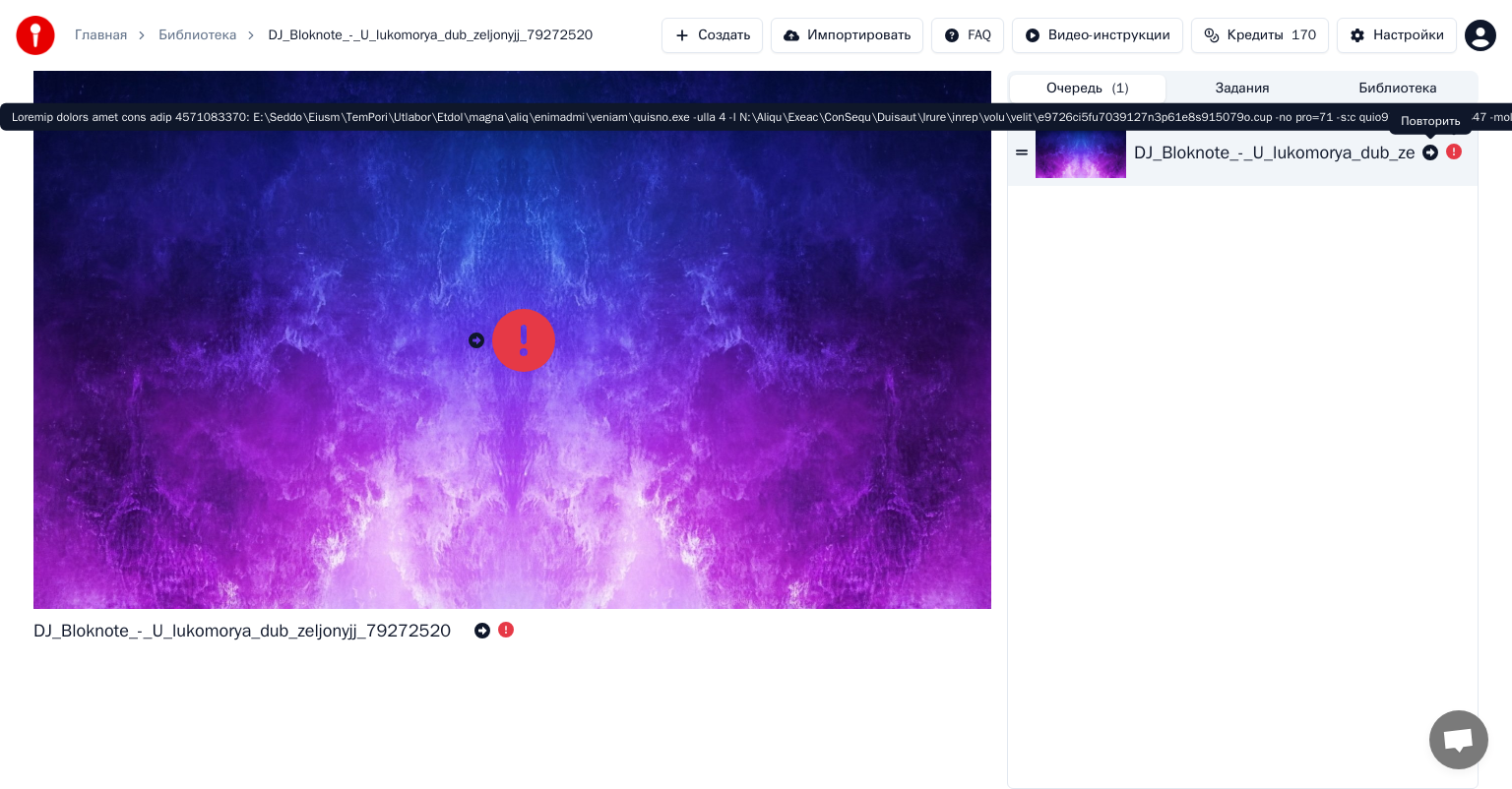 click 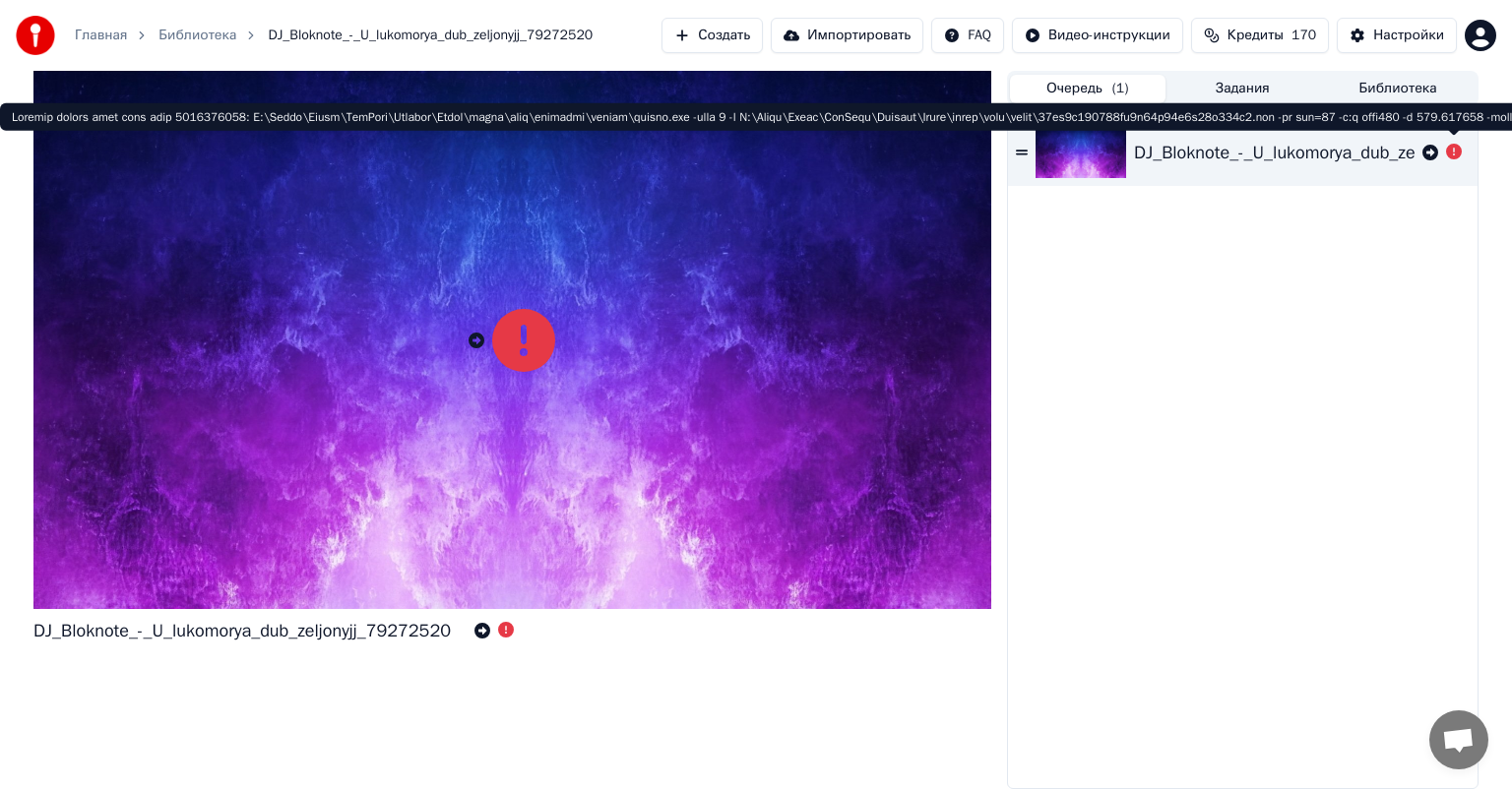 click 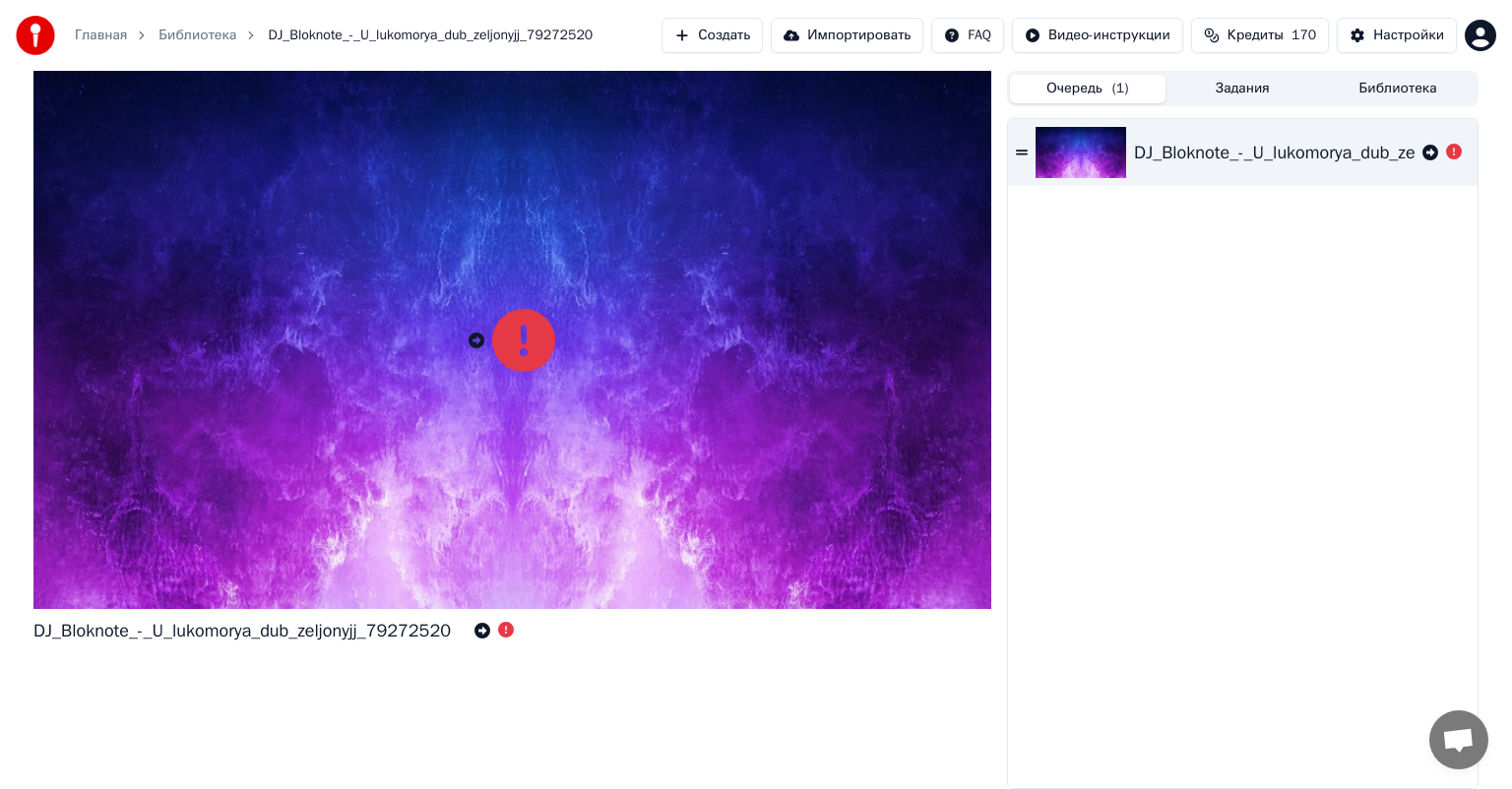 click on "Создать" at bounding box center [712, 35] 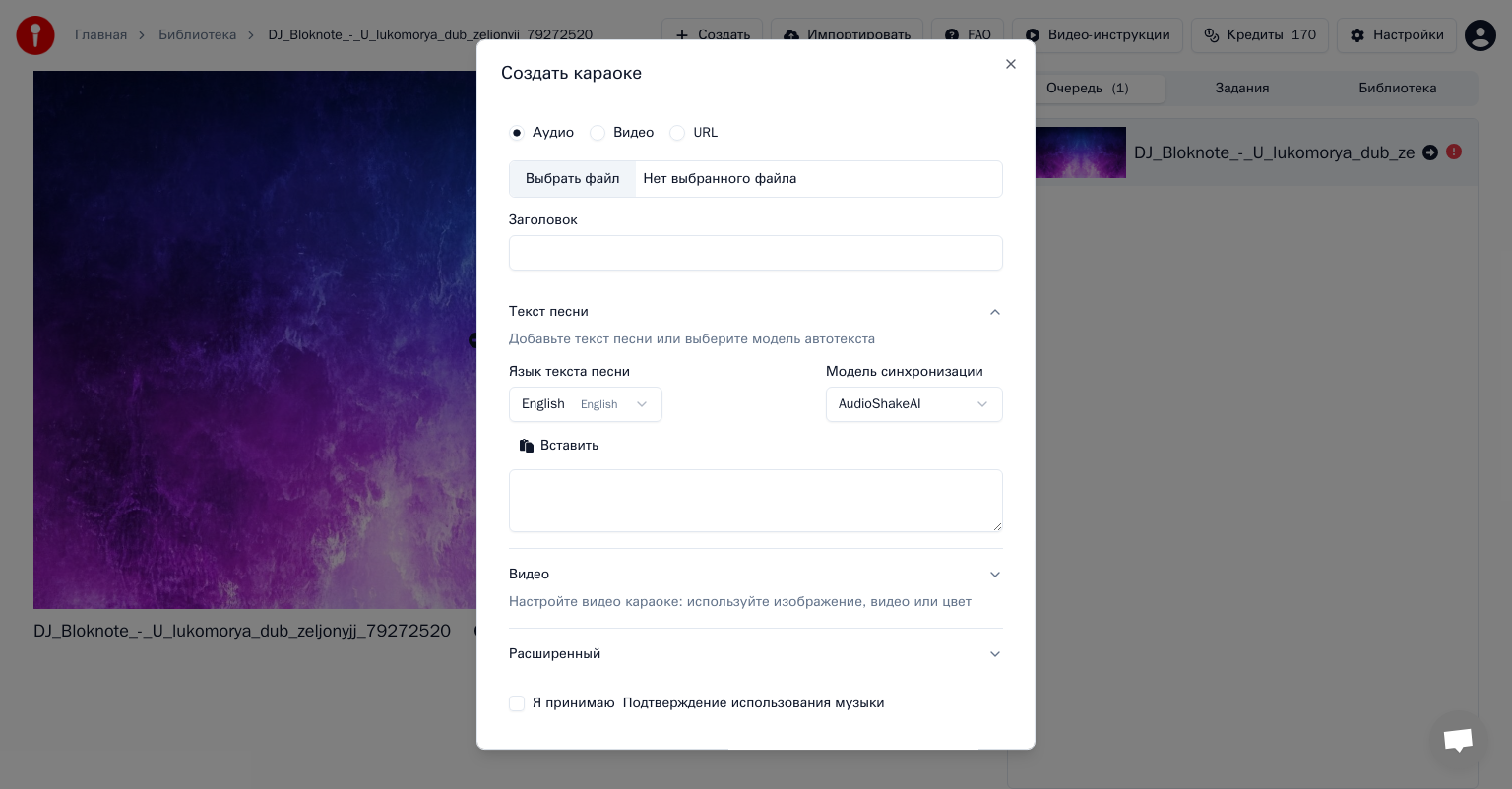 click on "Выбрать файл" at bounding box center [573, 179] 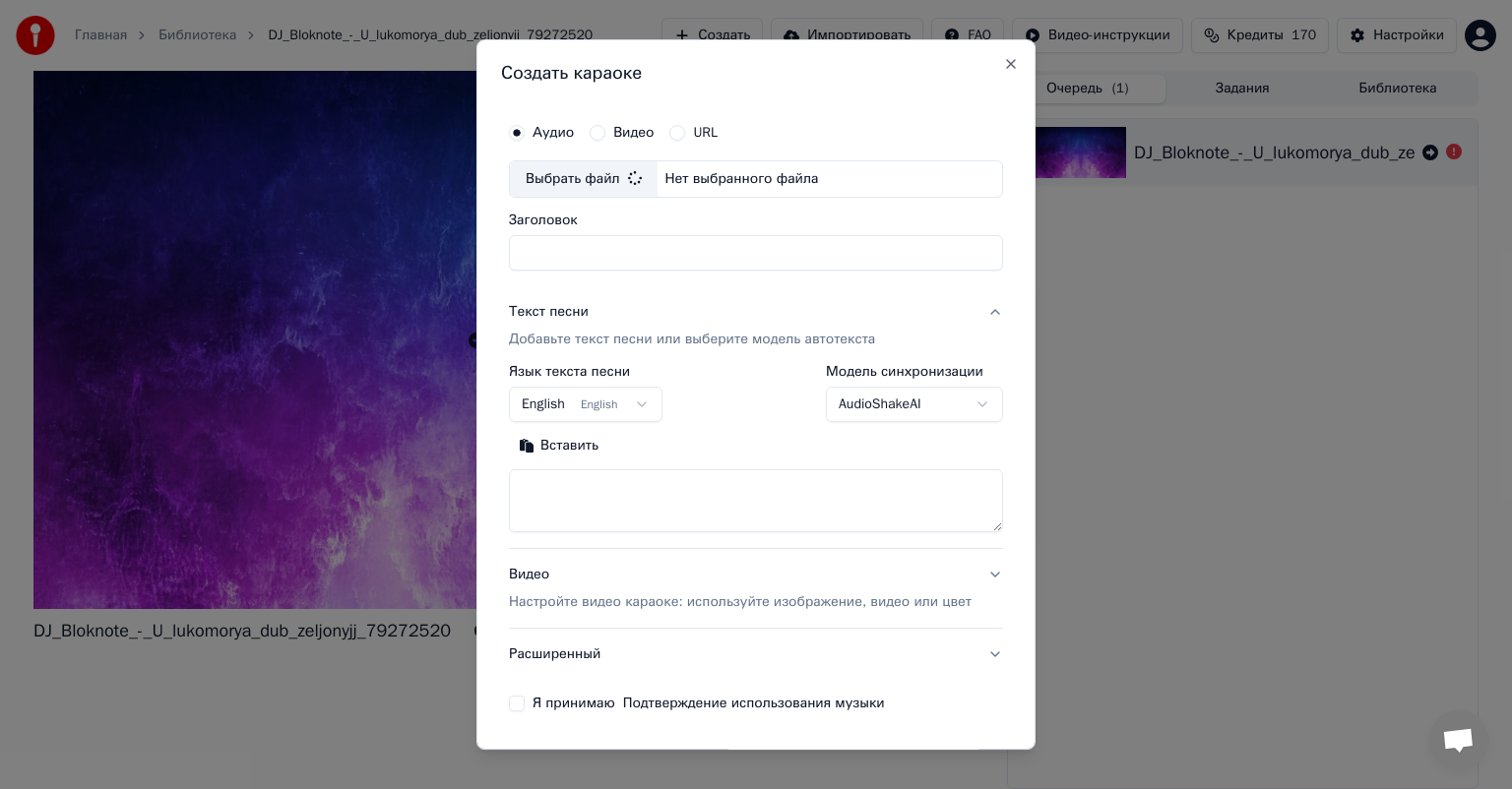 type on "**********" 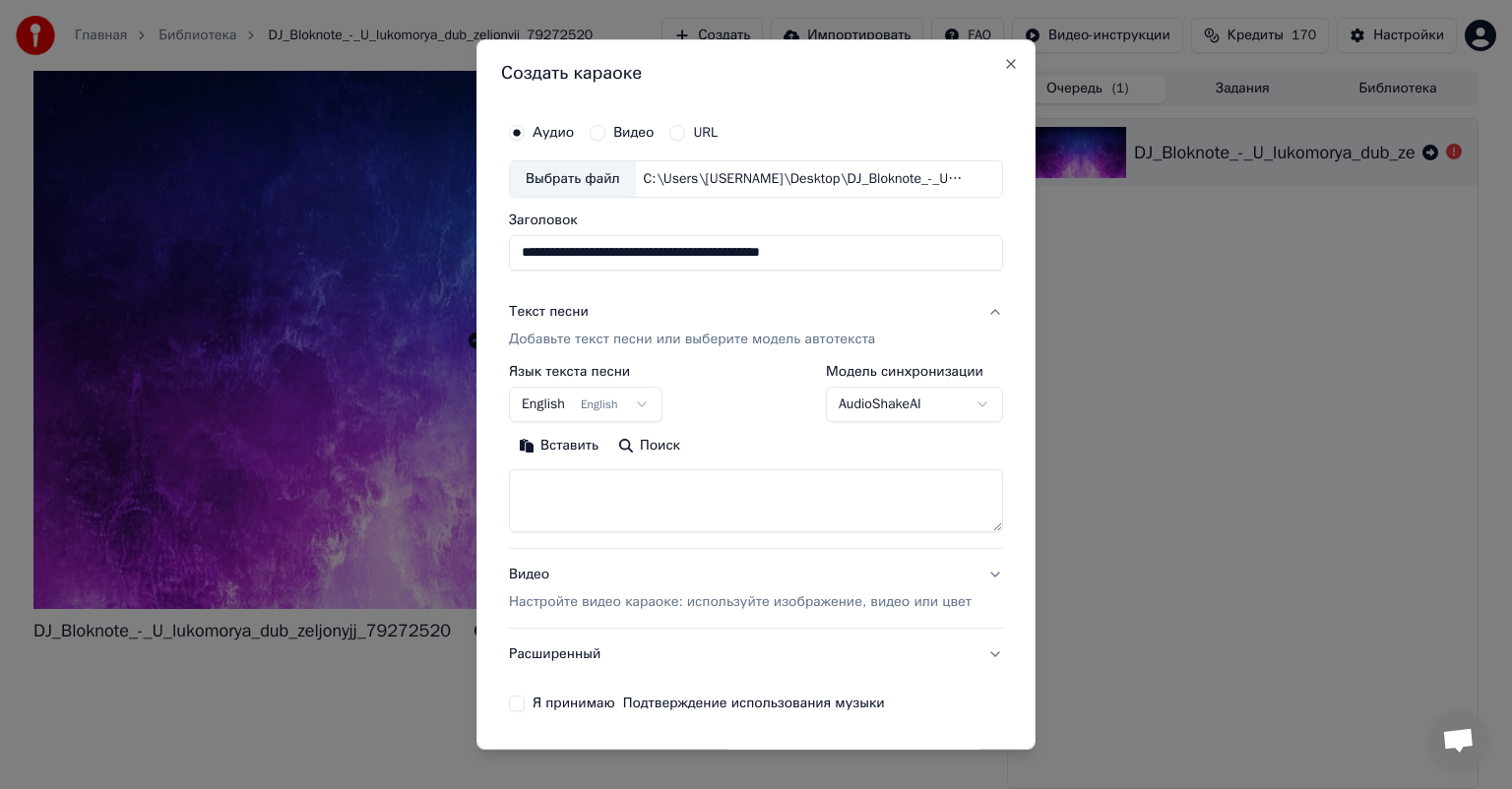 click on "English English" at bounding box center [586, 404] 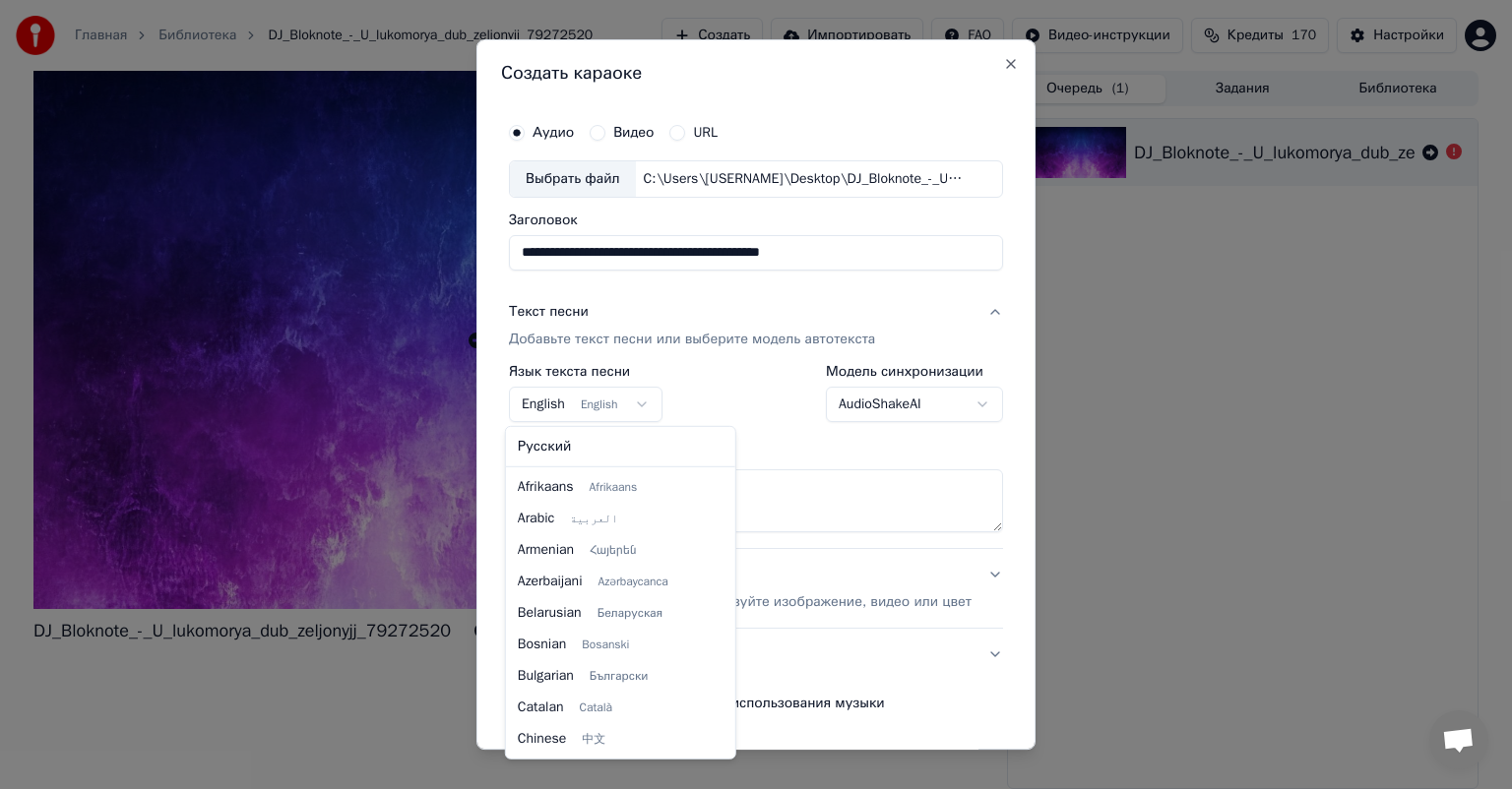 scroll, scrollTop: 157, scrollLeft: 0, axis: vertical 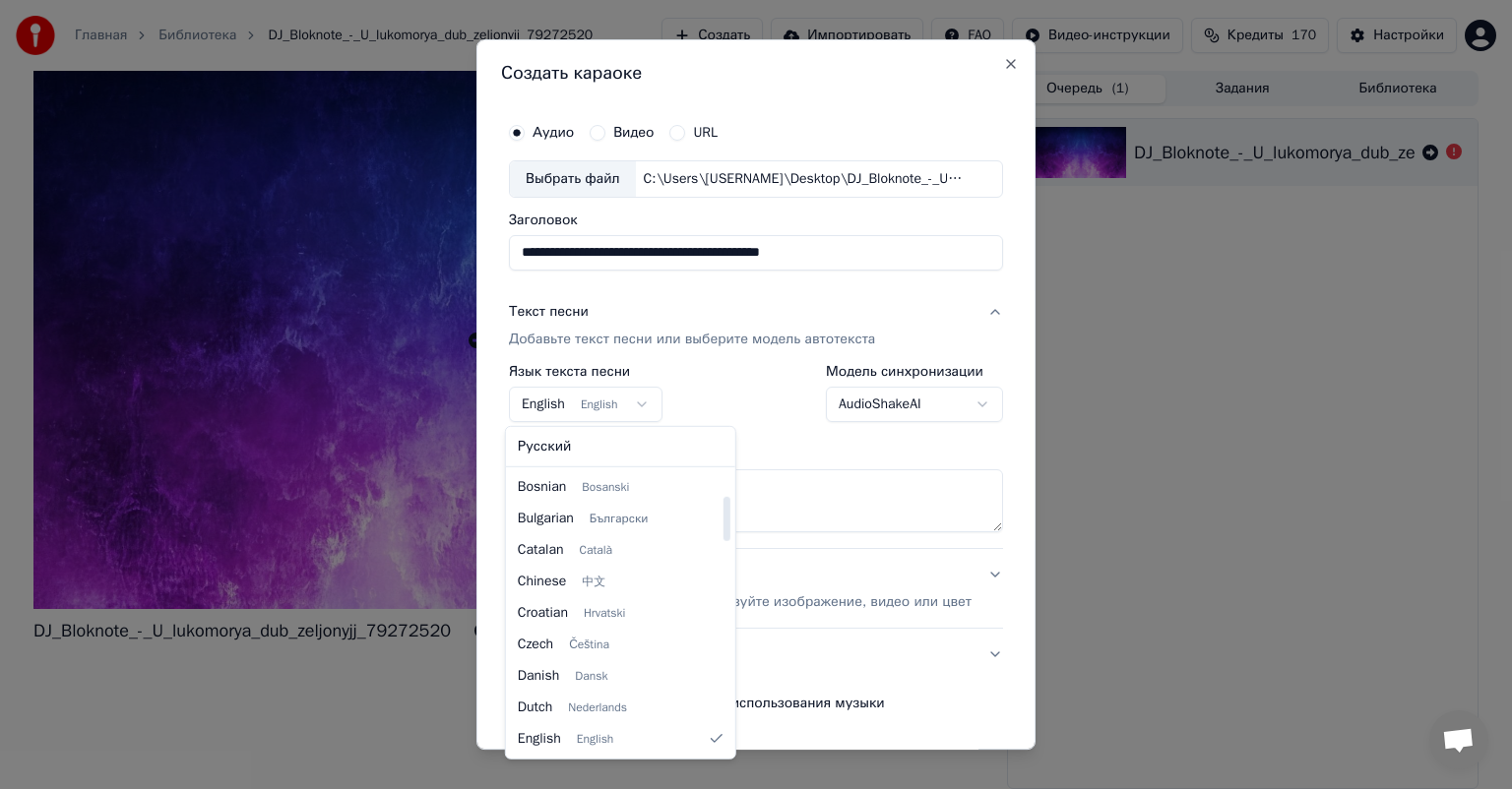 select on "**" 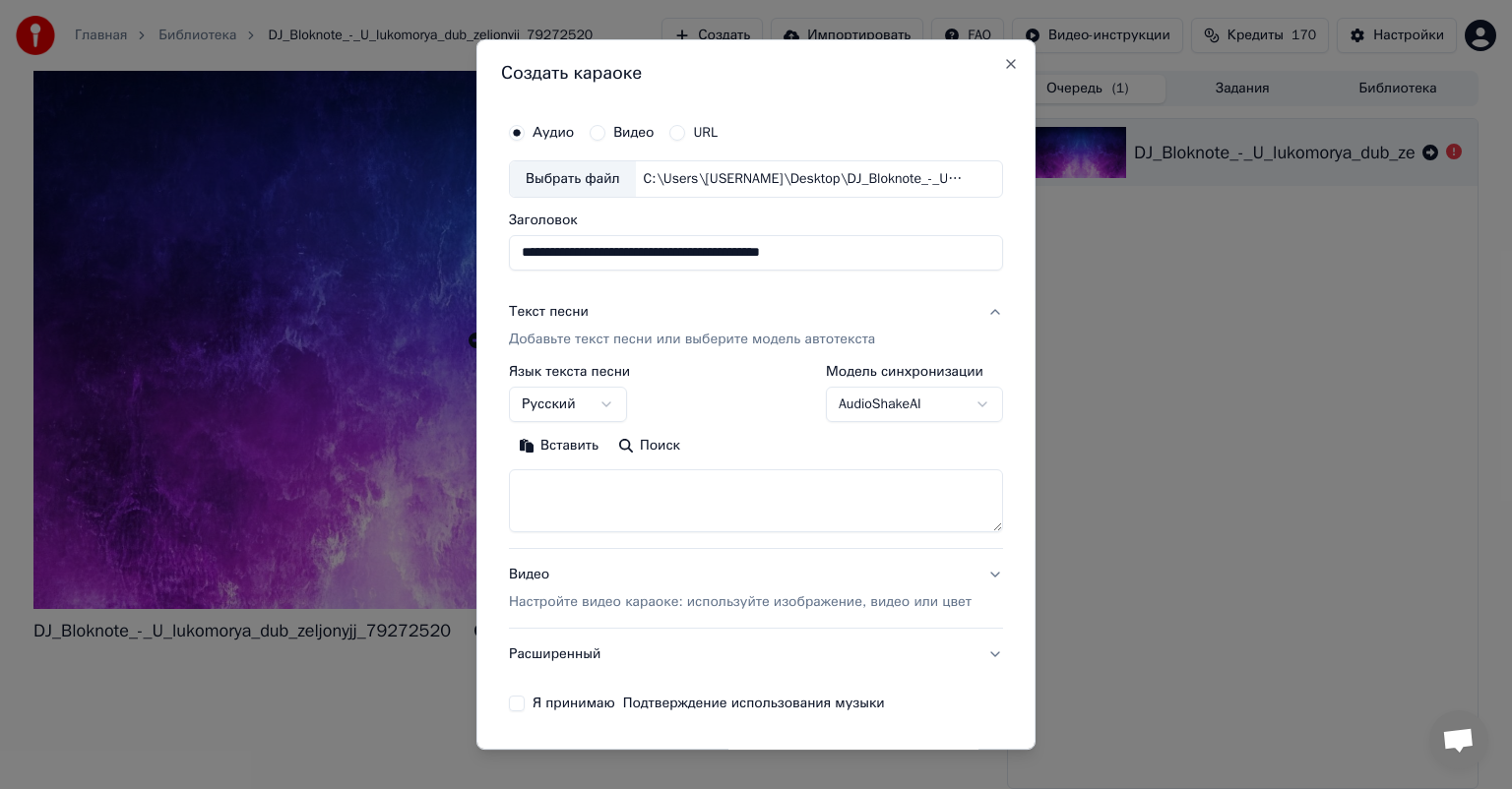 click on "**********" at bounding box center (756, 394) 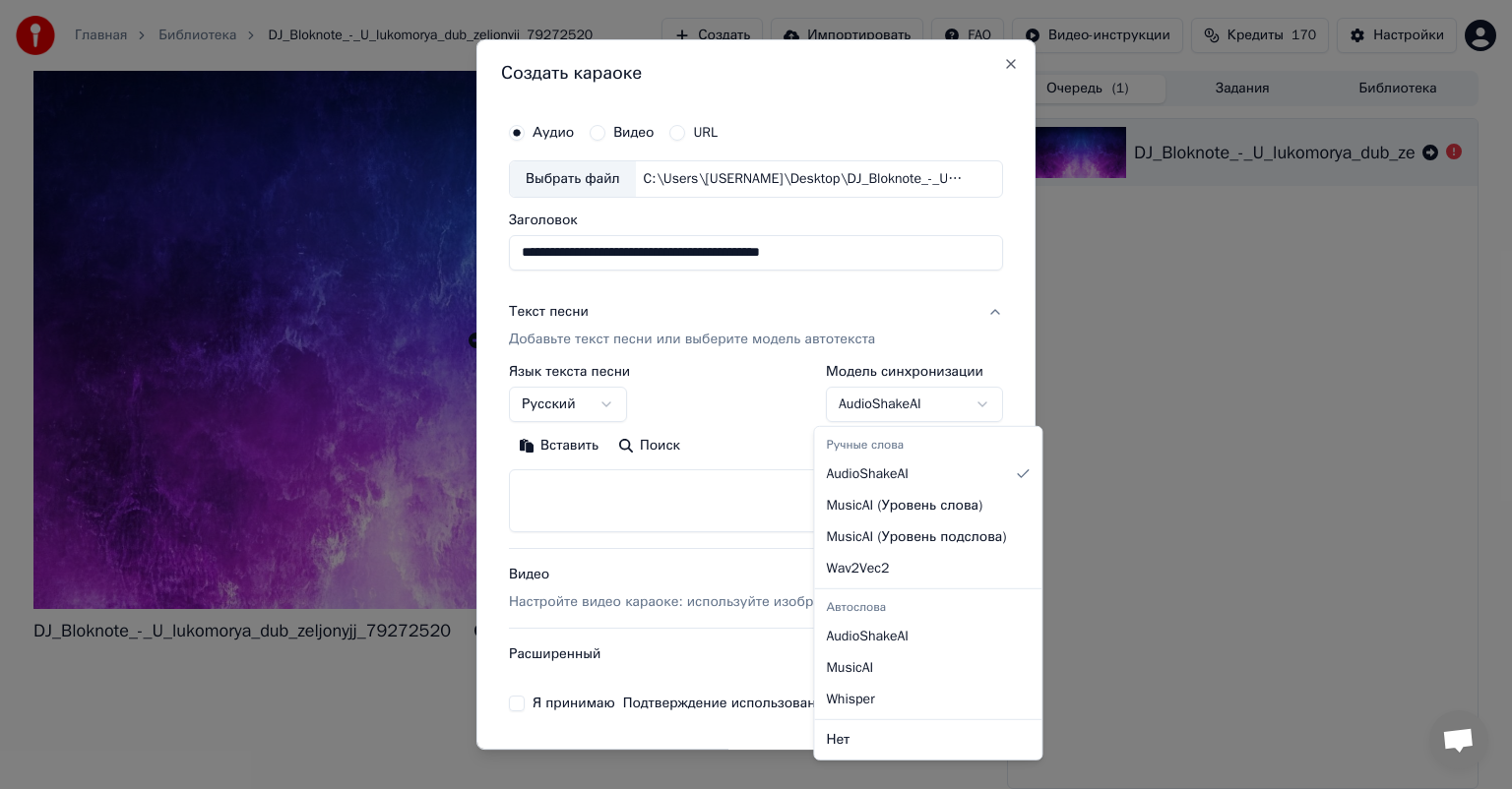 select on "**********" 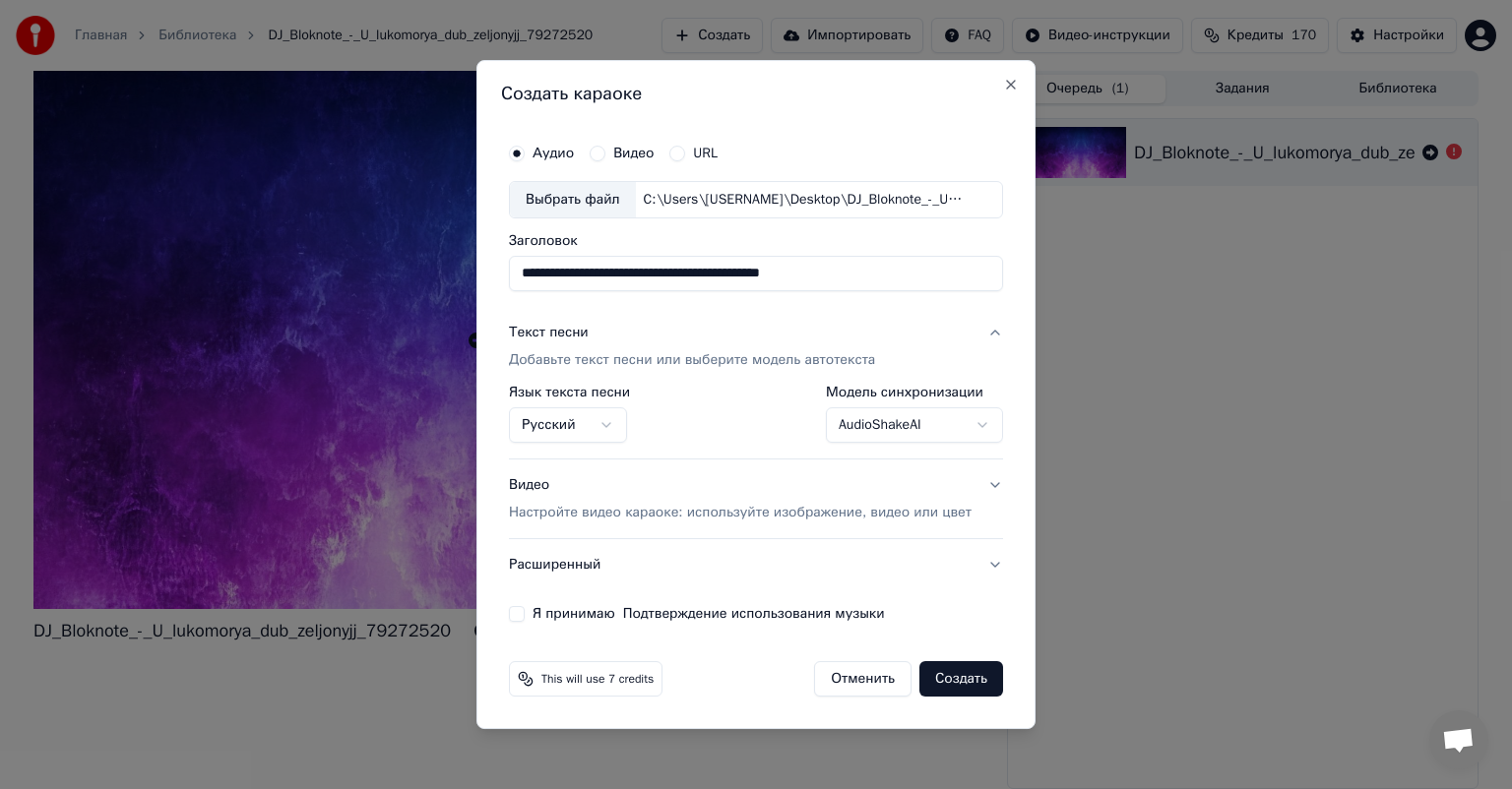 click on "Расширенный" at bounding box center [756, 565] 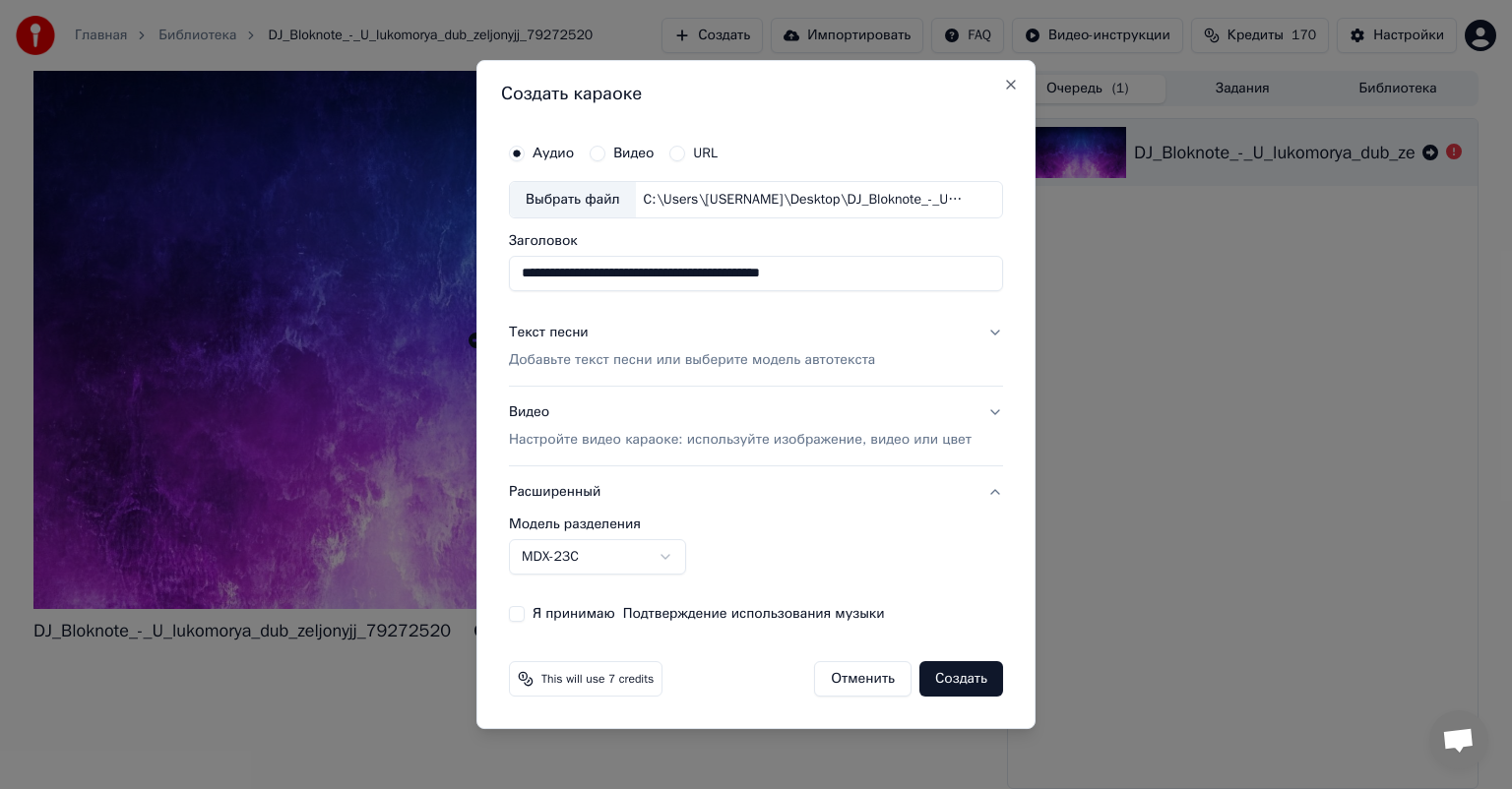 click on "**********" at bounding box center (756, 394) 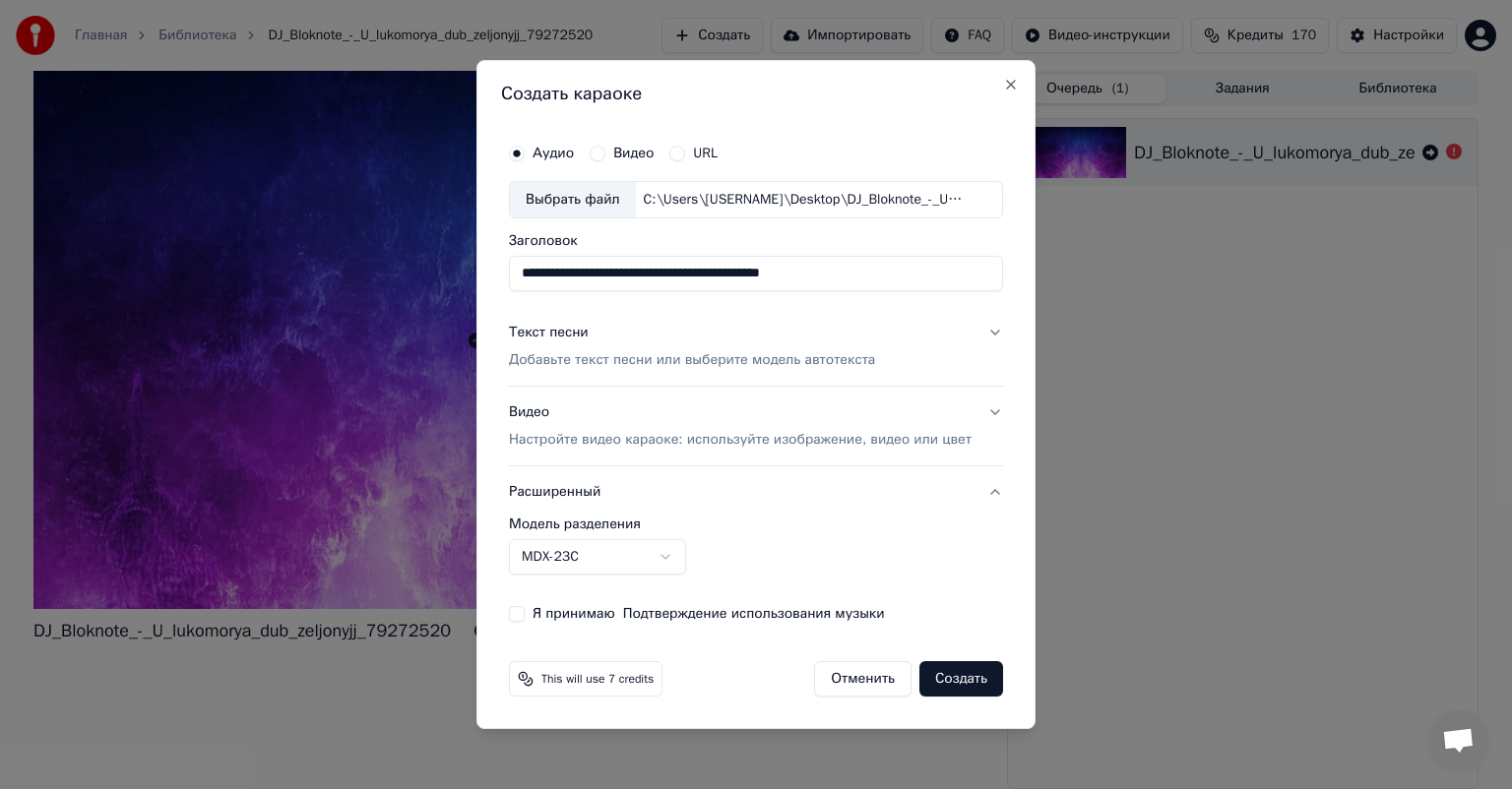 click on "**********" at bounding box center (756, 394) 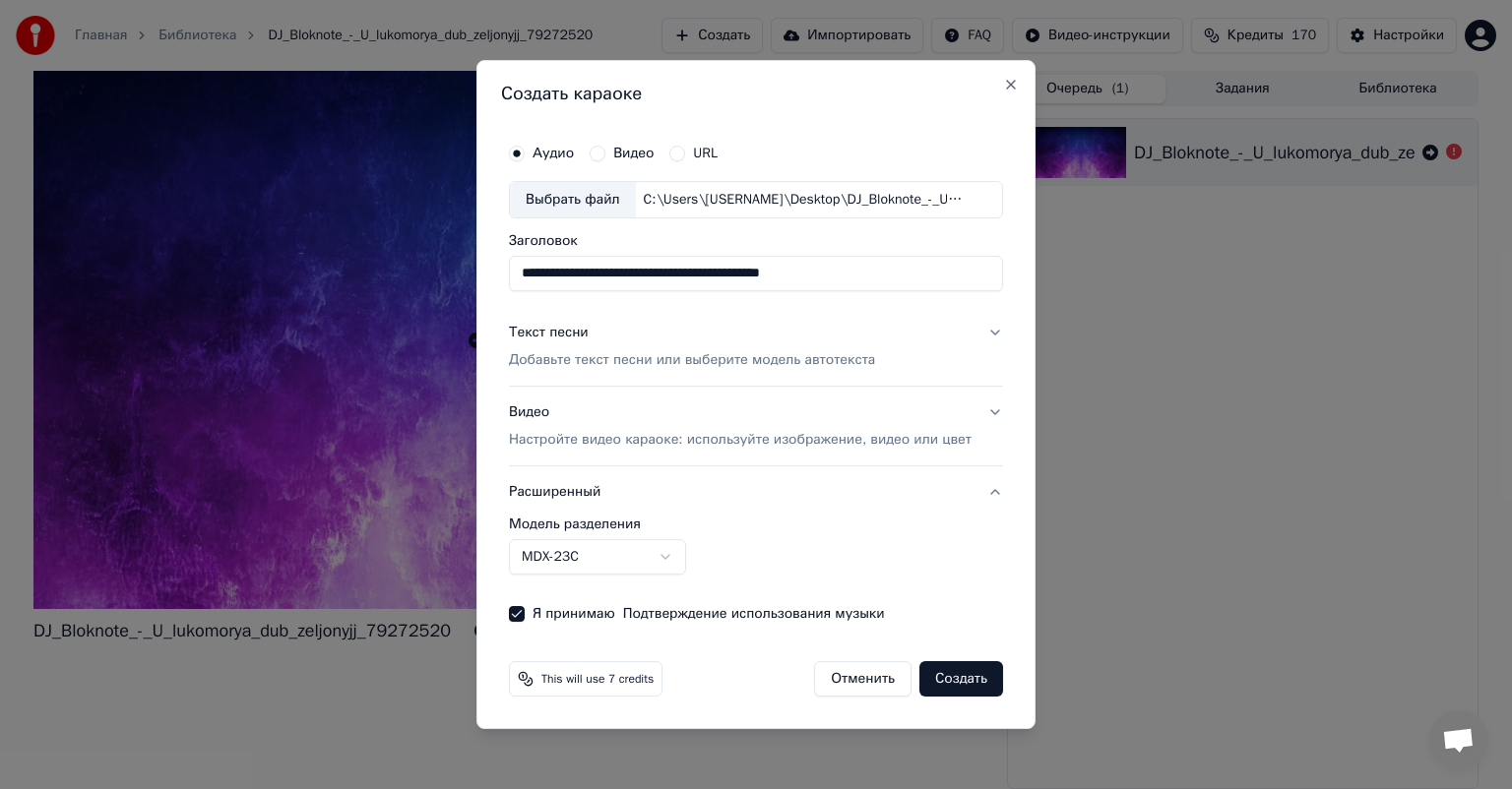 click on "Создать" at bounding box center [961, 679] 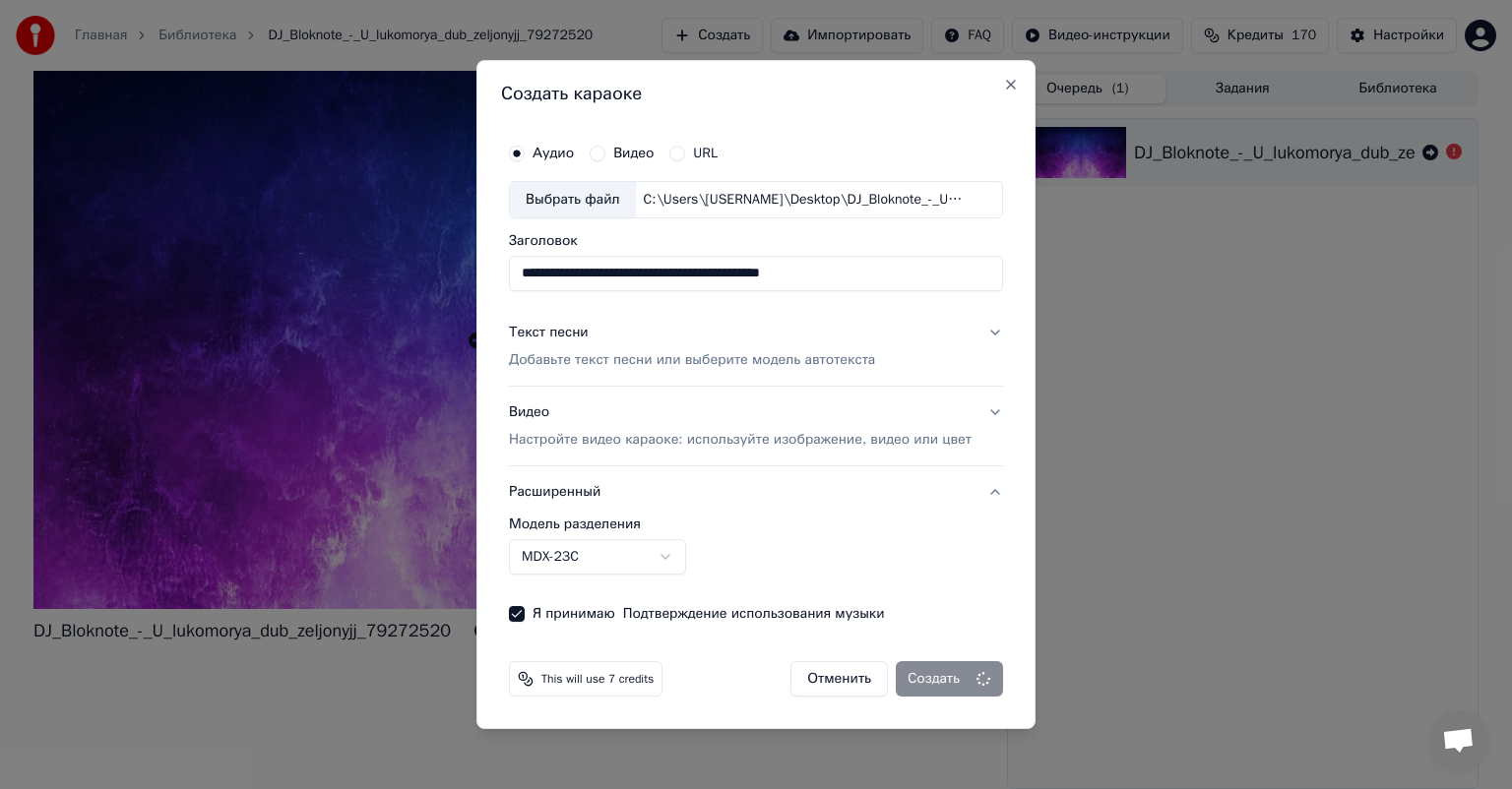 type 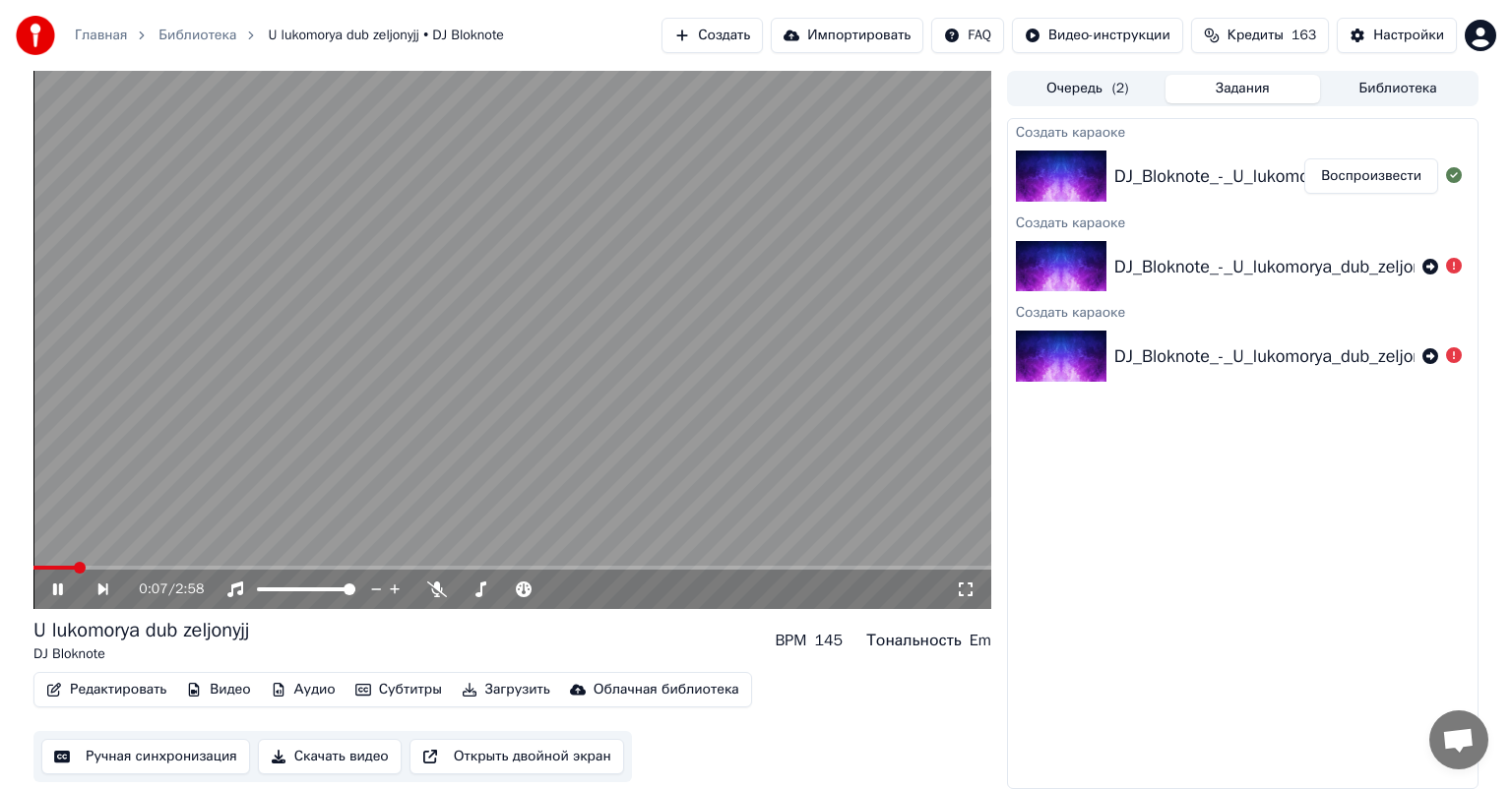 click 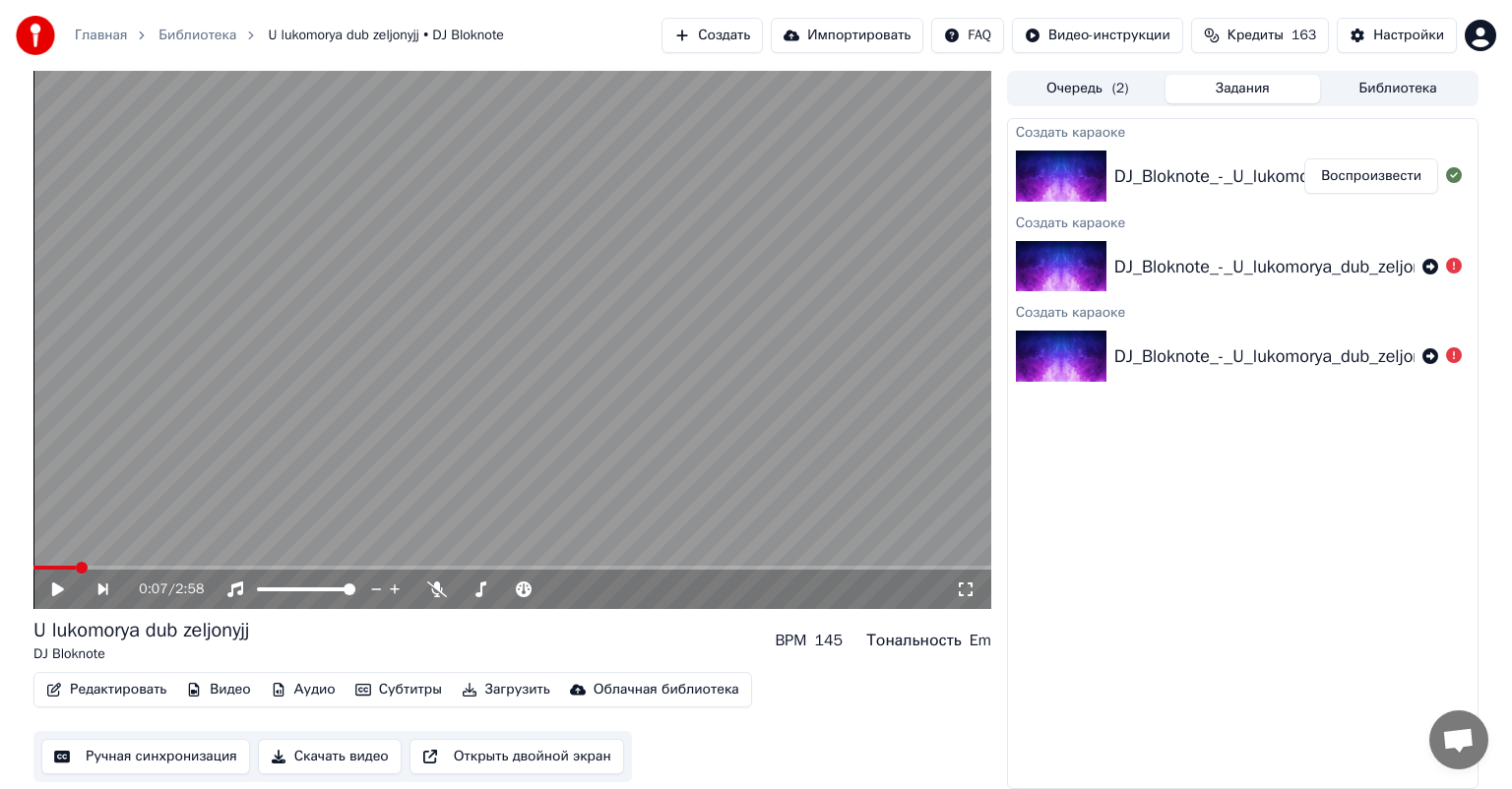 click at bounding box center (512, 339) 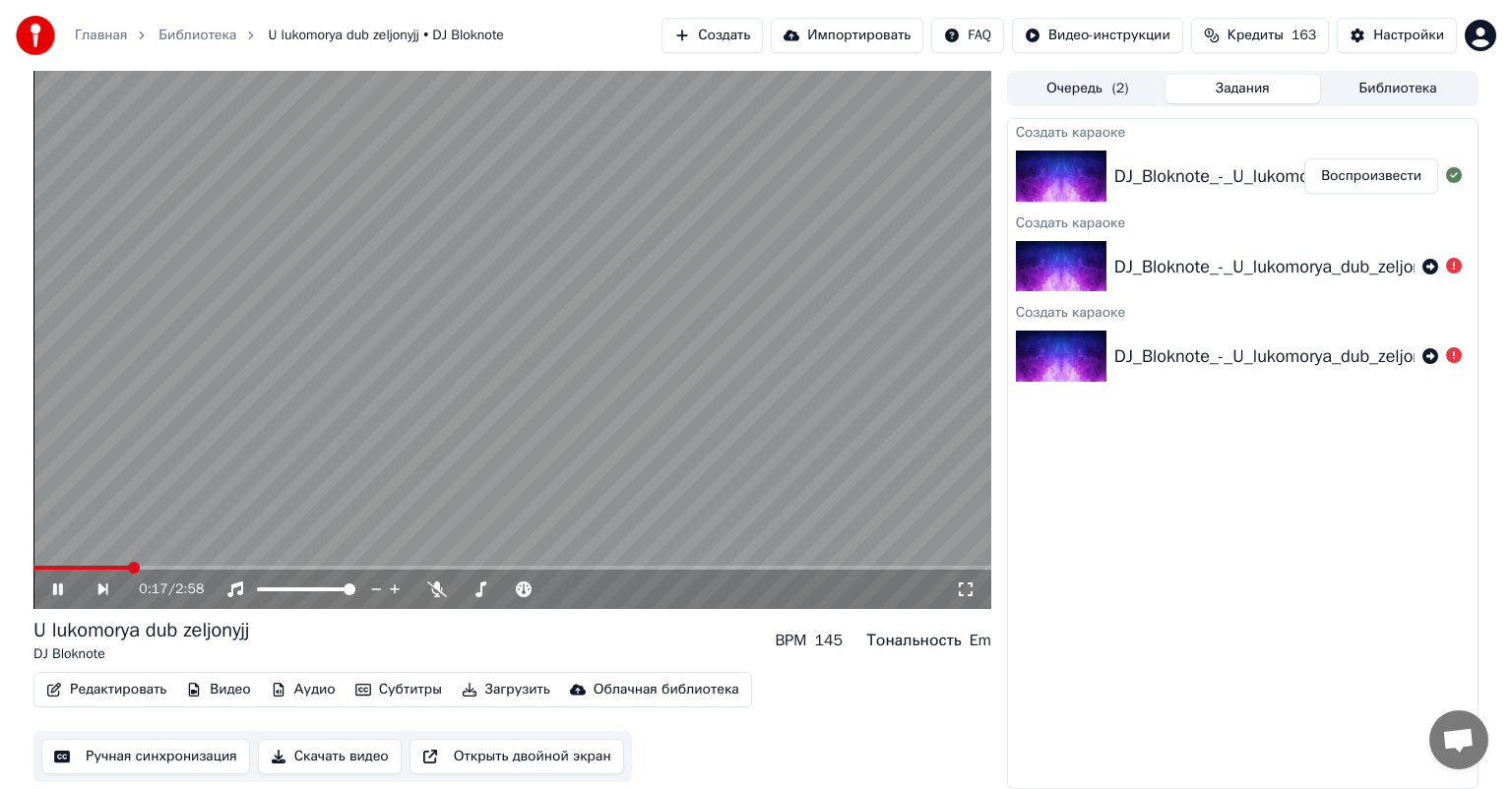 click on "0:17  /  2:58" at bounding box center (512, 589) 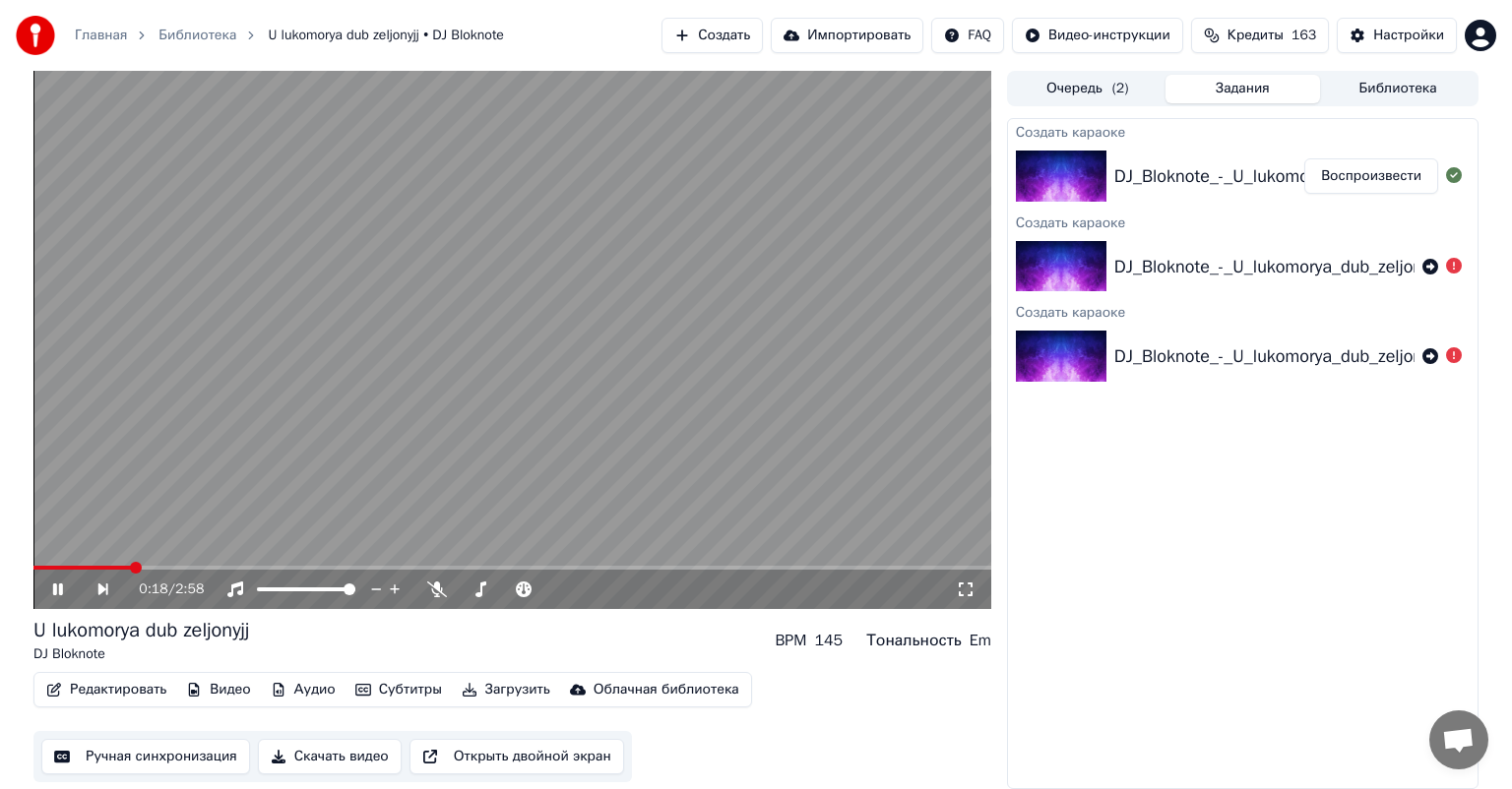 click 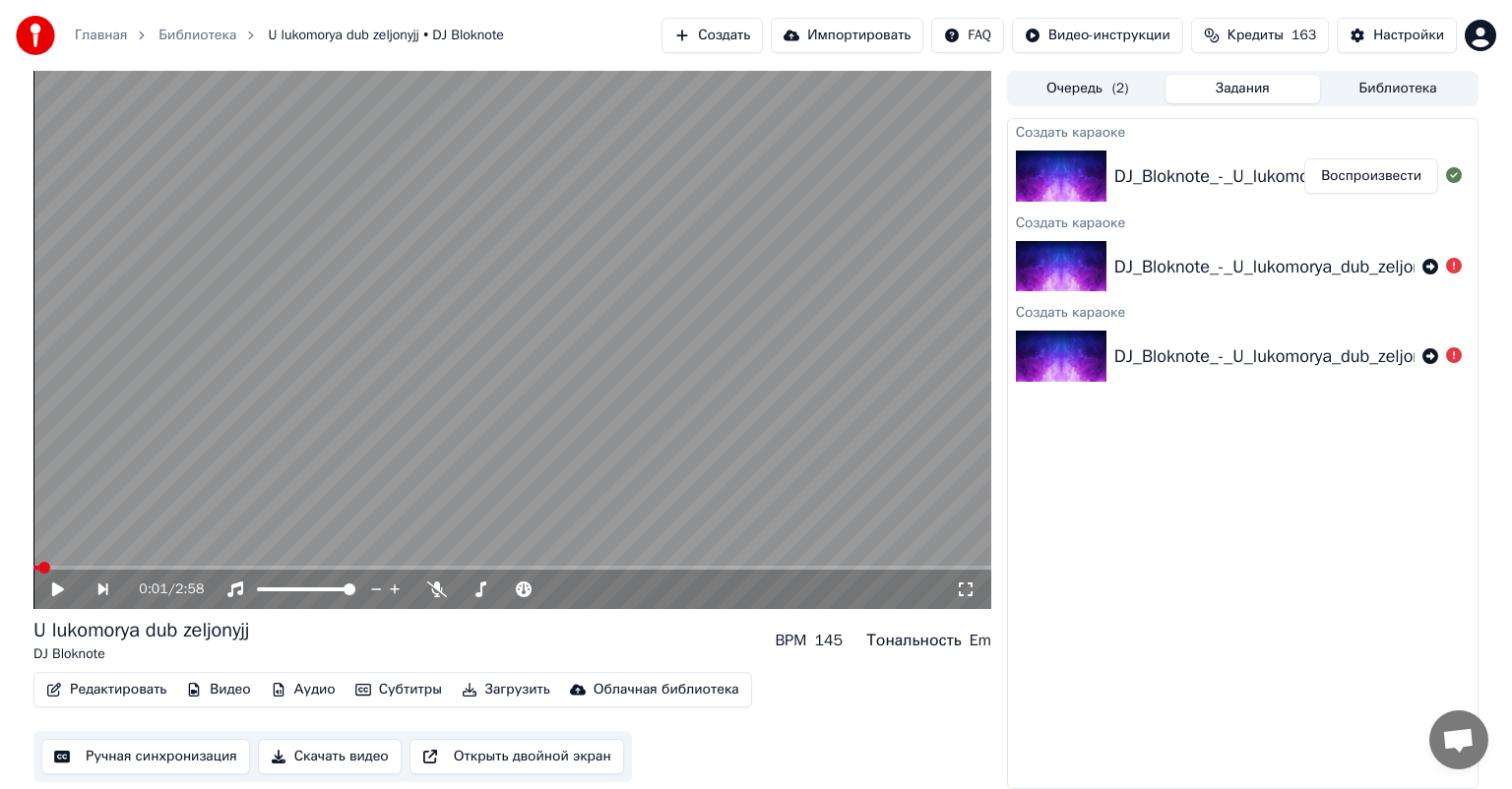 click at bounding box center (35, 568) 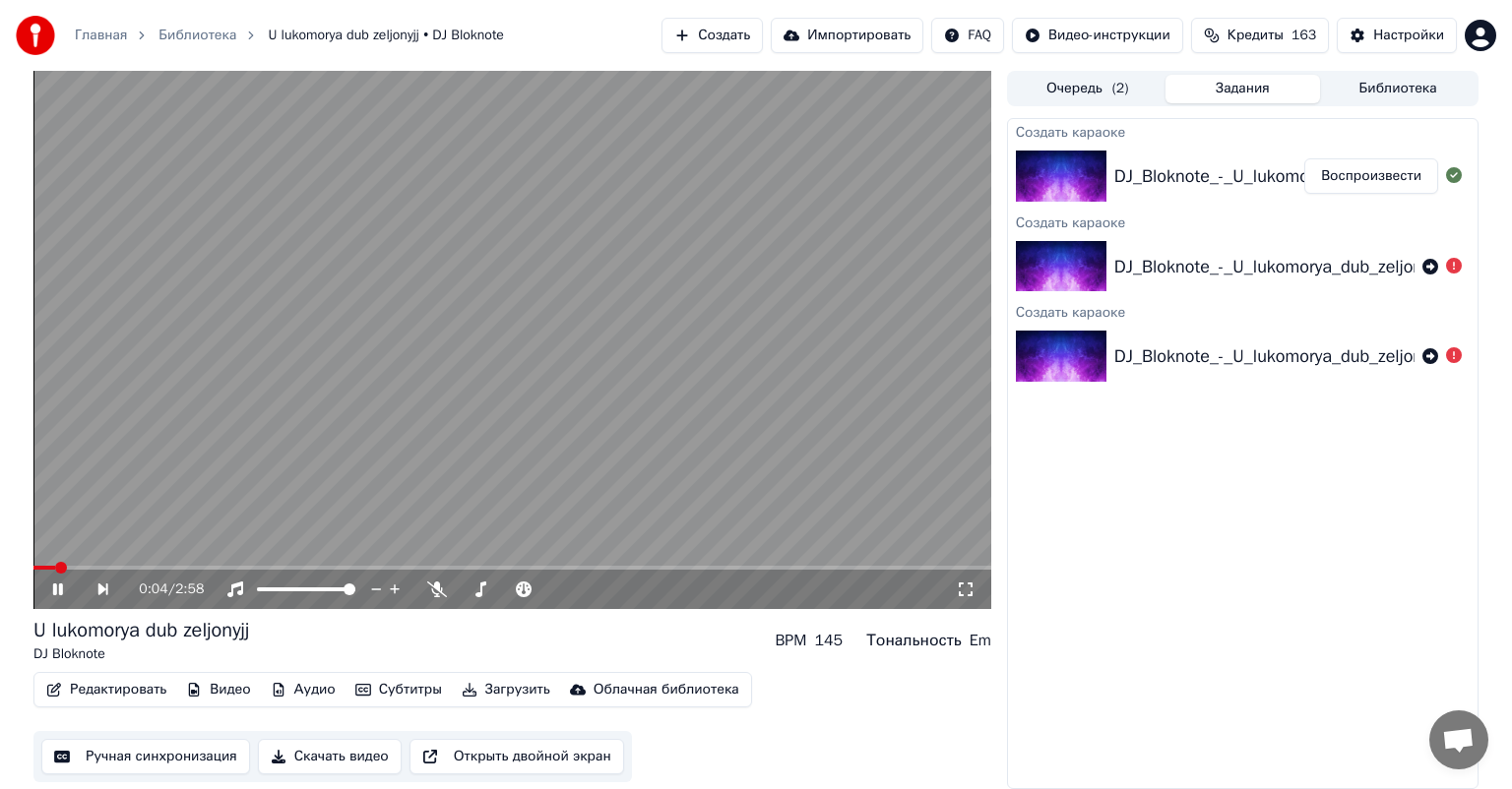 click 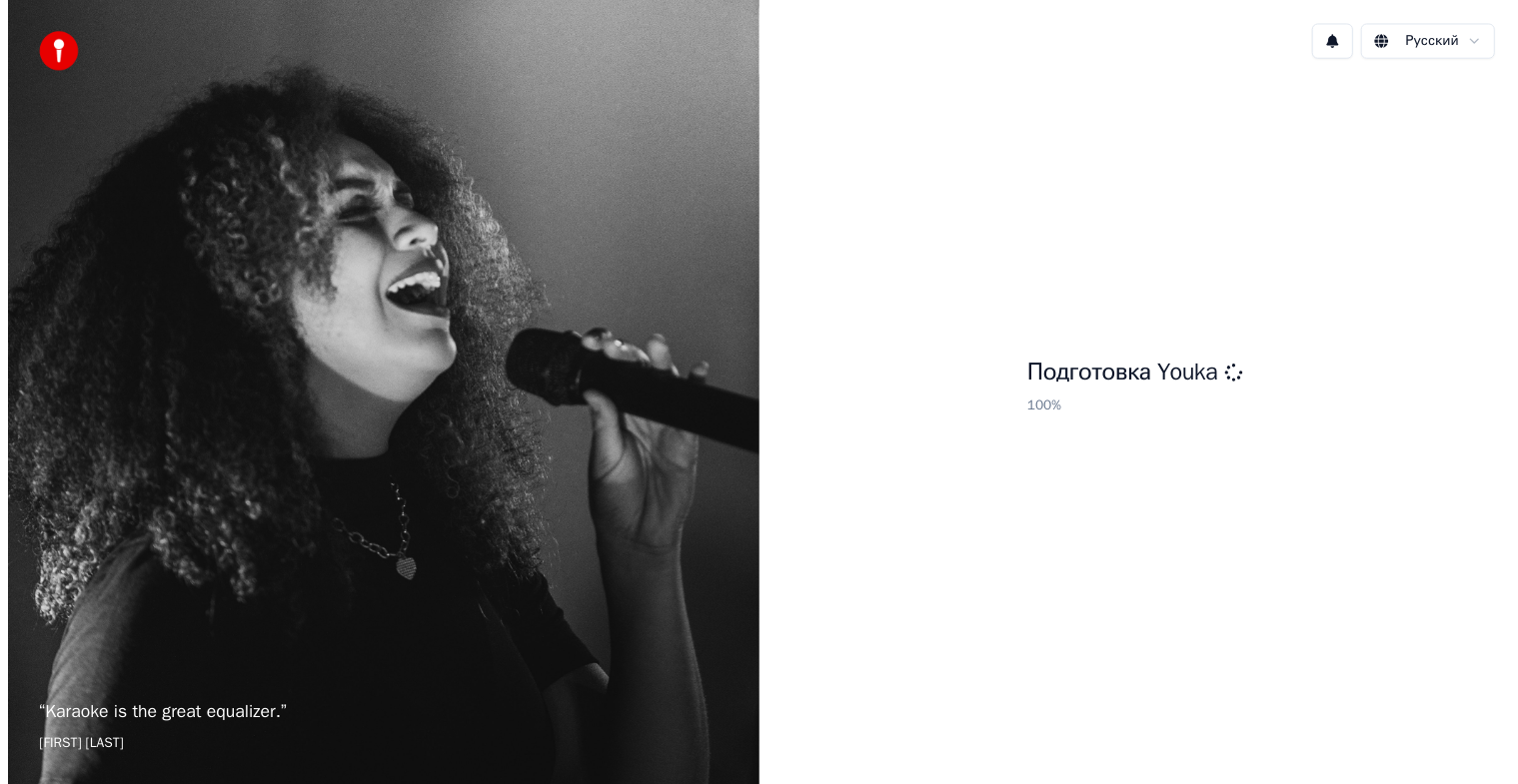 scroll, scrollTop: 0, scrollLeft: 0, axis: both 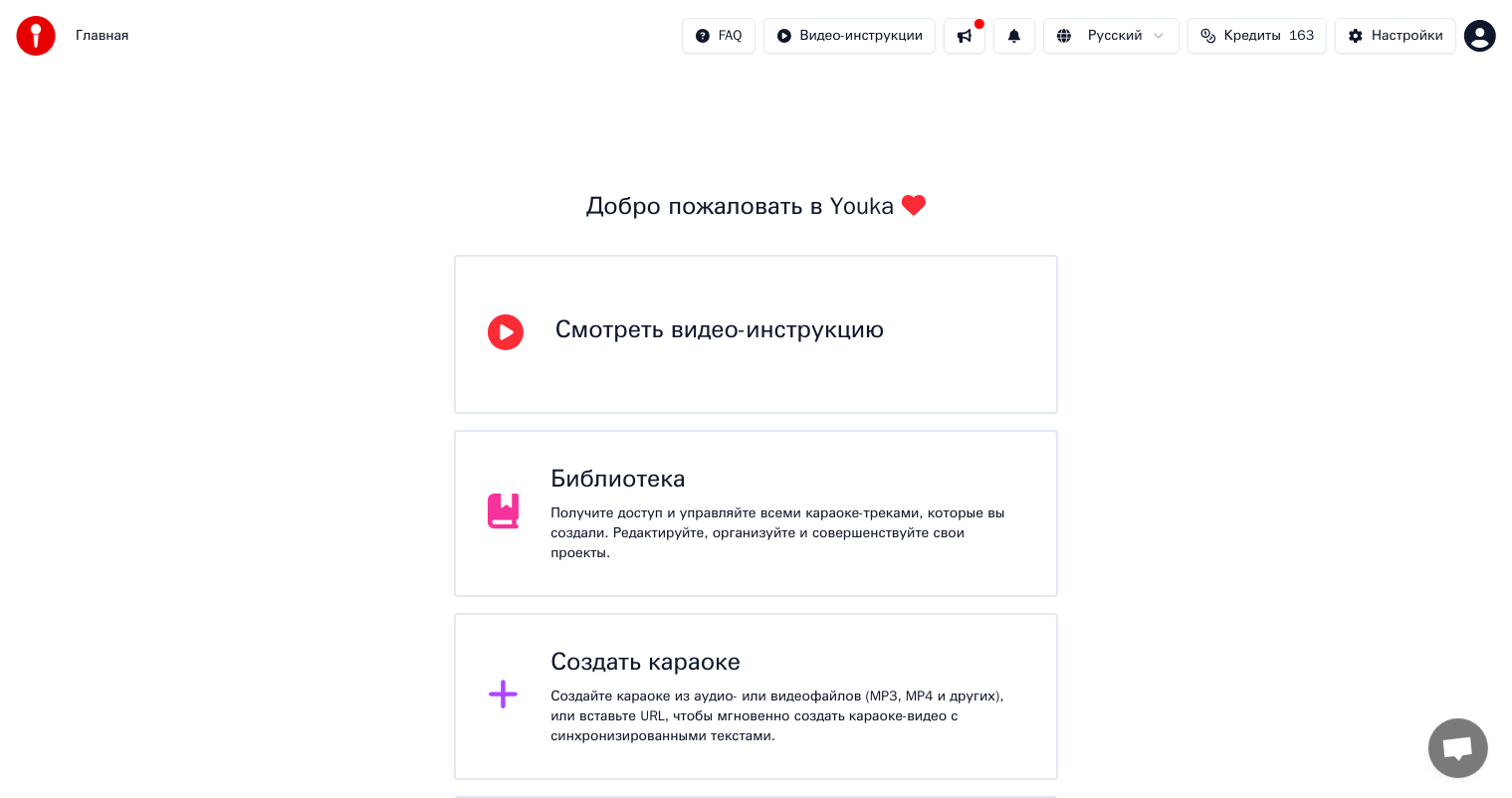 drag, startPoint x: 695, startPoint y: 530, endPoint x: 701, endPoint y: 520, distance: 11.661904 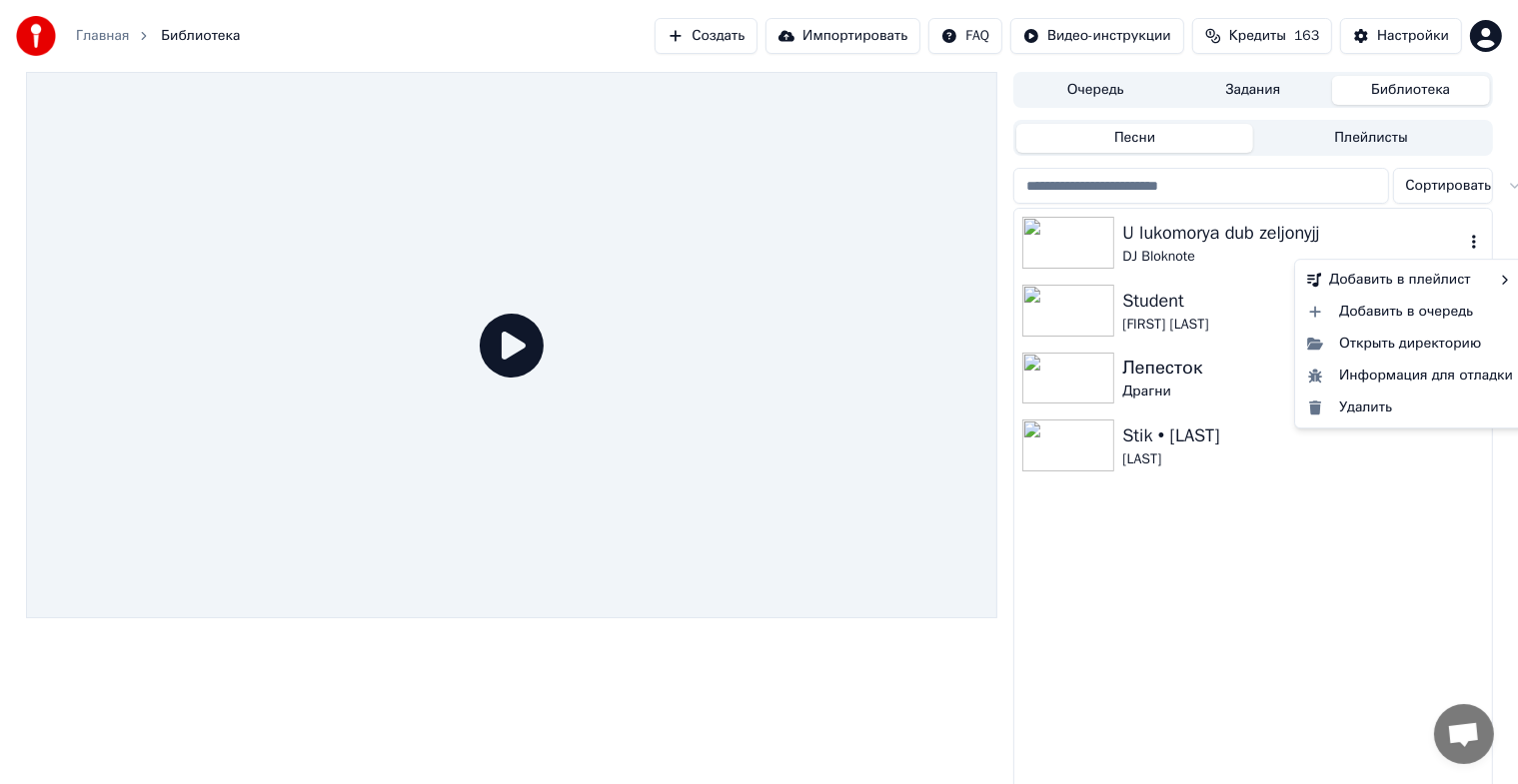 click 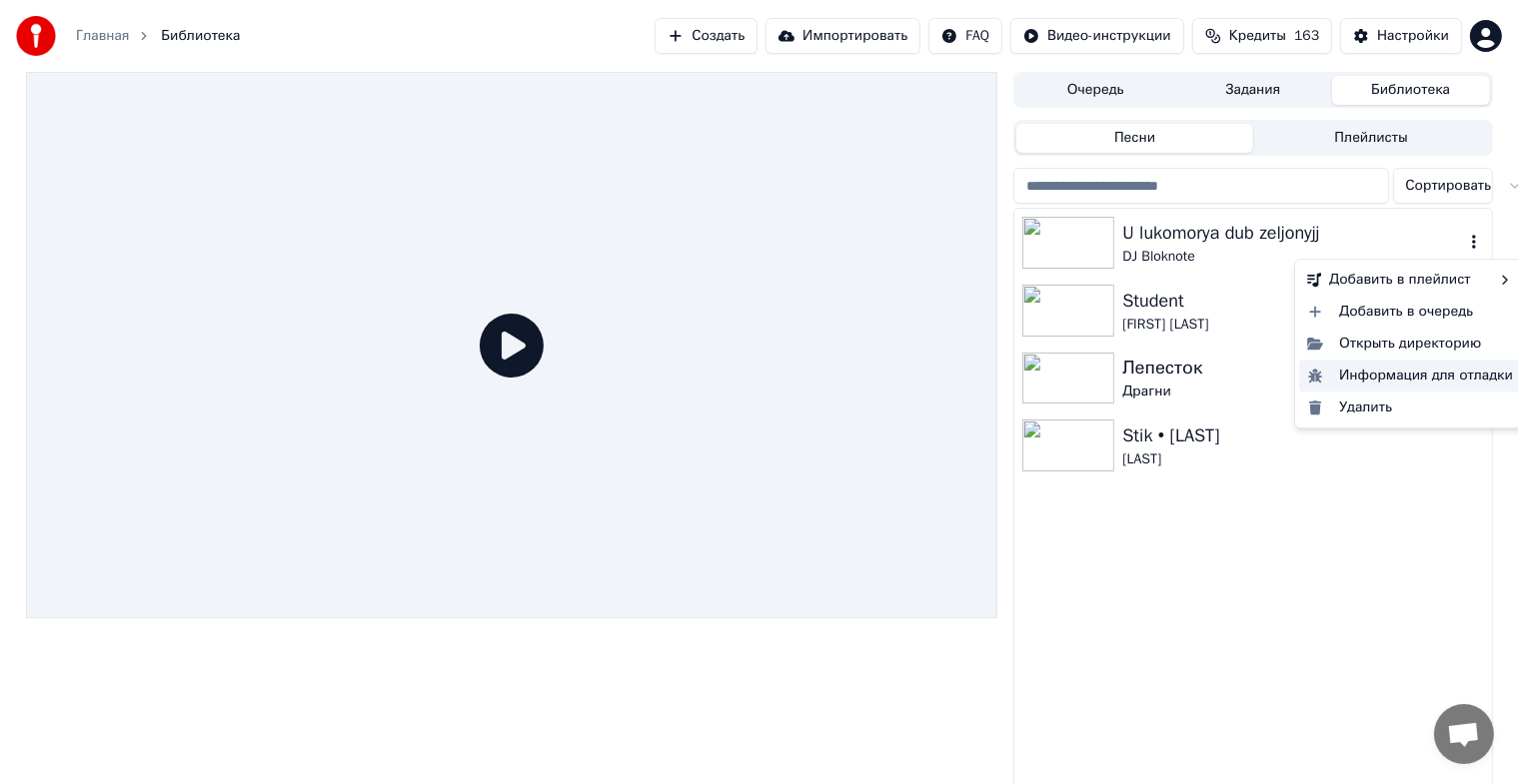 click on "Информация для отладки" at bounding box center [1410, 376] 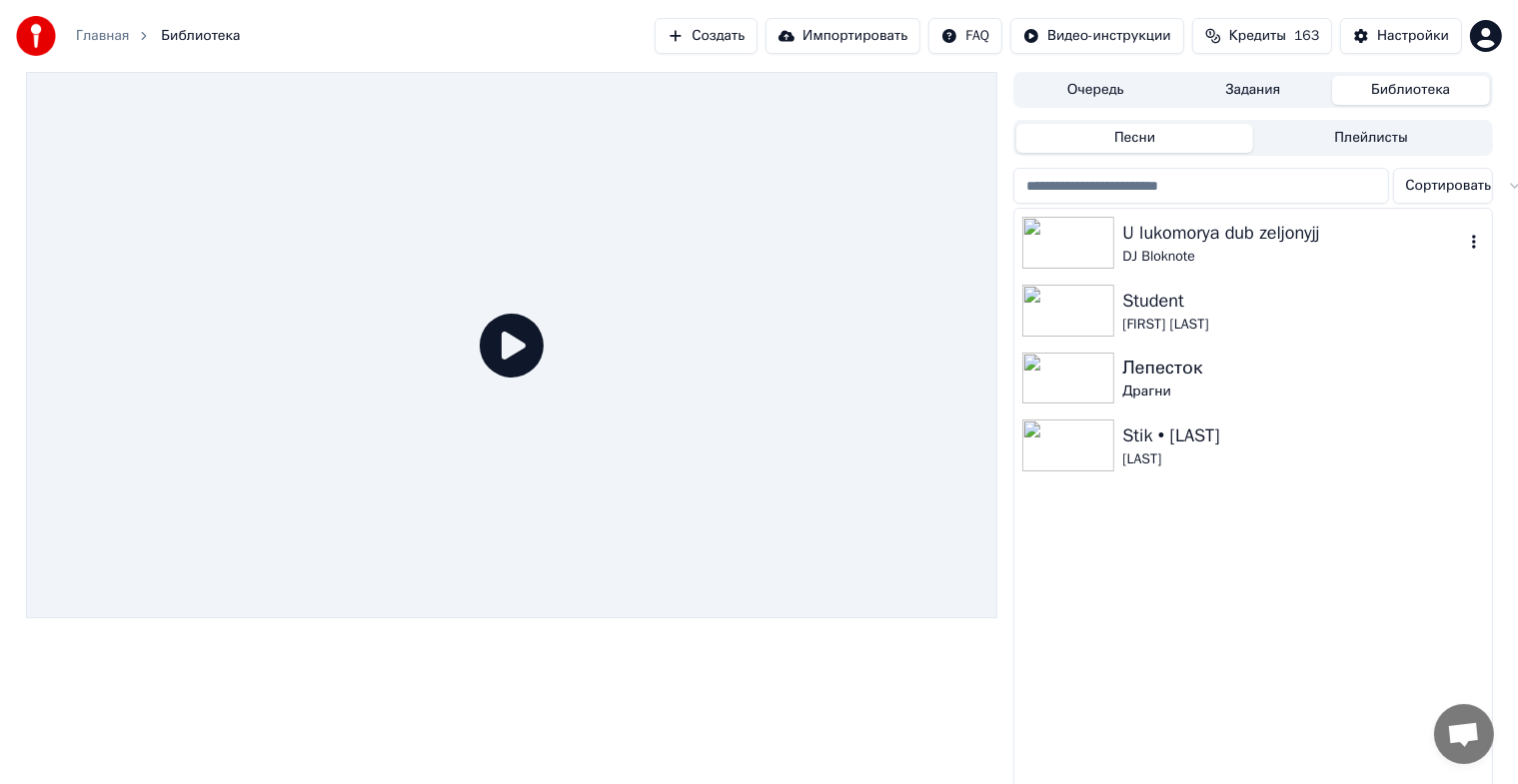 click on "U lukomorya dub zeljonyjj DJ Bloknote" at bounding box center (1252, 243) 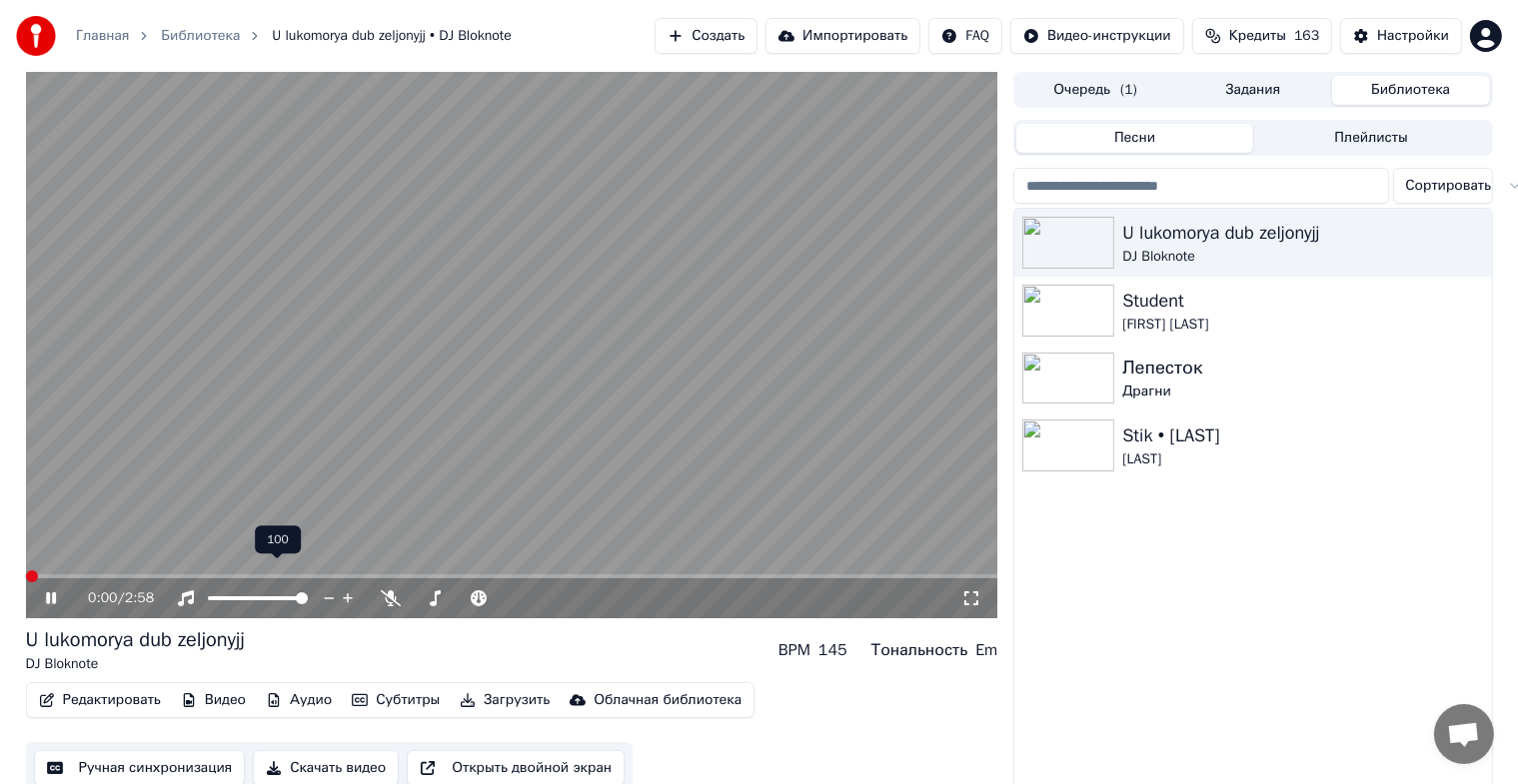 scroll, scrollTop: 24, scrollLeft: 0, axis: vertical 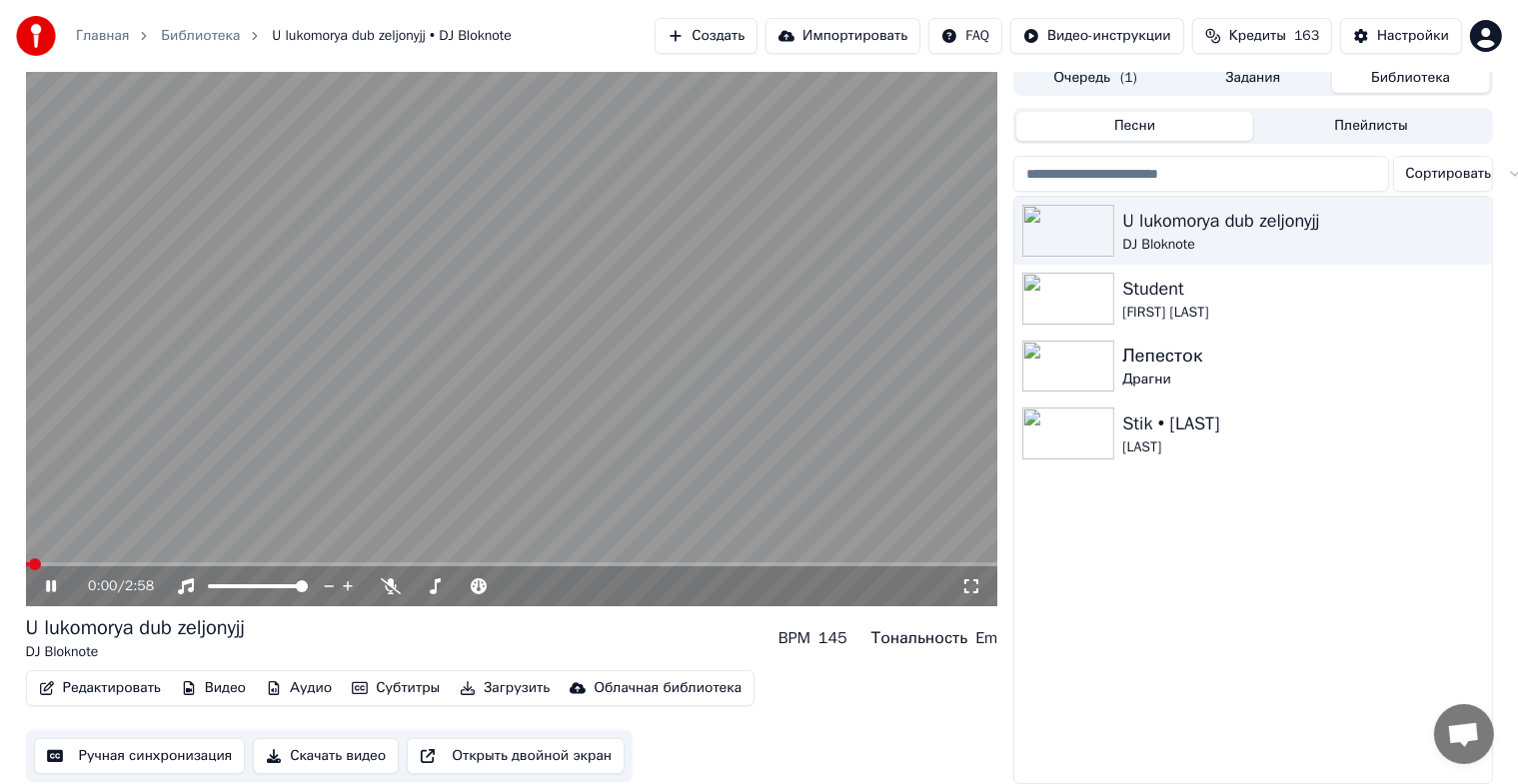 click 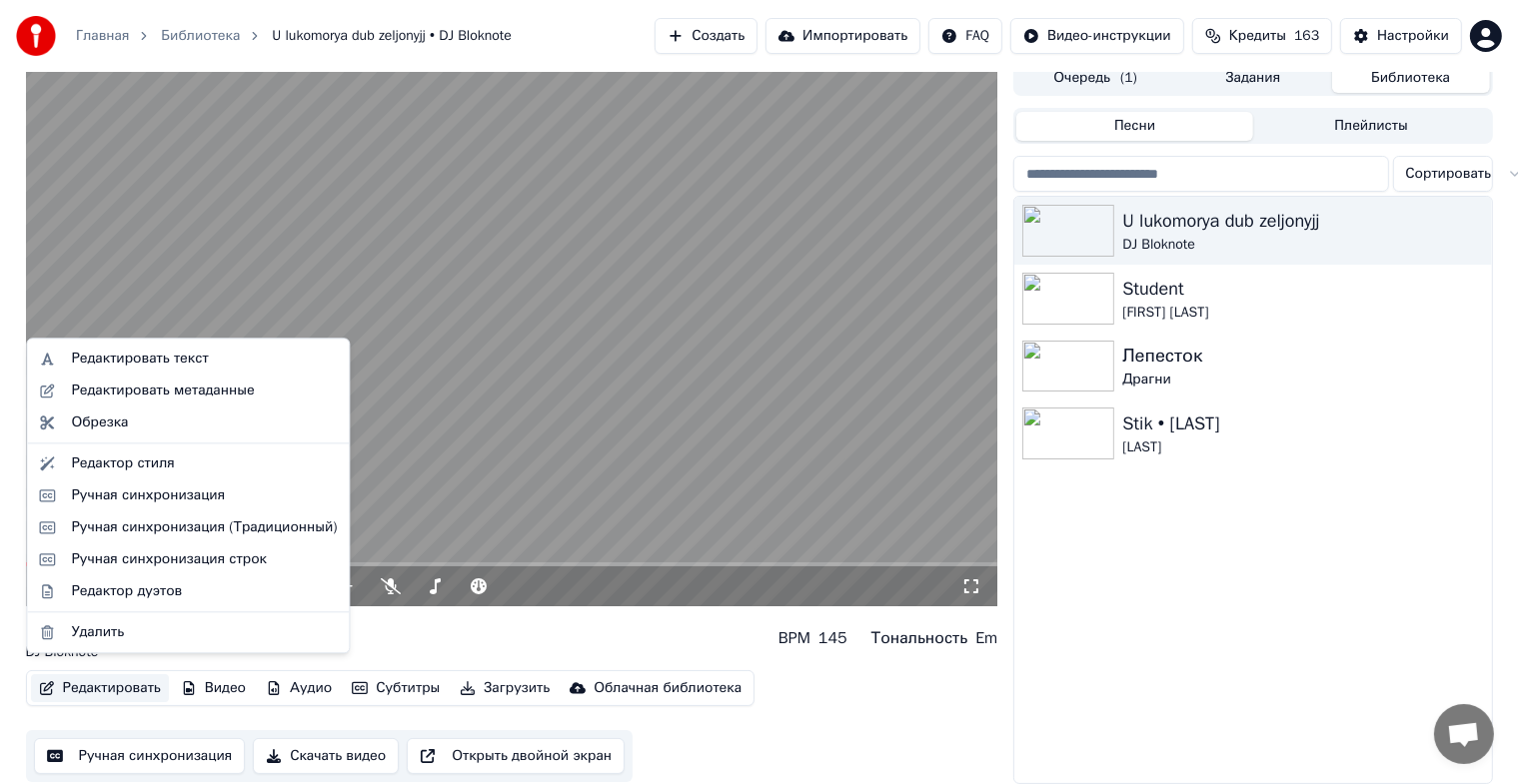 click on "Редактировать" at bounding box center (100, 688) 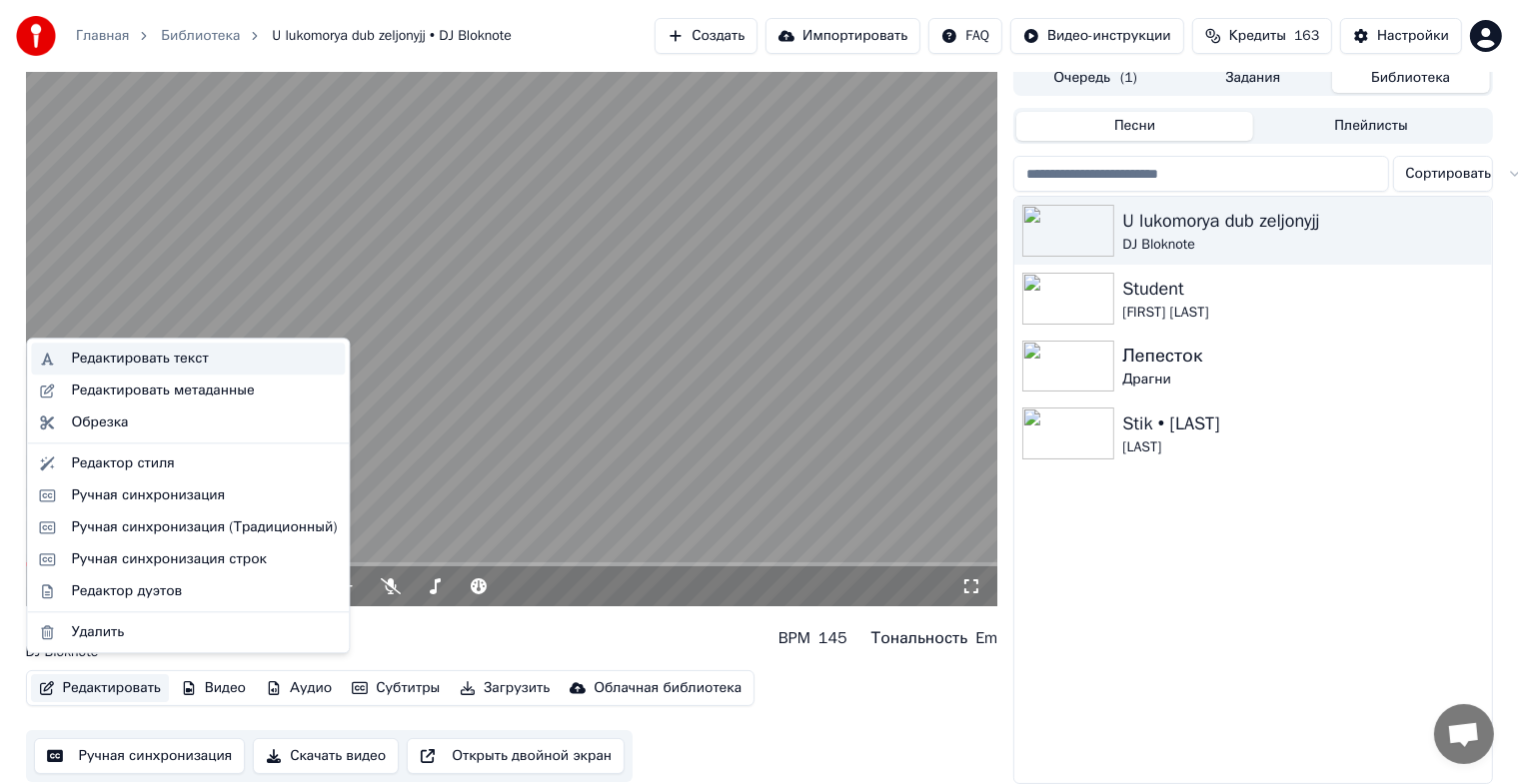 click on "Редактировать текст" at bounding box center (139, 359) 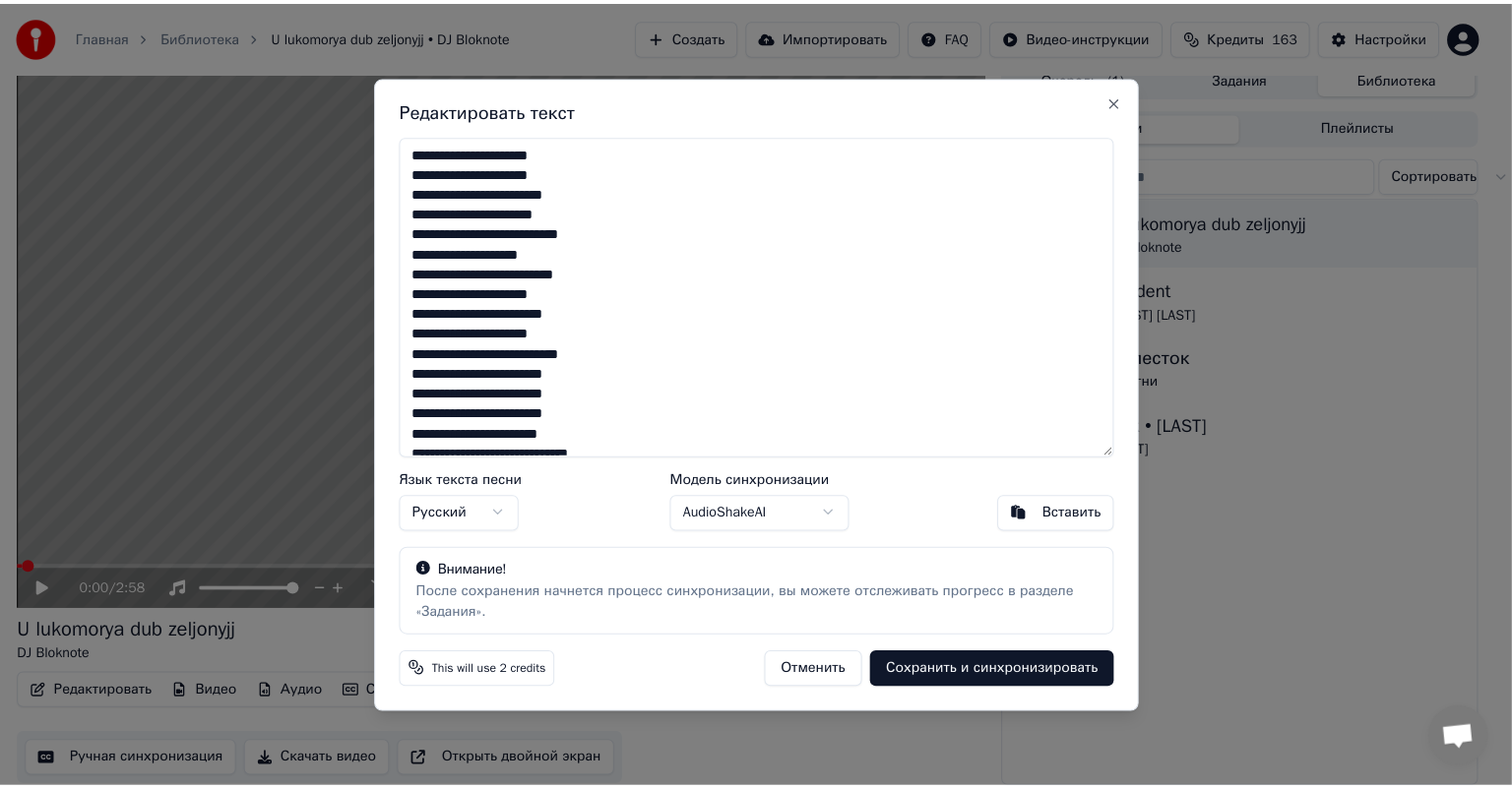 scroll, scrollTop: 8, scrollLeft: 0, axis: vertical 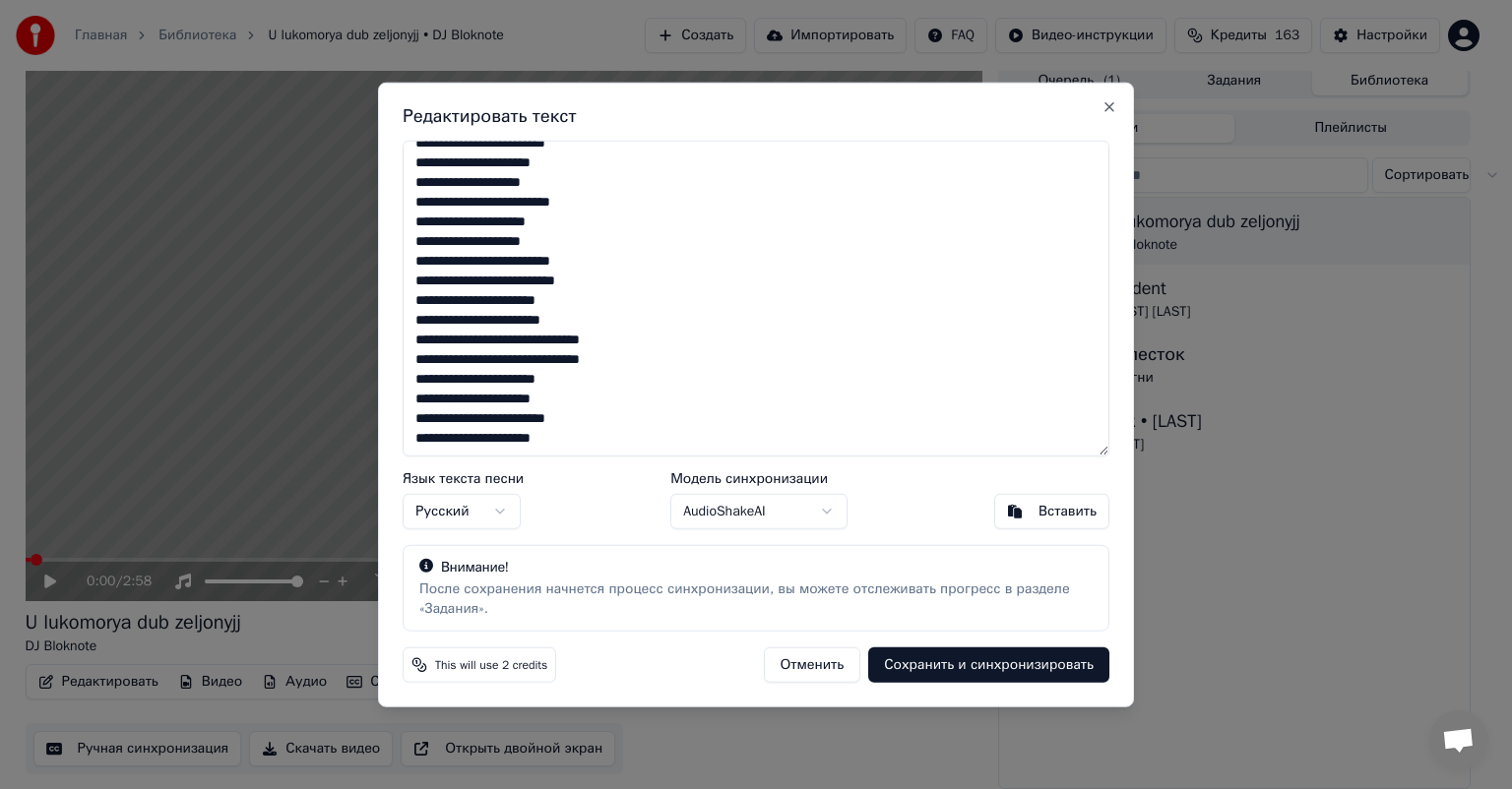 drag, startPoint x: 415, startPoint y: 152, endPoint x: 658, endPoint y: 505, distance: 428.5534 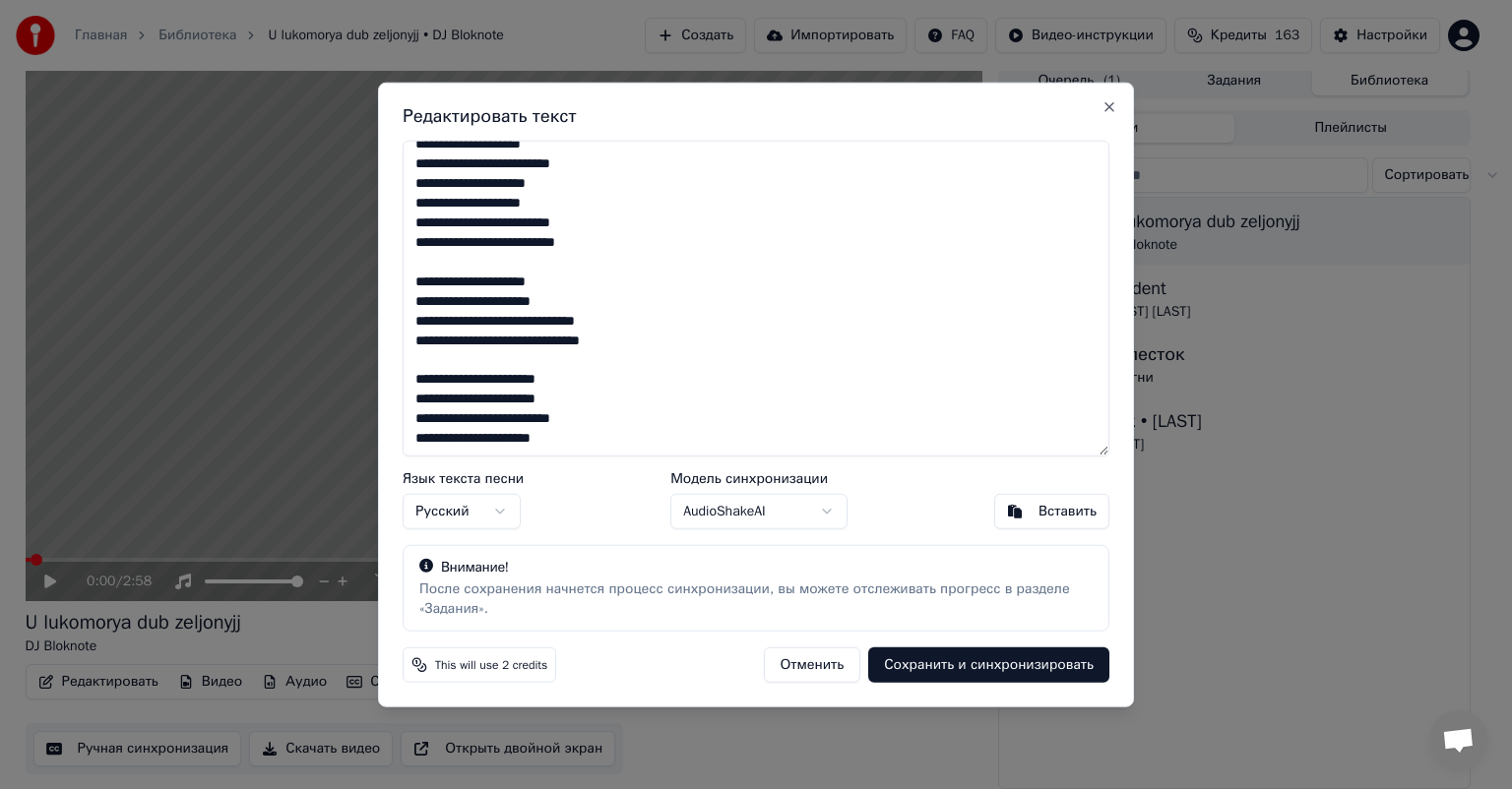 scroll, scrollTop: 449, scrollLeft: 0, axis: vertical 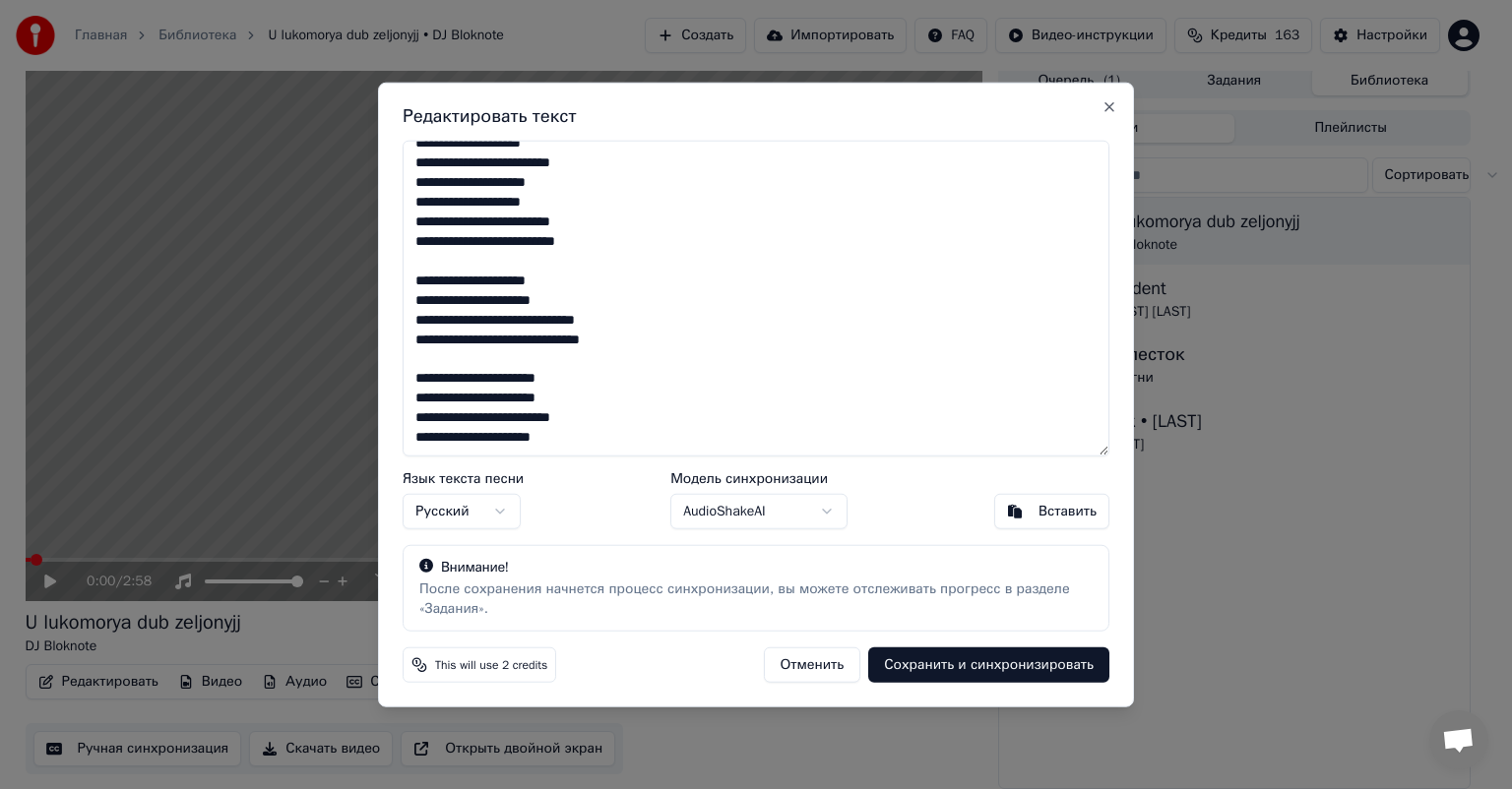 click on "**********" at bounding box center (756, 298) 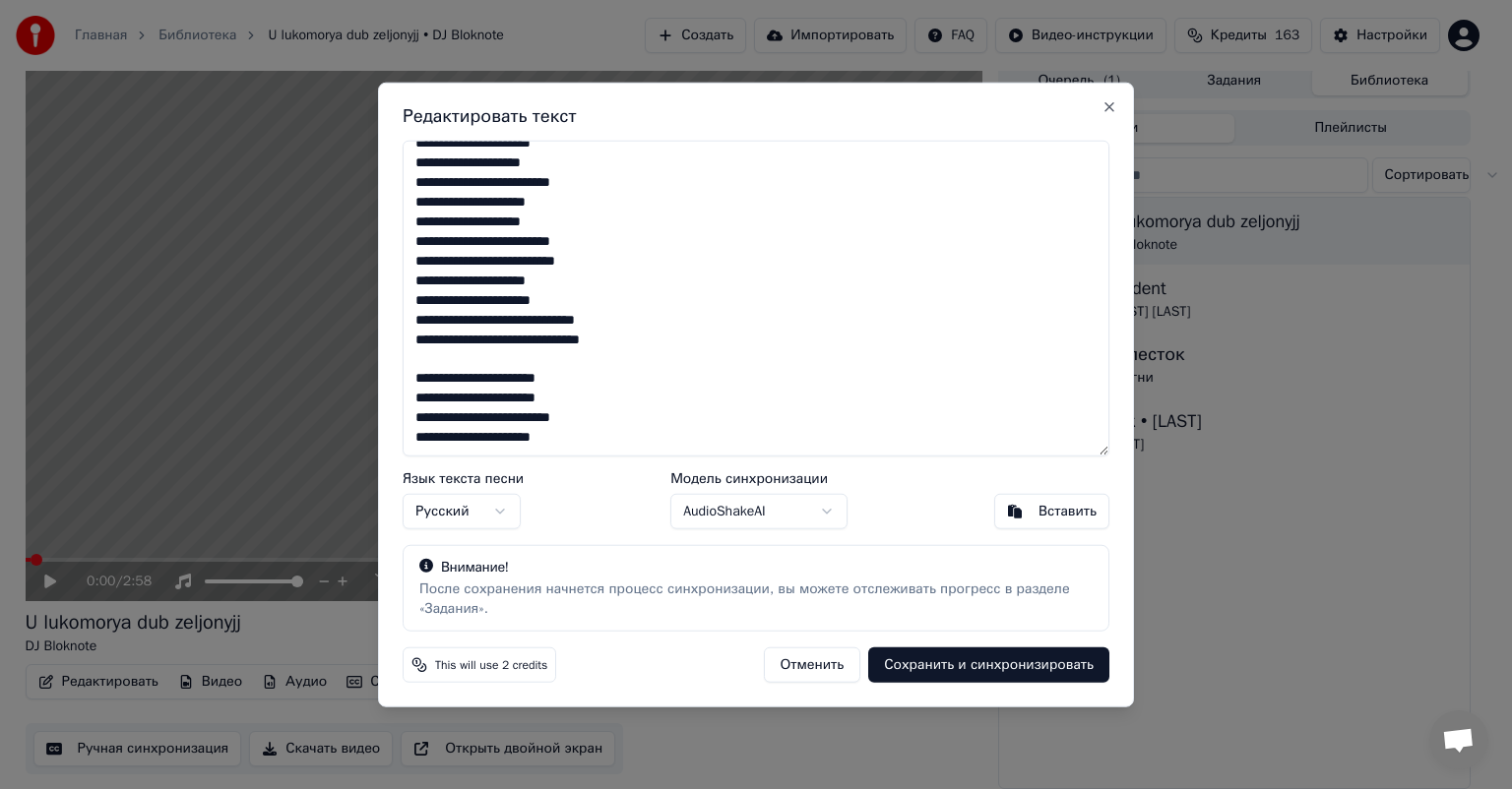 scroll, scrollTop: 429, scrollLeft: 0, axis: vertical 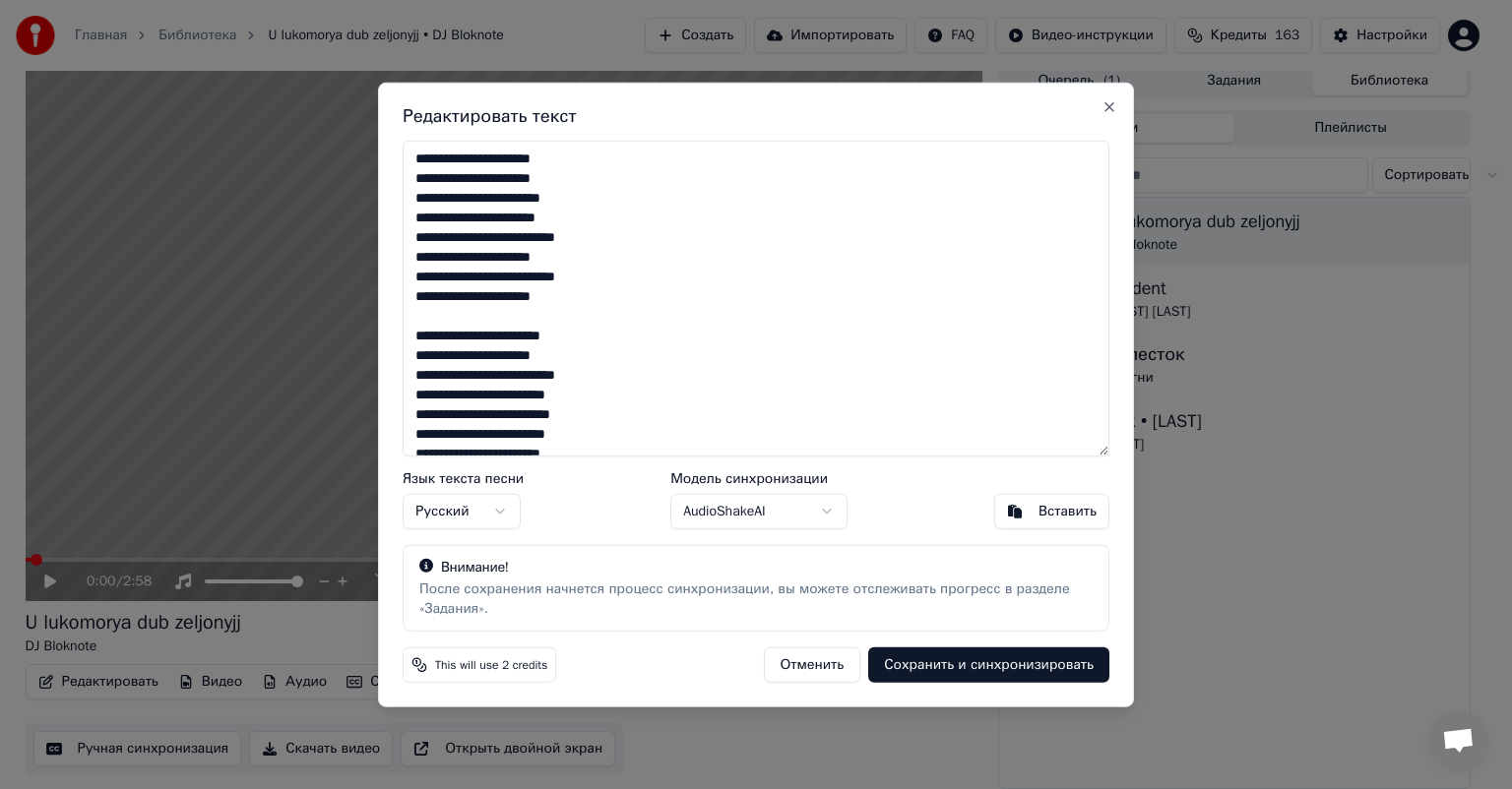 click on "**********" at bounding box center (756, 298) 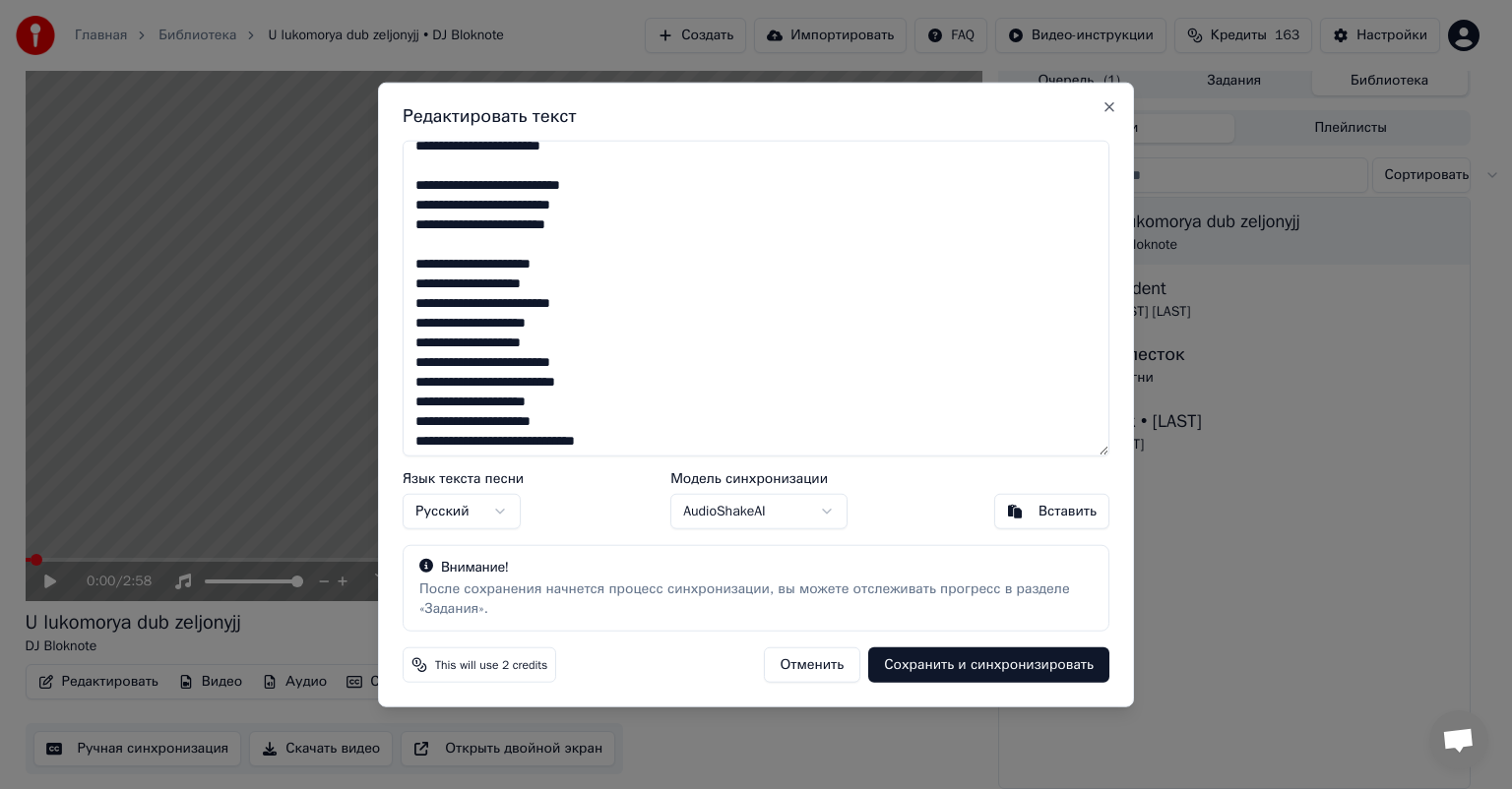 scroll, scrollTop: 193, scrollLeft: 0, axis: vertical 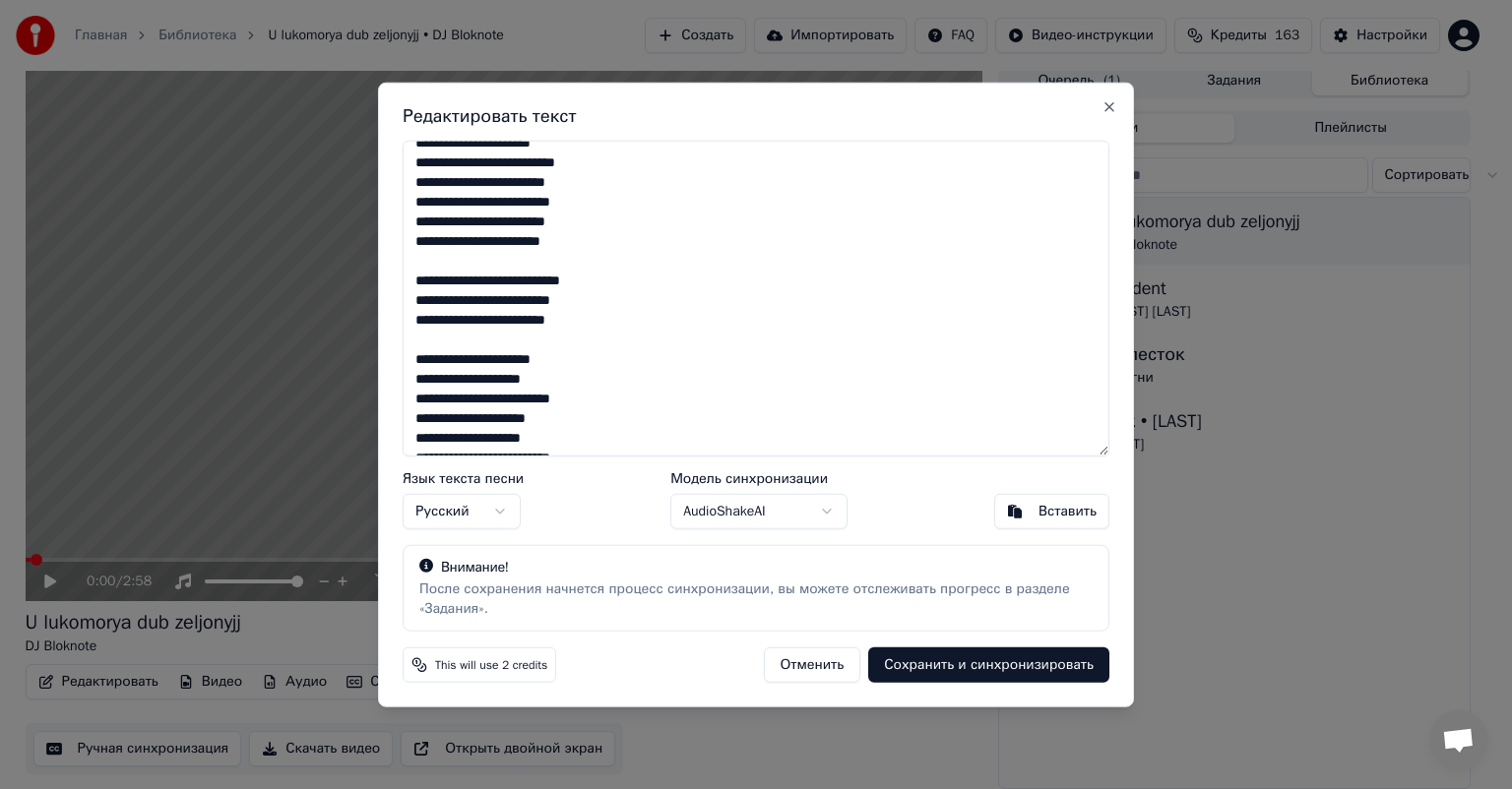 click on "**********" at bounding box center (756, 298) 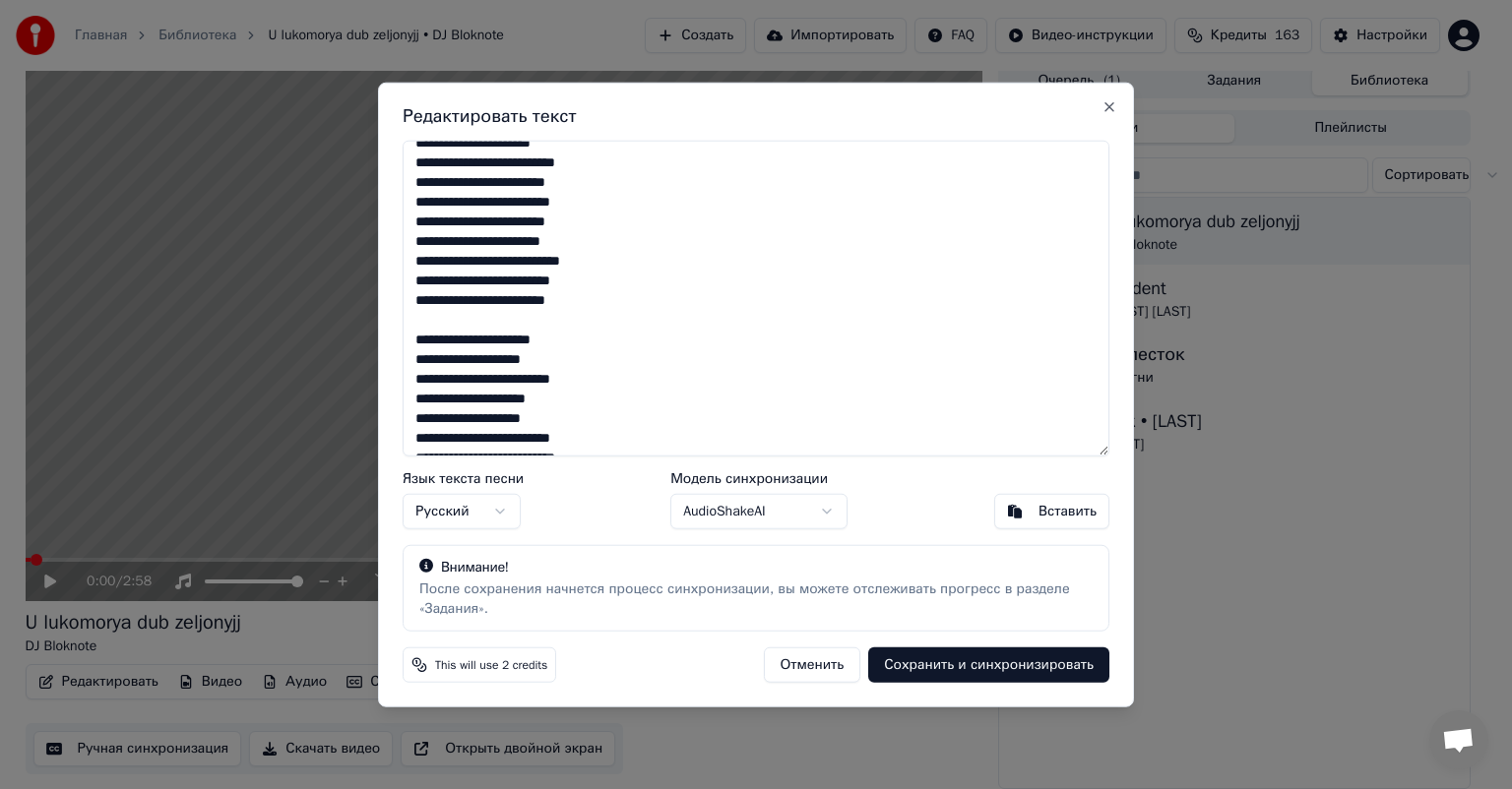 click on "**********" at bounding box center [756, 298] 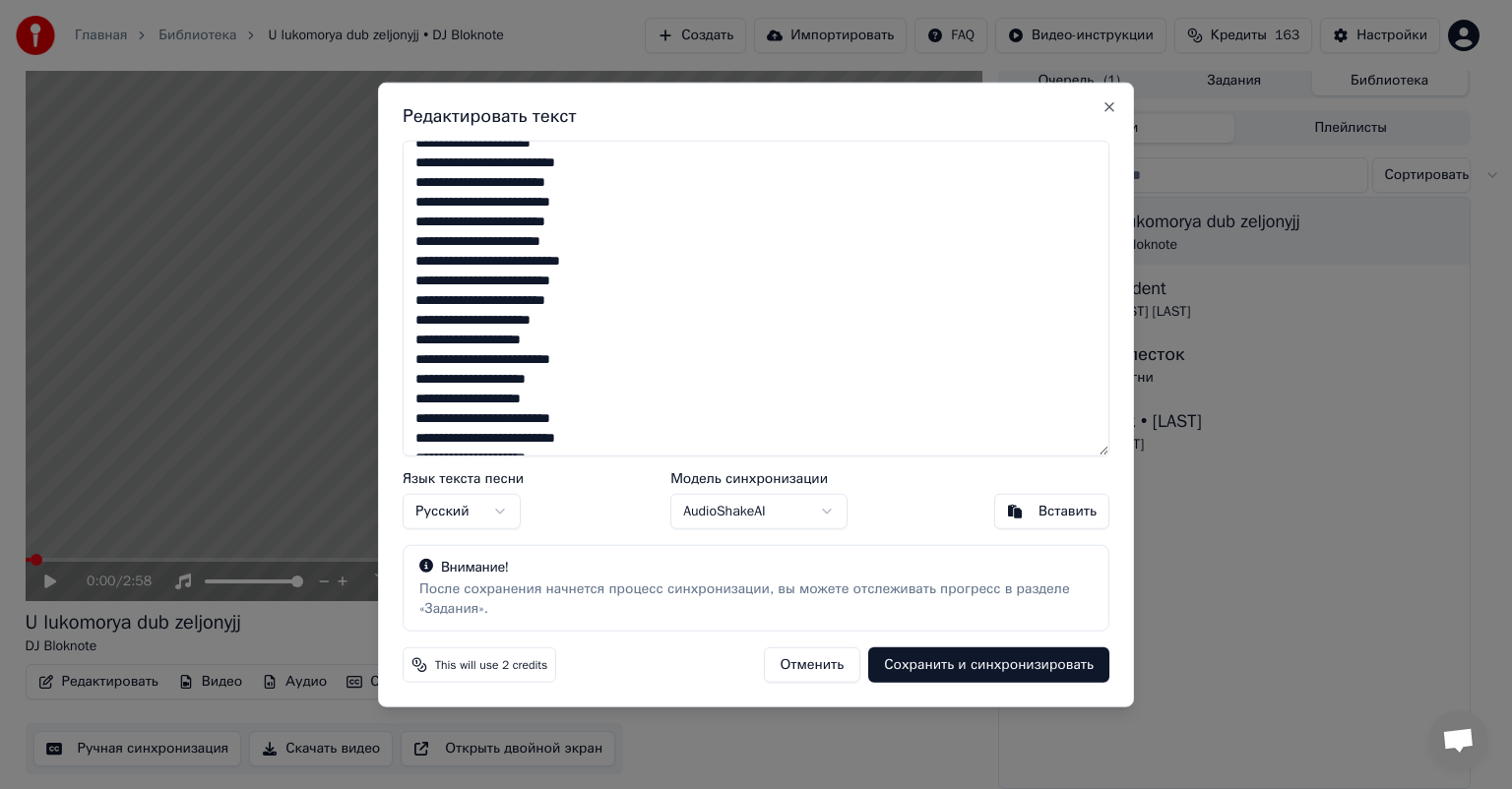 scroll, scrollTop: 350, scrollLeft: 0, axis: vertical 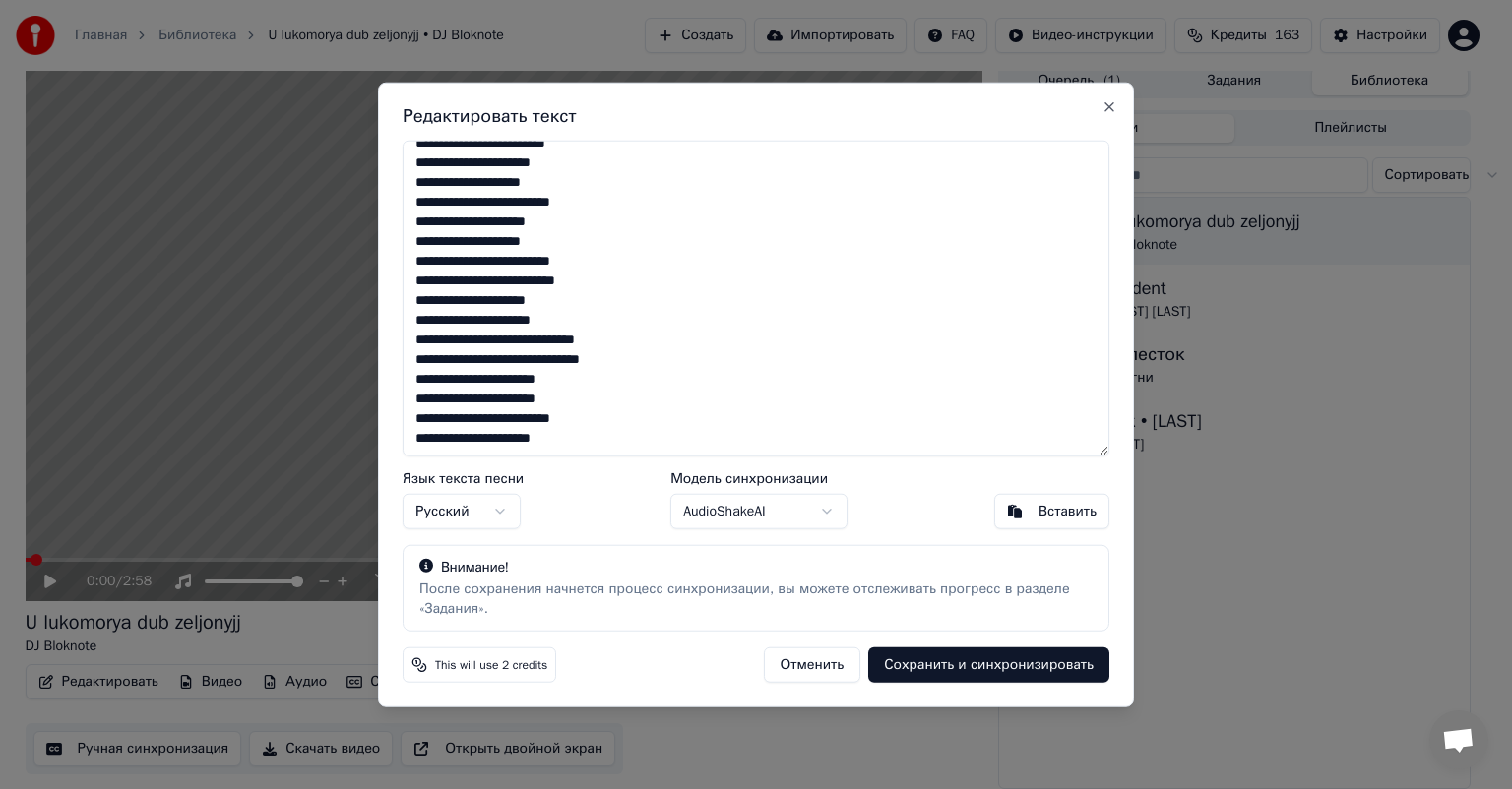 type on "**********" 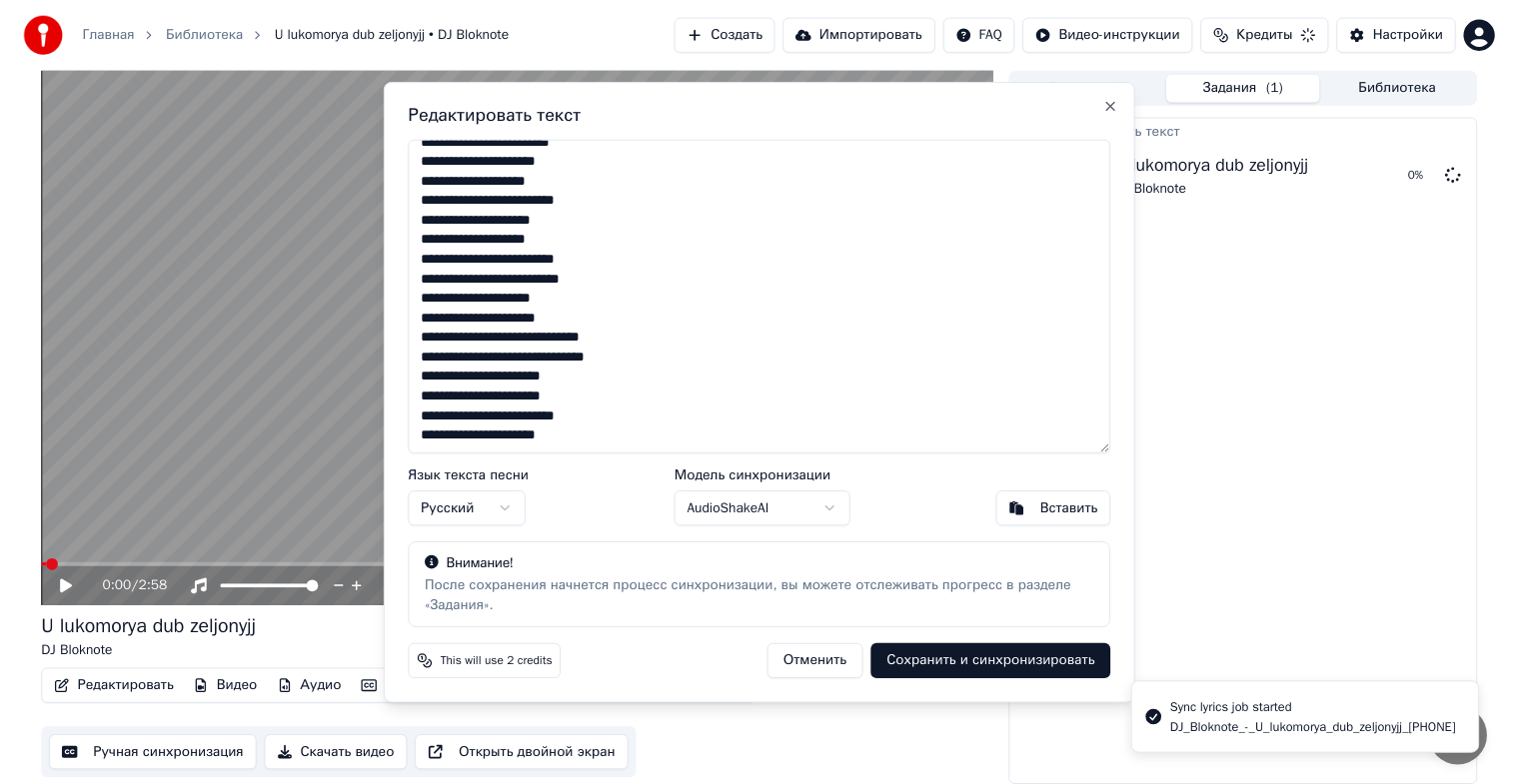 scroll, scrollTop: 0, scrollLeft: 0, axis: both 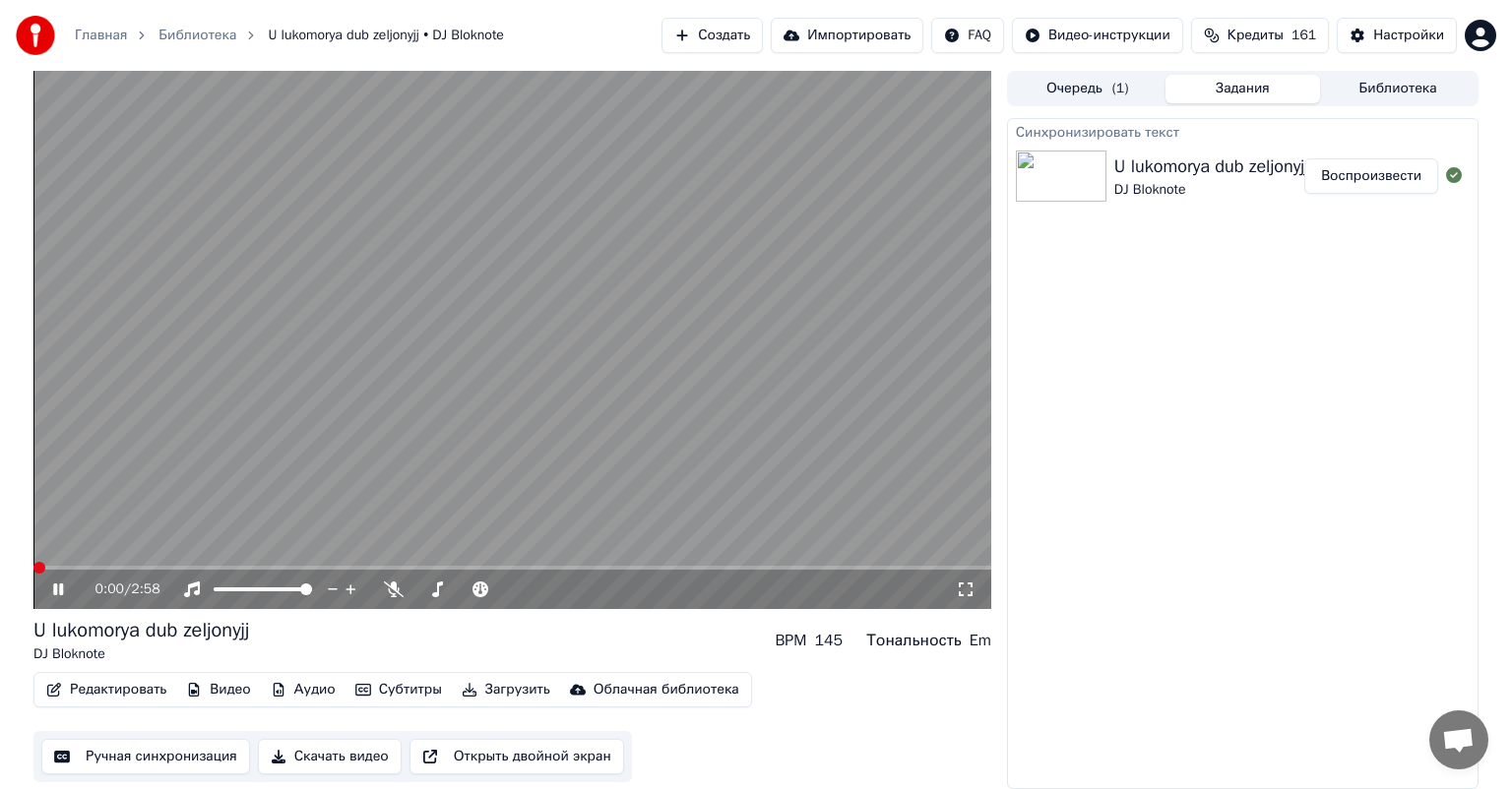 click at bounding box center [33, 568] 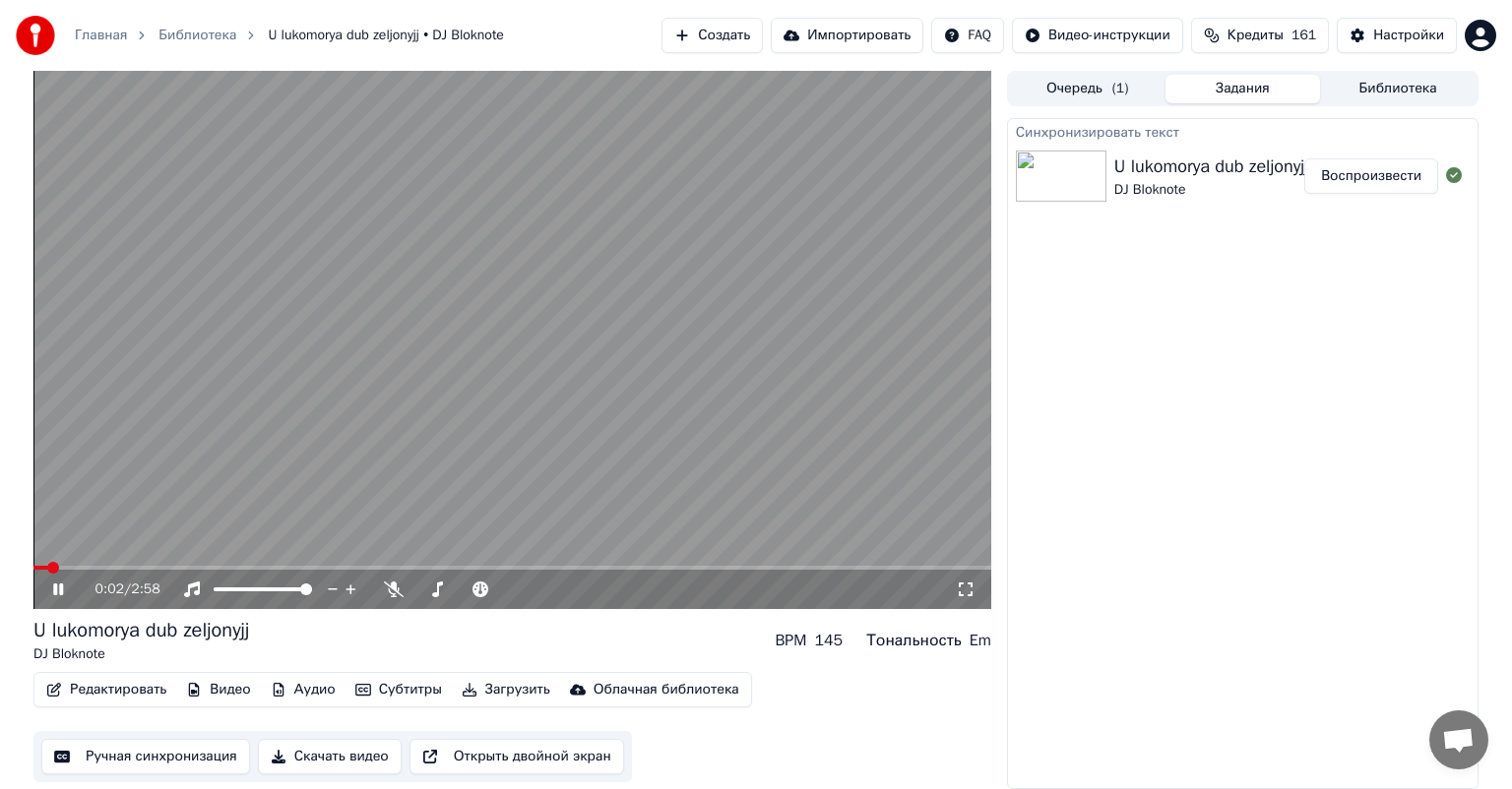 click 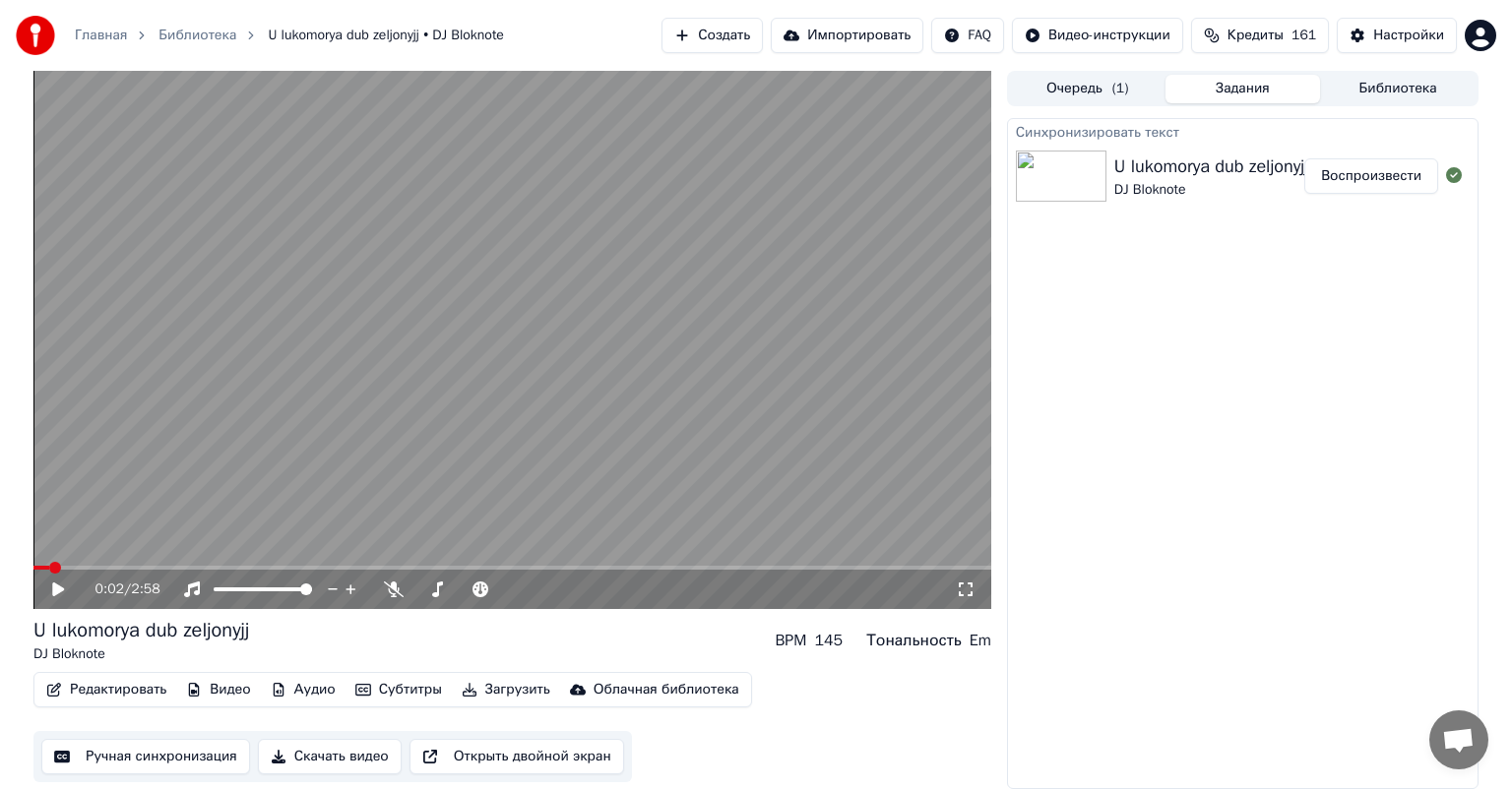 click 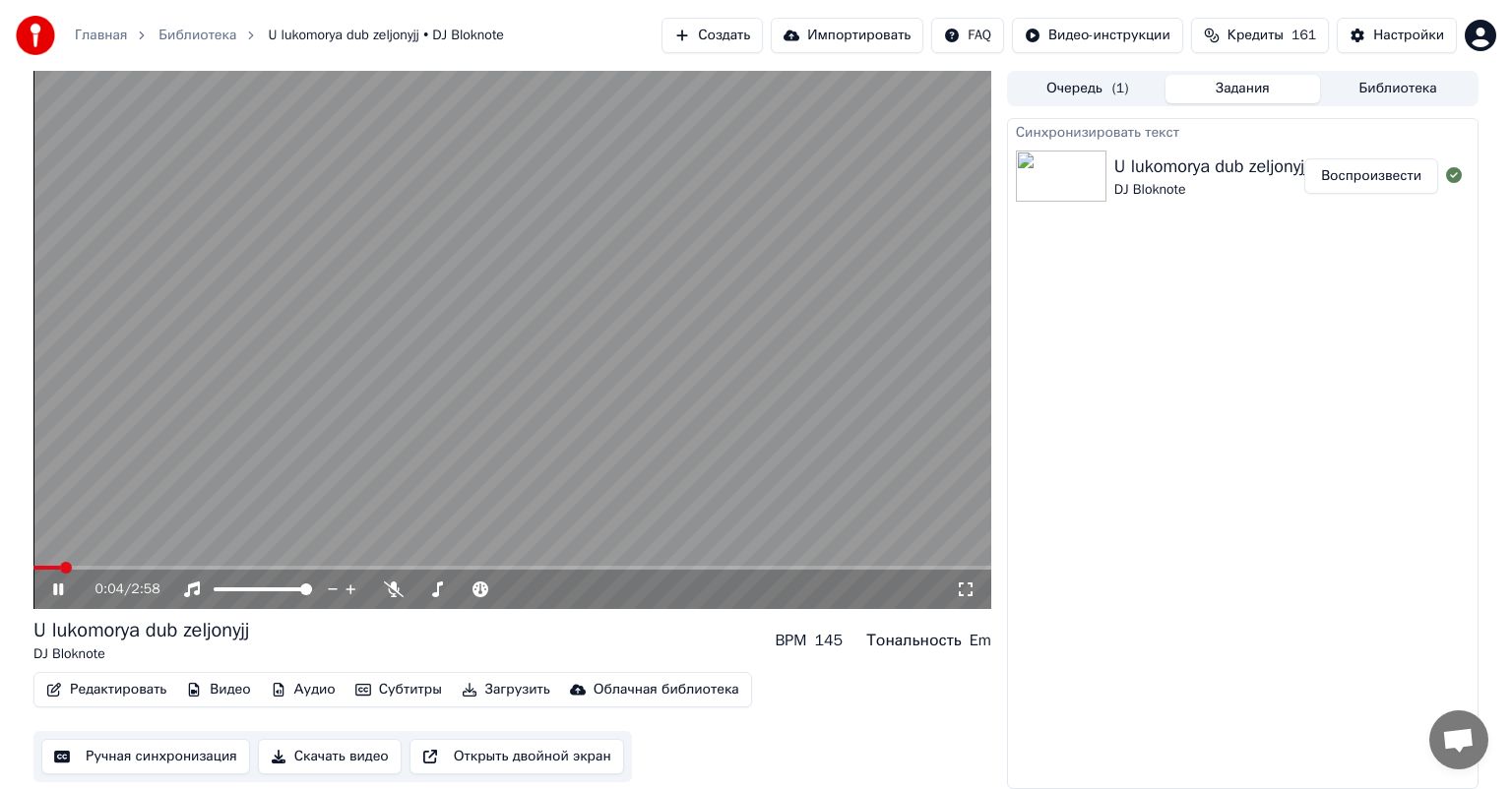 click 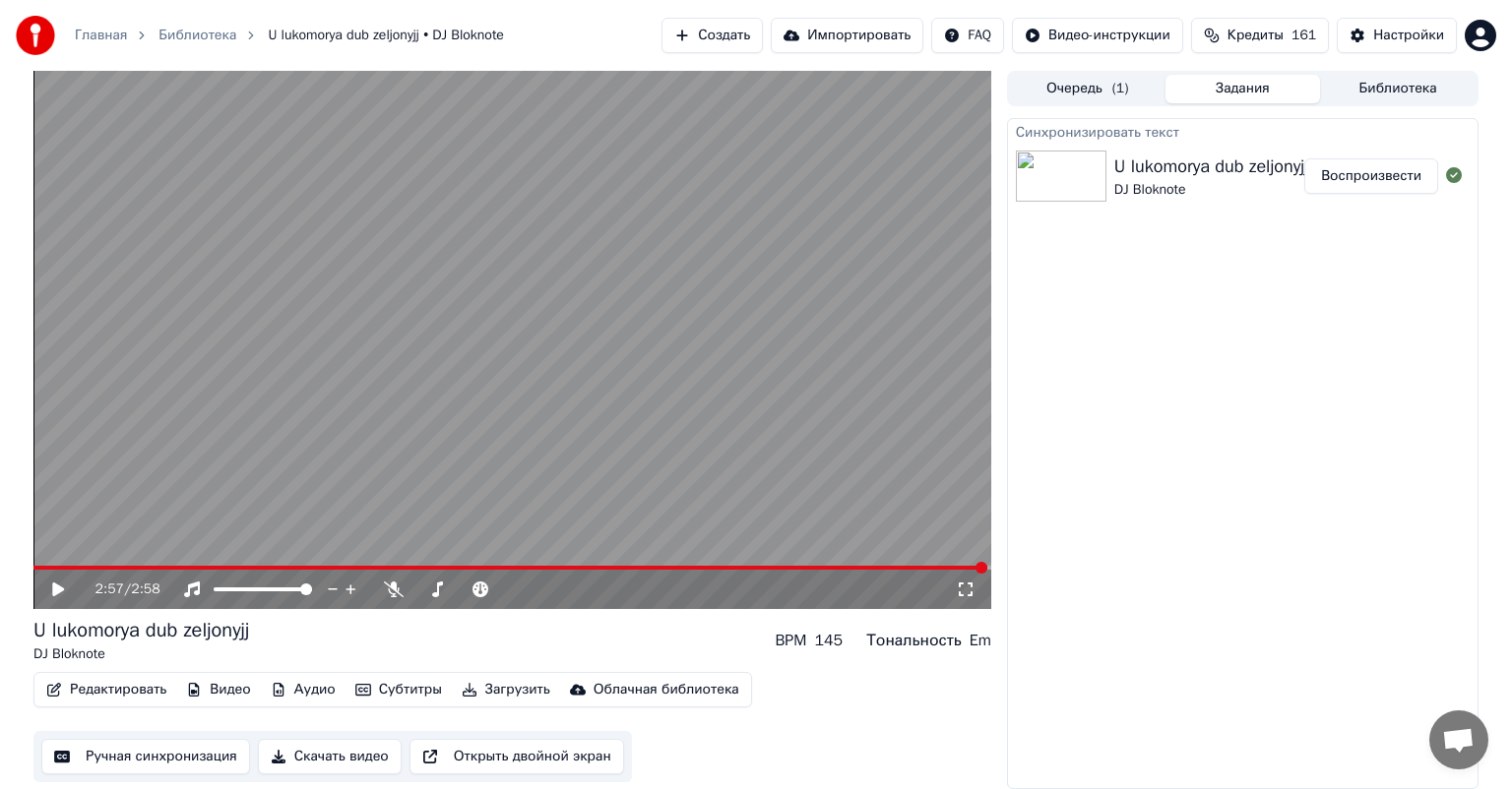 click on "Библиотека" at bounding box center (1398, 89) 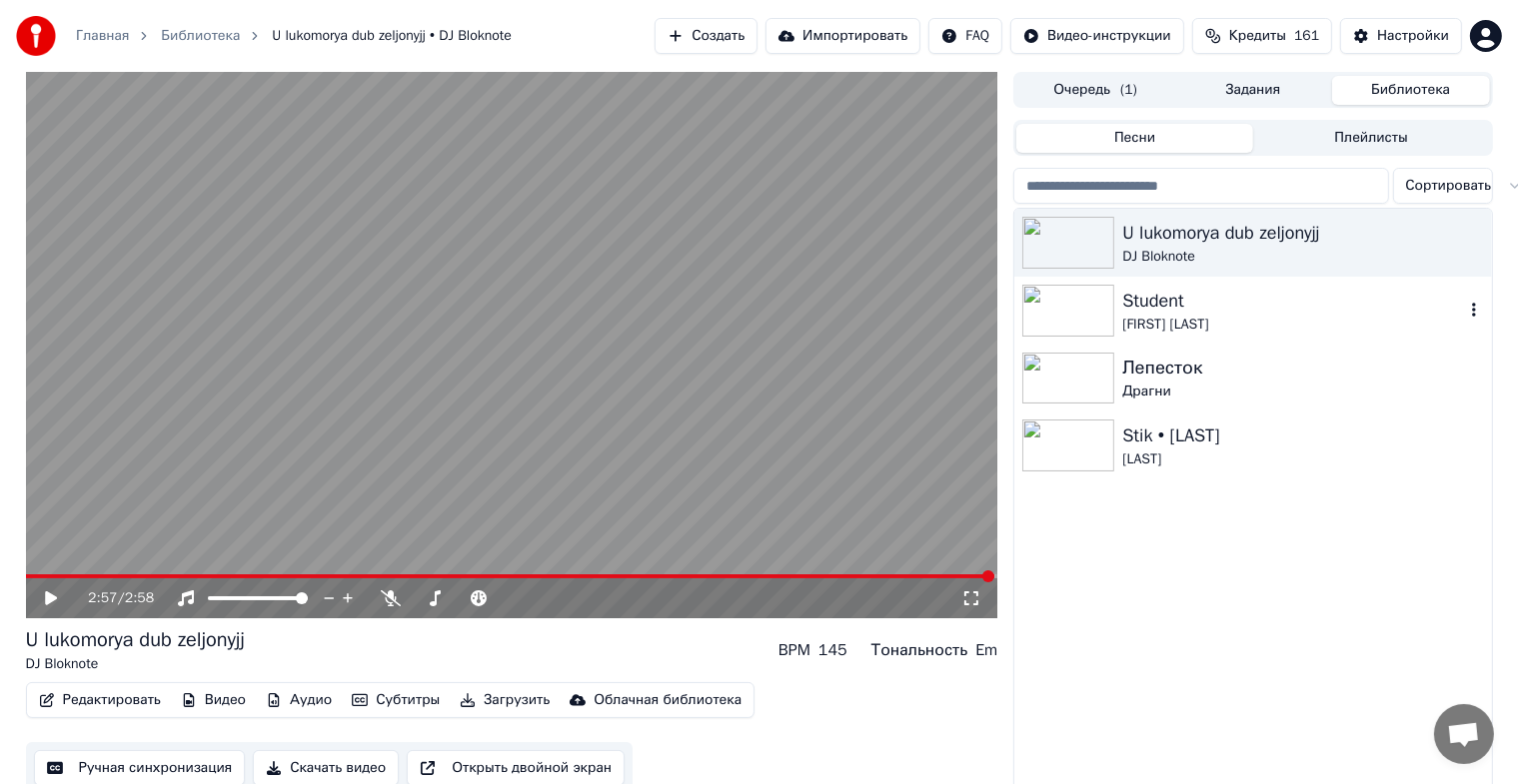 click at bounding box center [1068, 311] 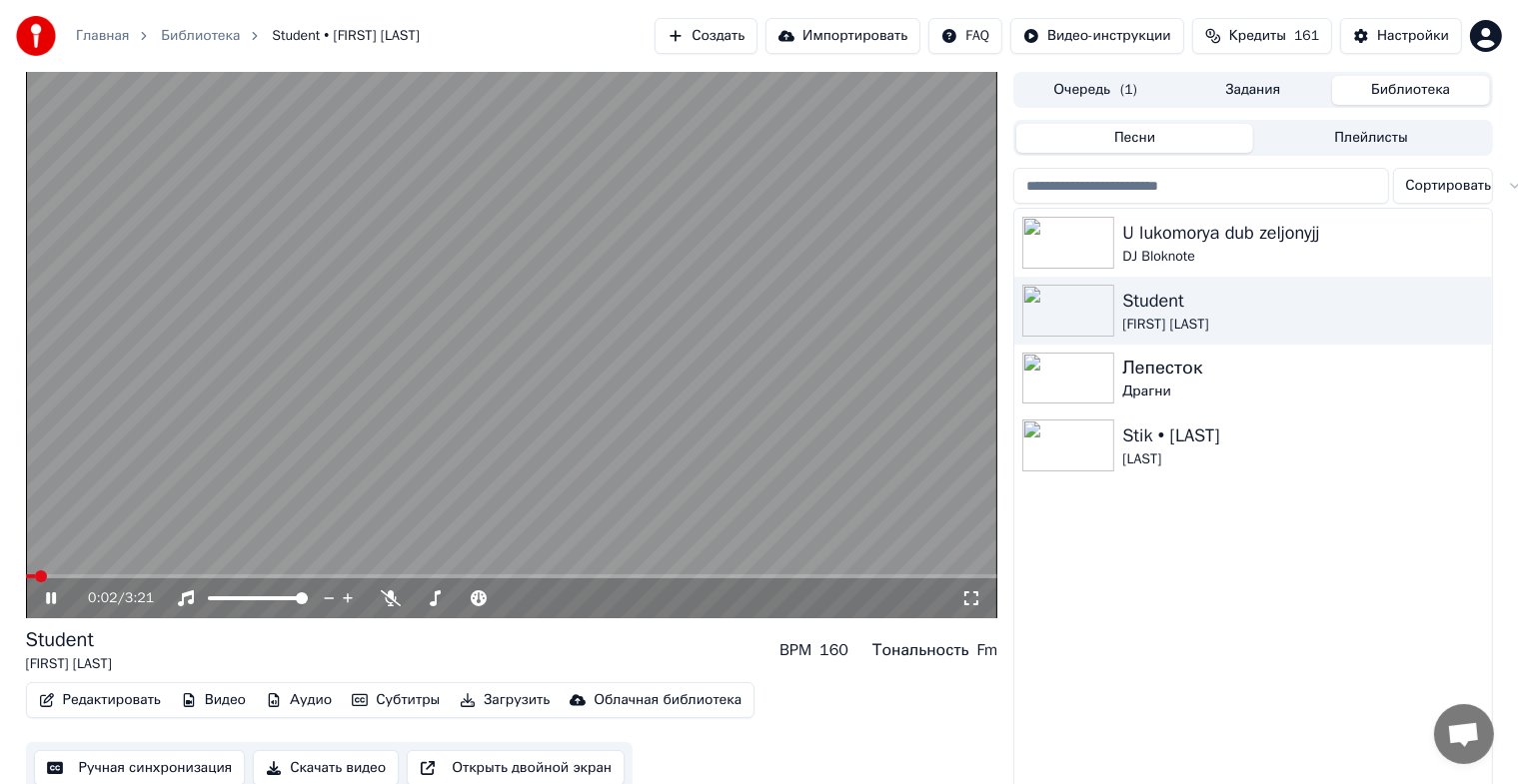 click 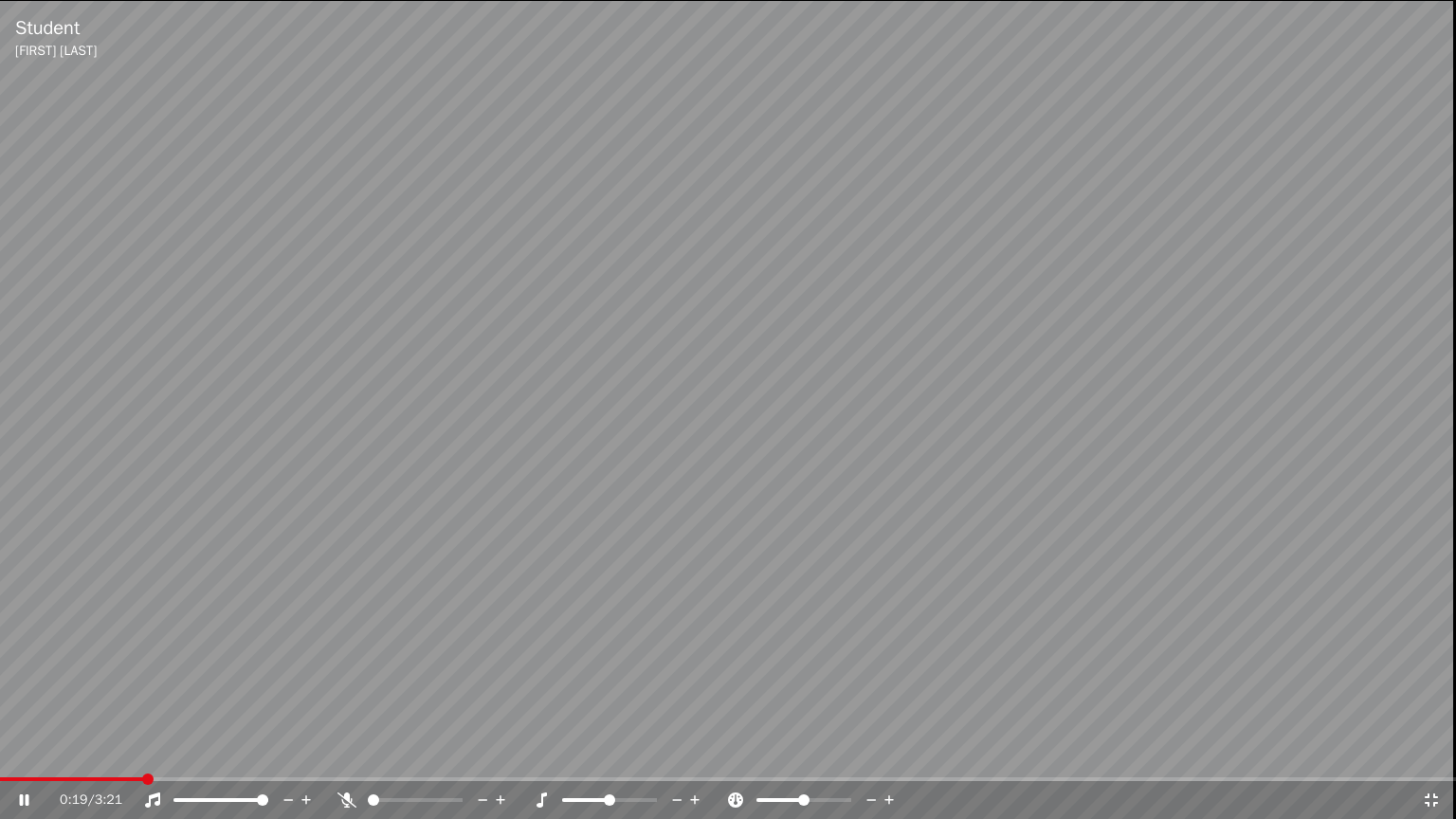 click at bounding box center [71, 779] 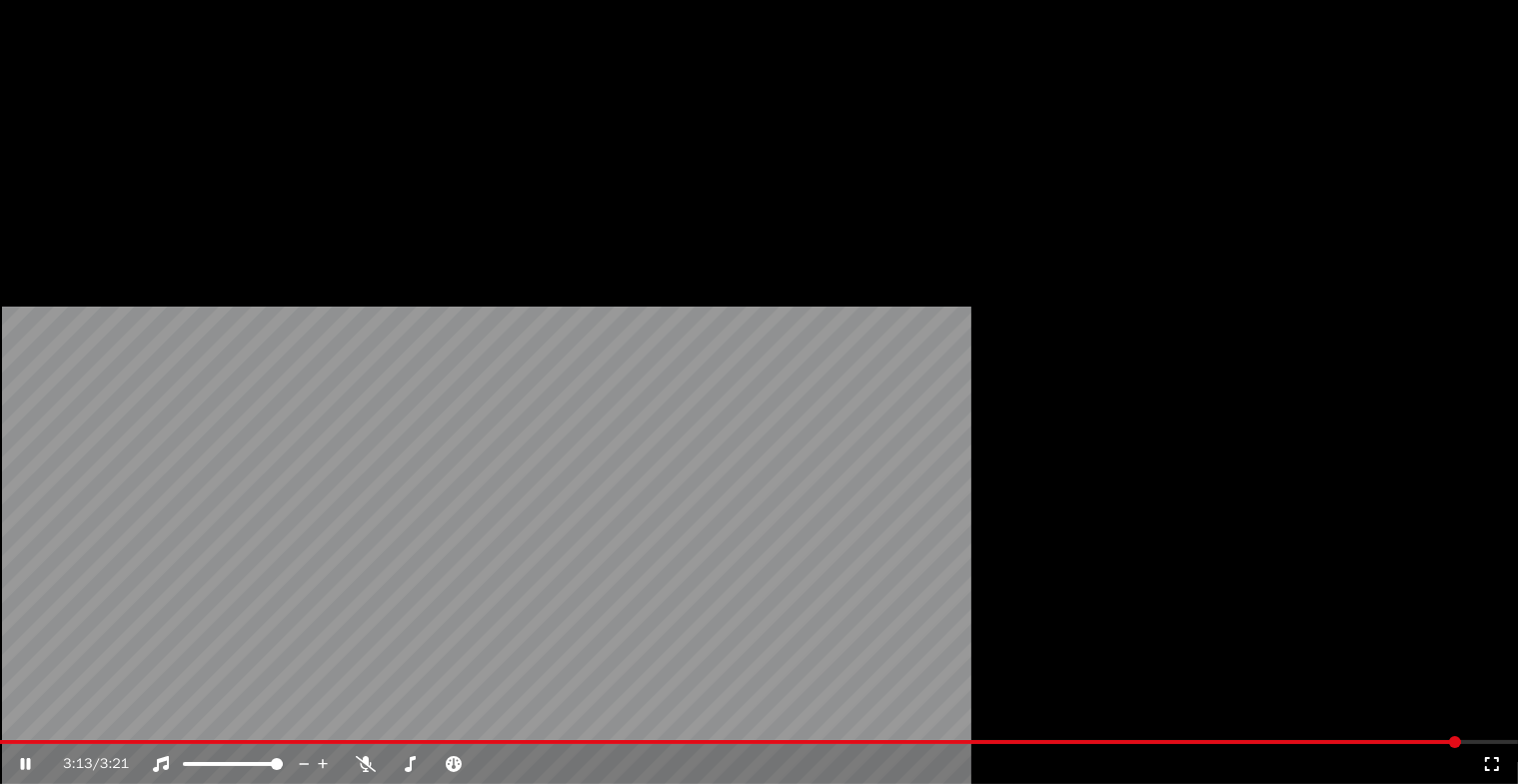 scroll, scrollTop: 24, scrollLeft: 0, axis: vertical 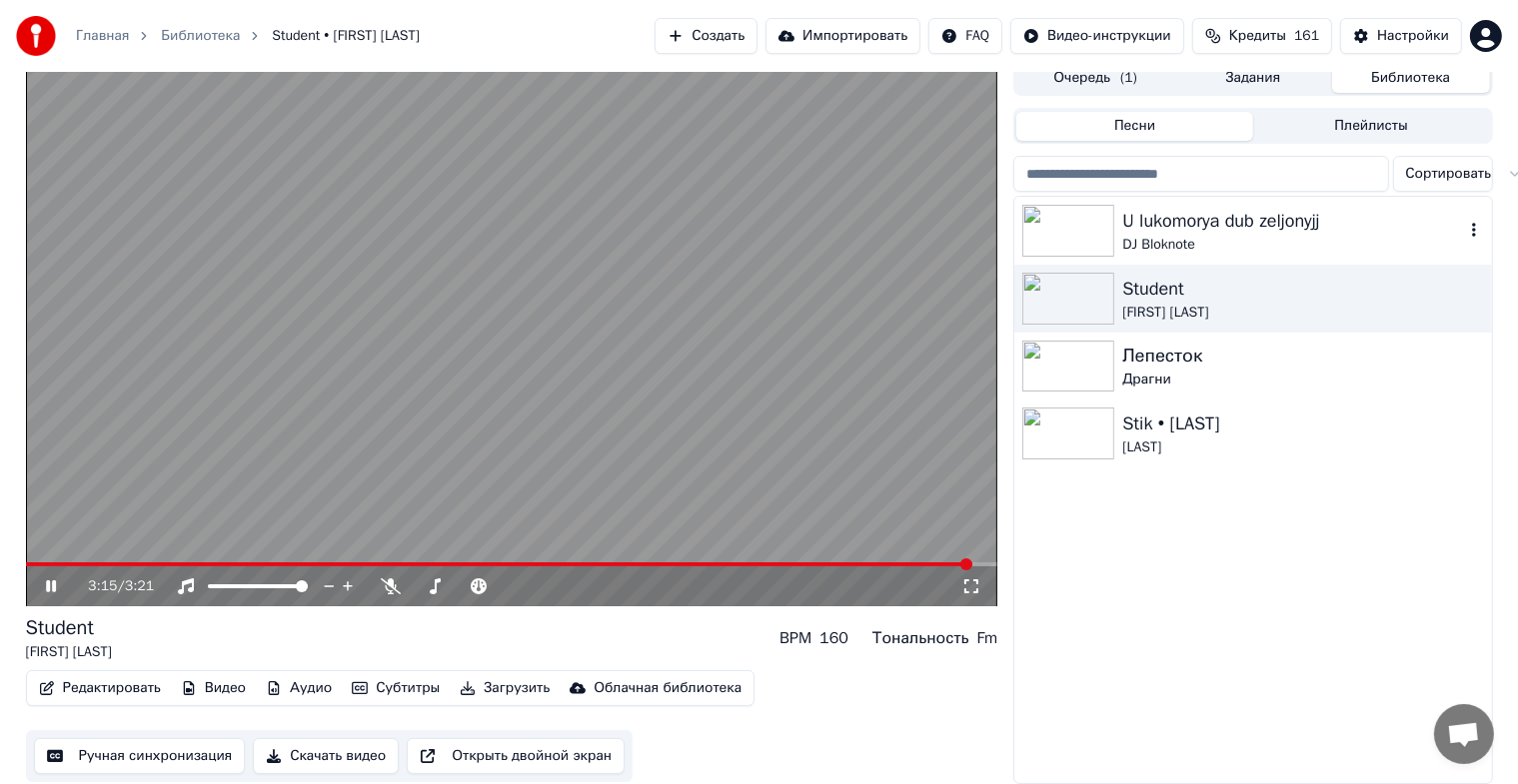 click at bounding box center [1068, 231] 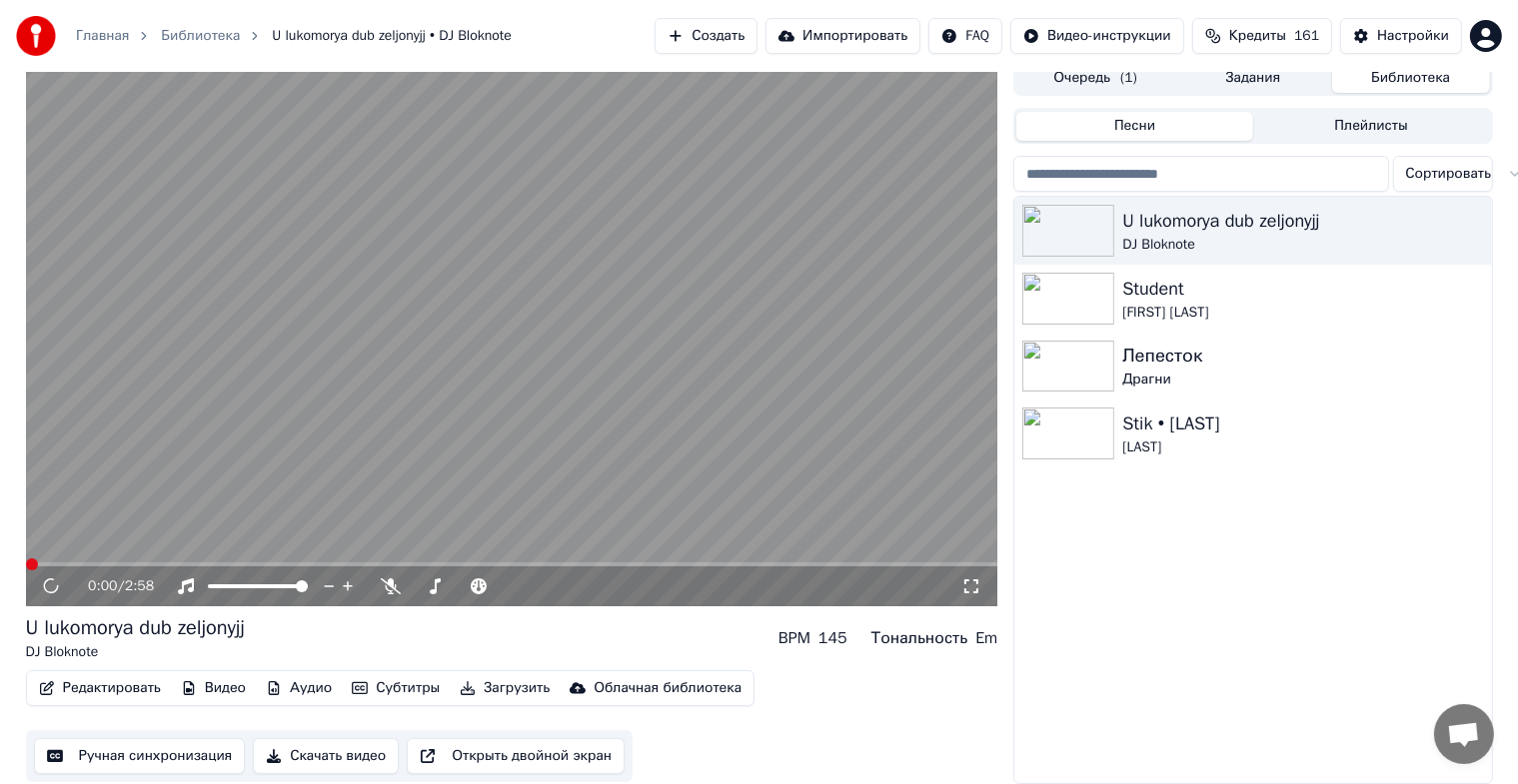 click 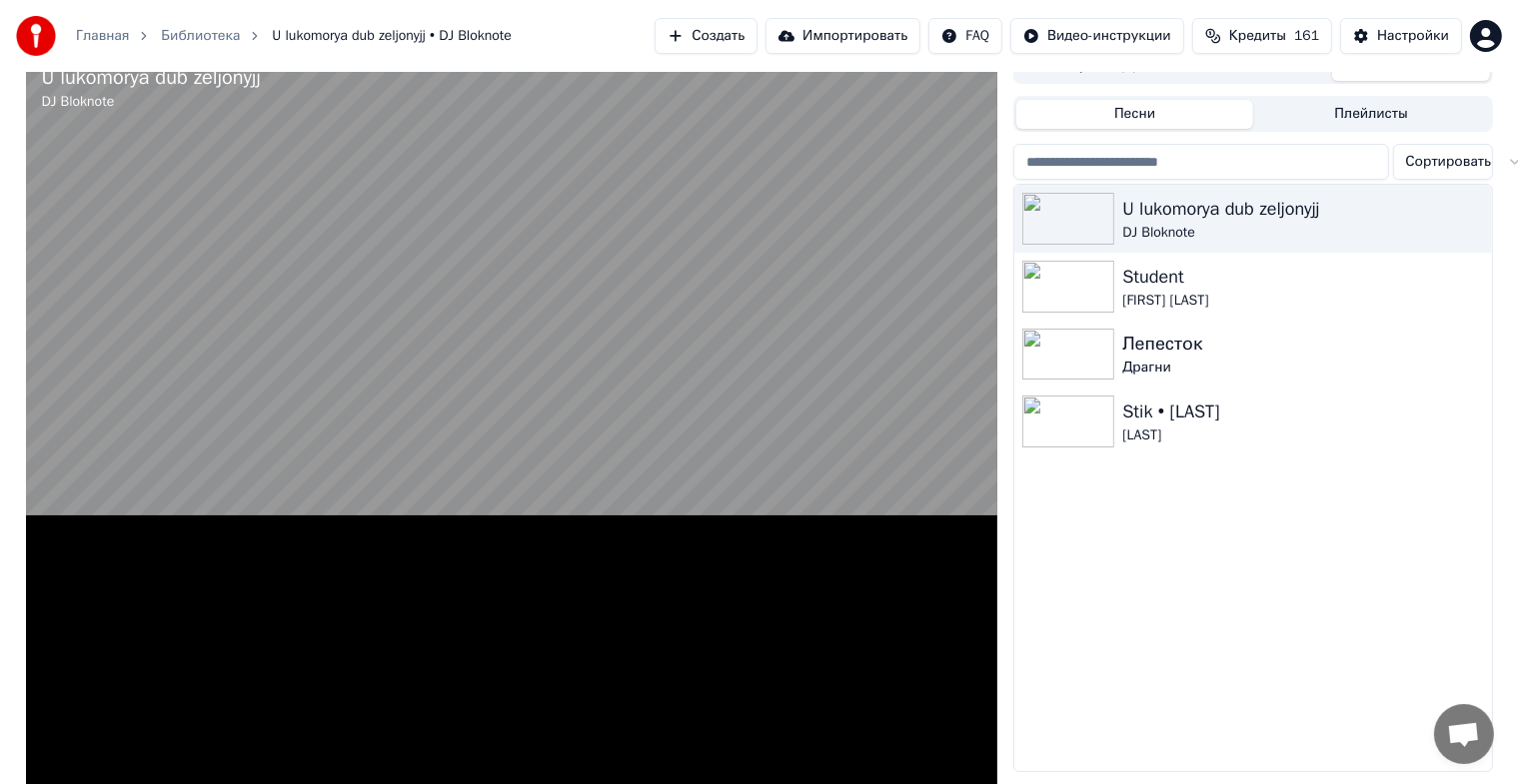scroll, scrollTop: 0, scrollLeft: 0, axis: both 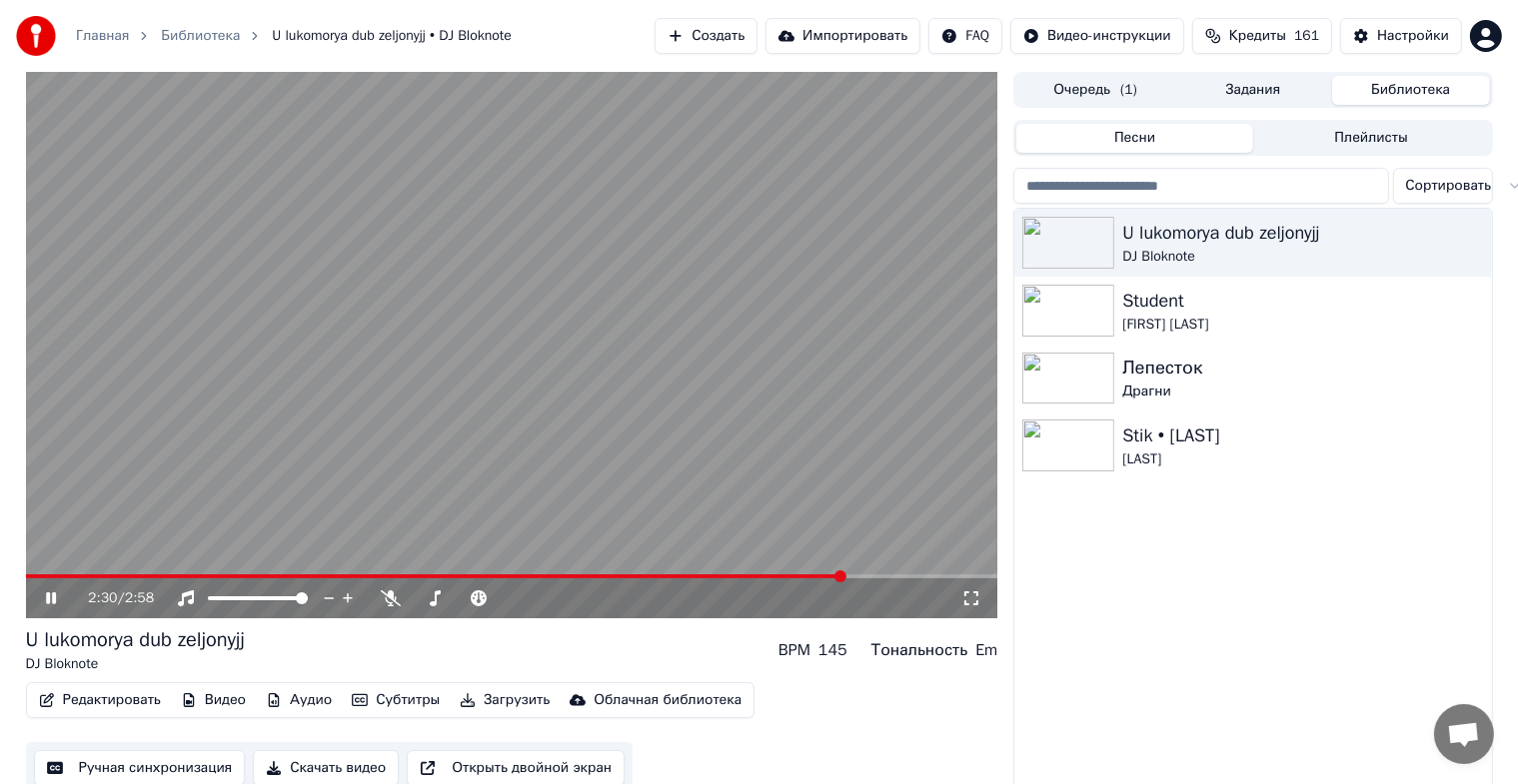 click 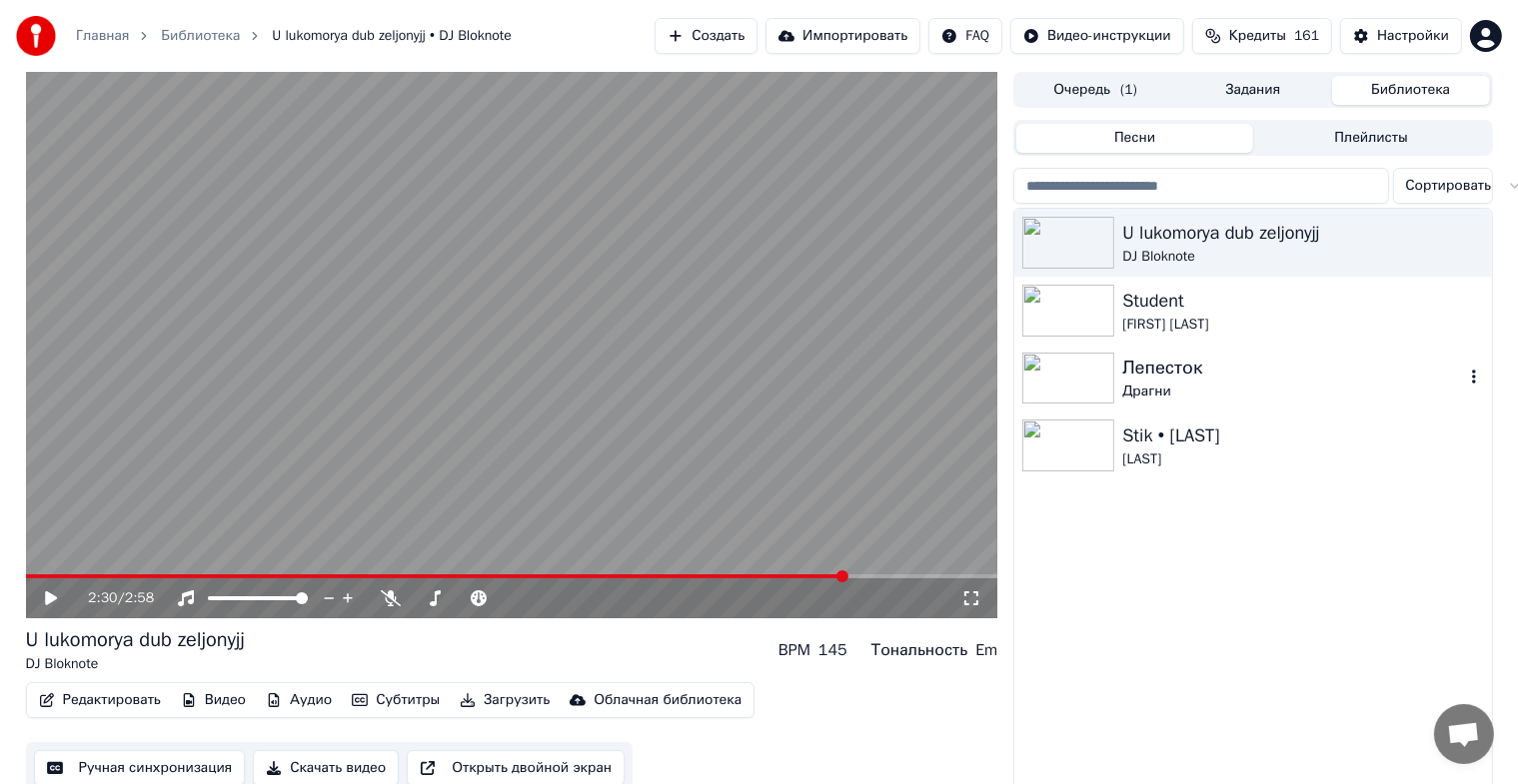 click at bounding box center [1068, 379] 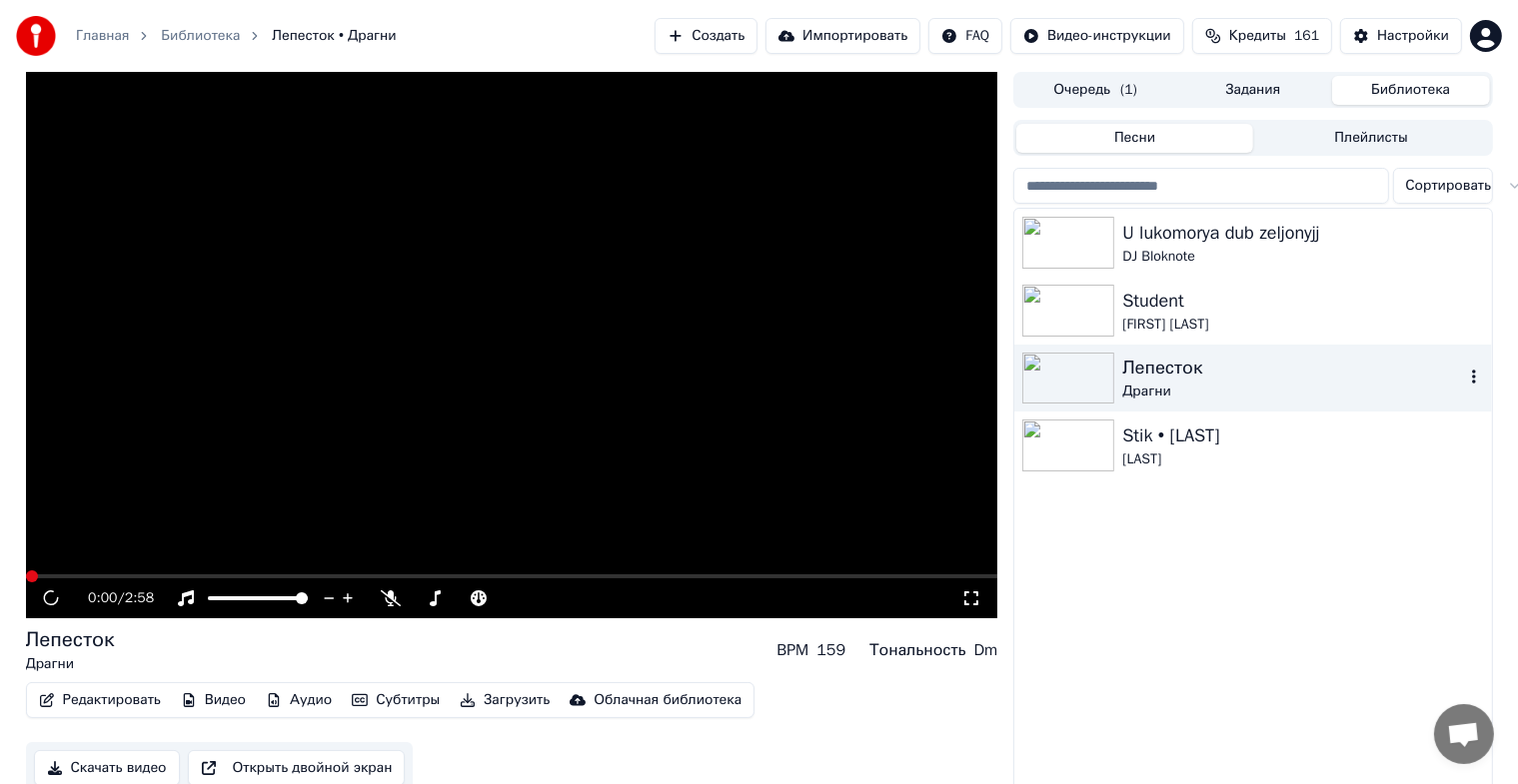 click at bounding box center [1068, 379] 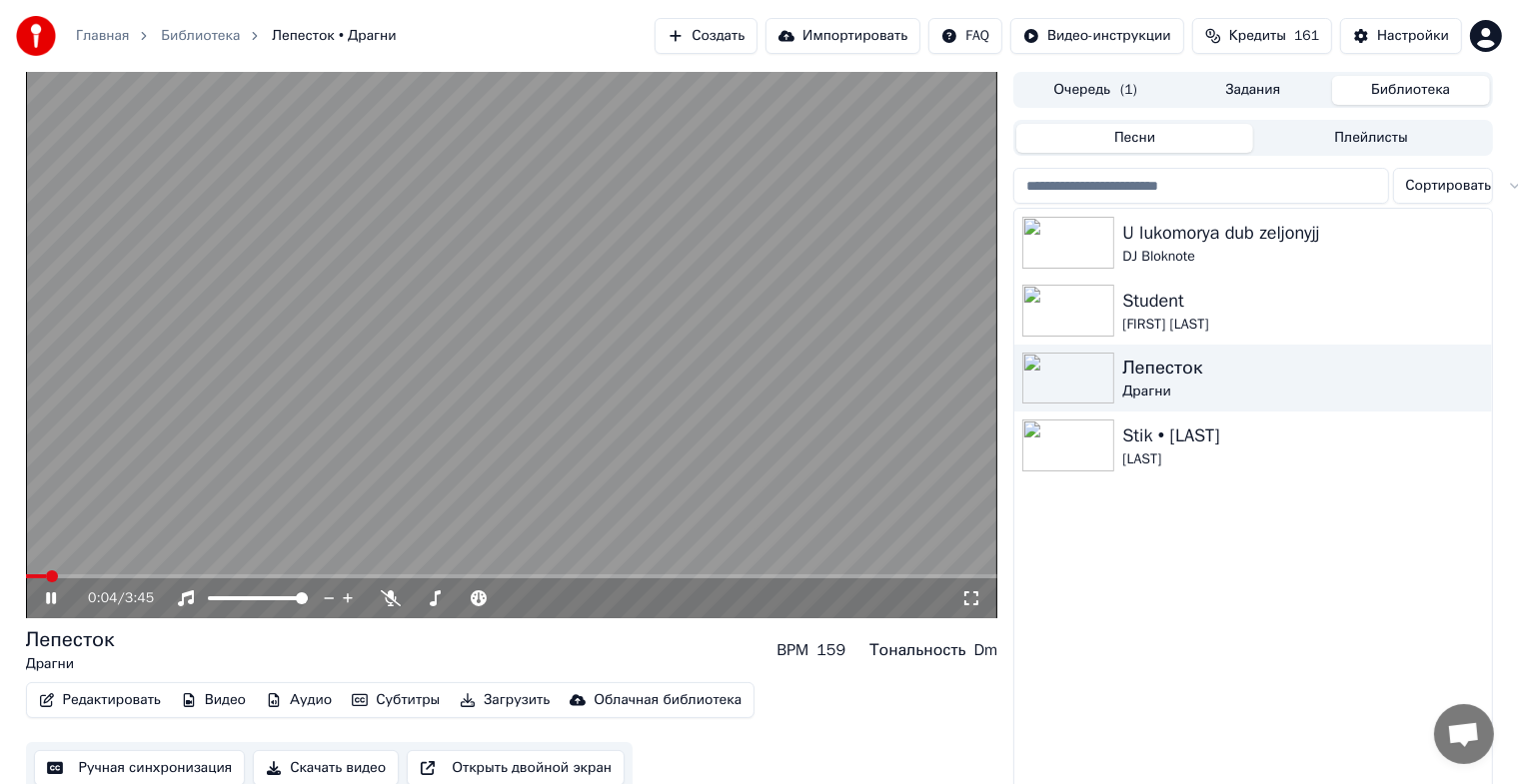 click 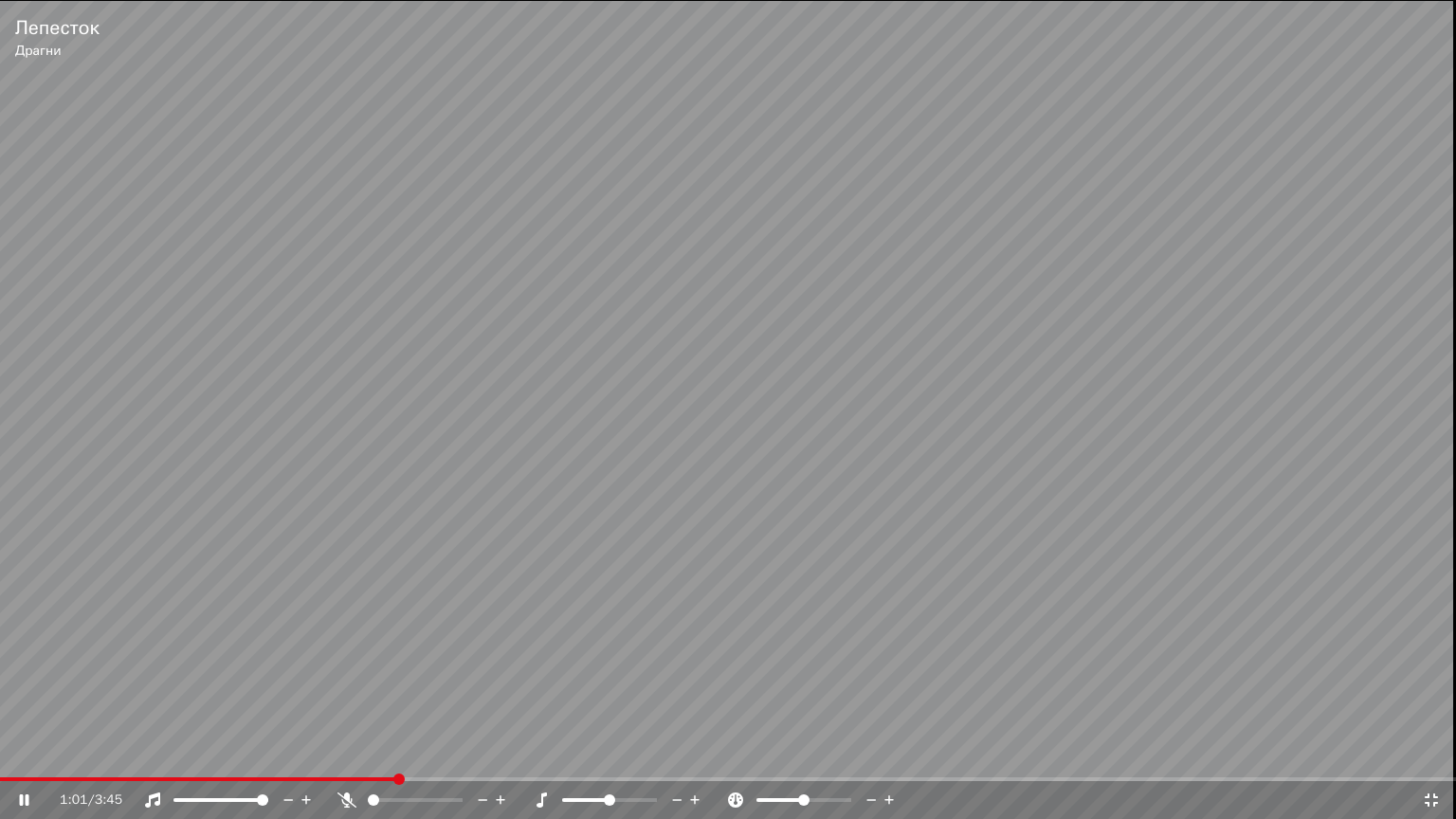 click 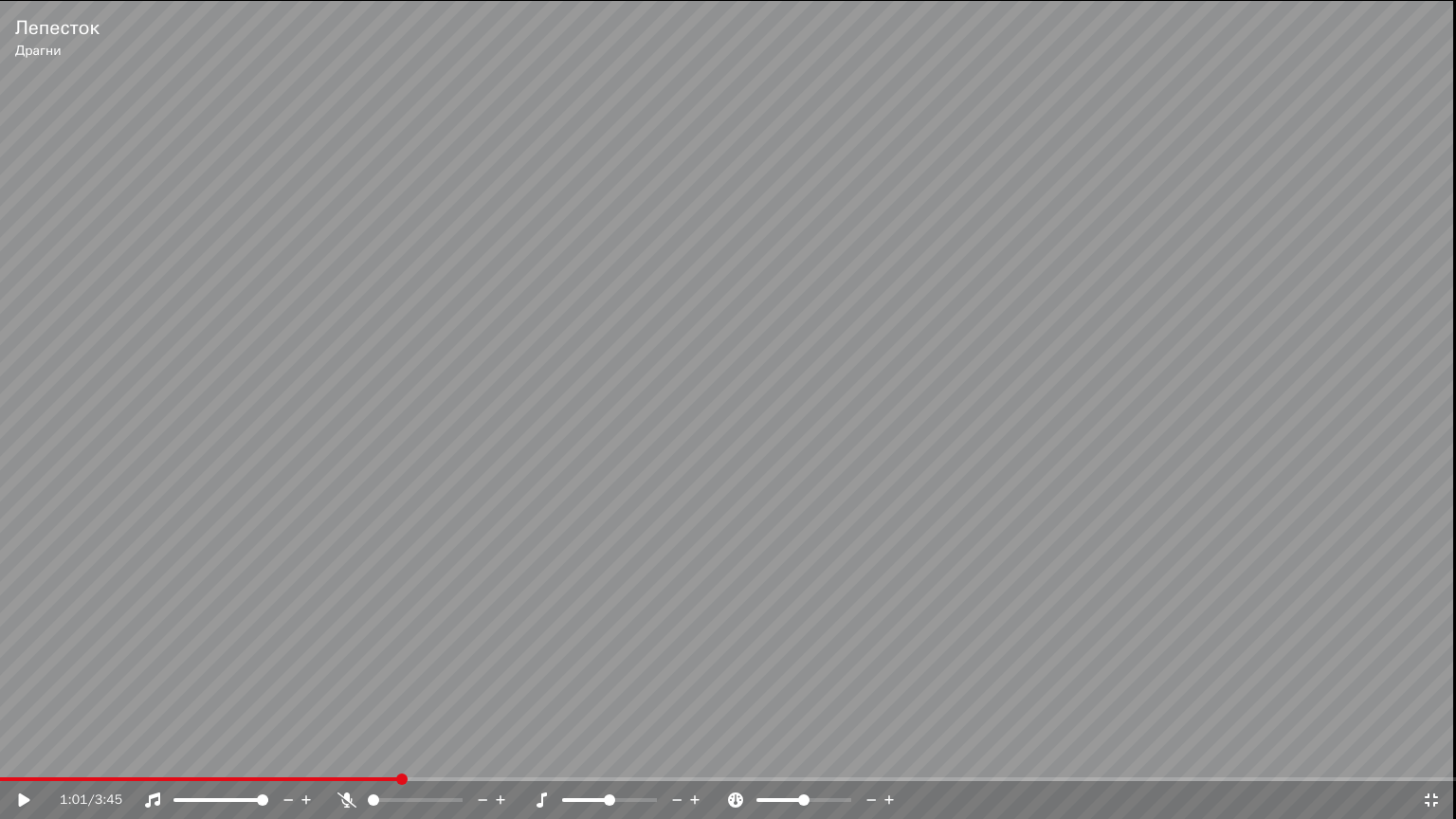 click at bounding box center (728, 410) 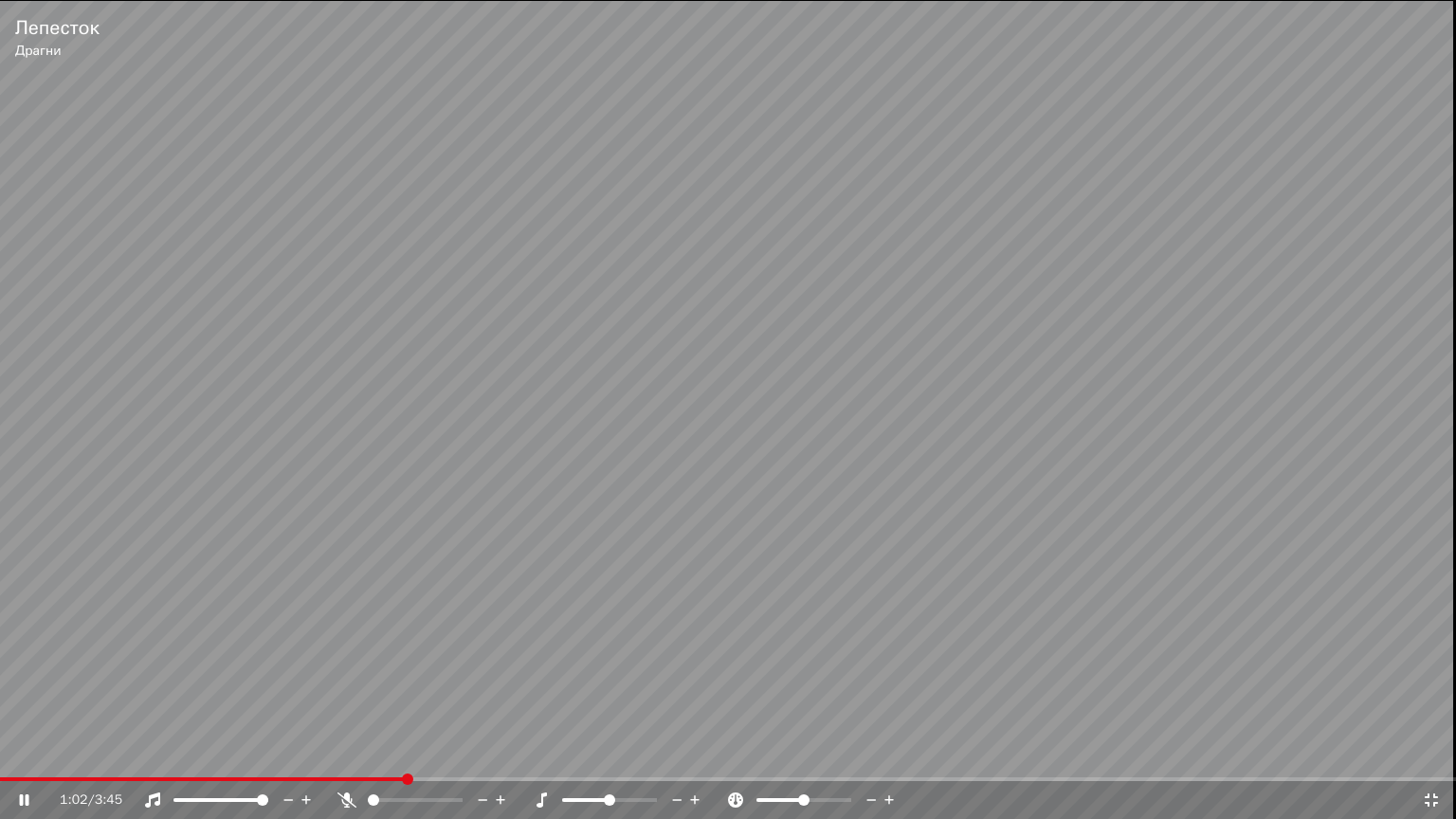 click at bounding box center [728, 410] 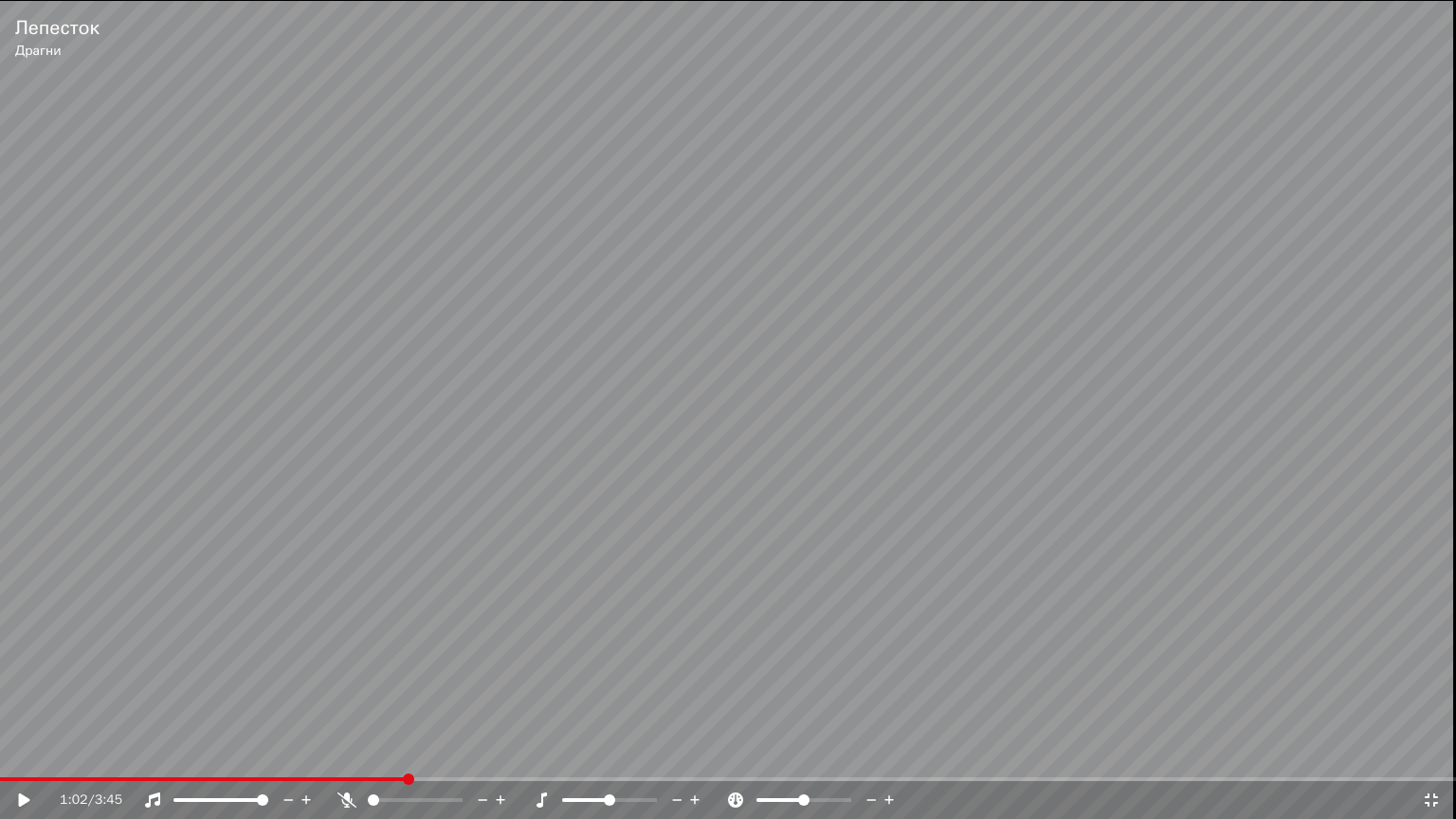 click 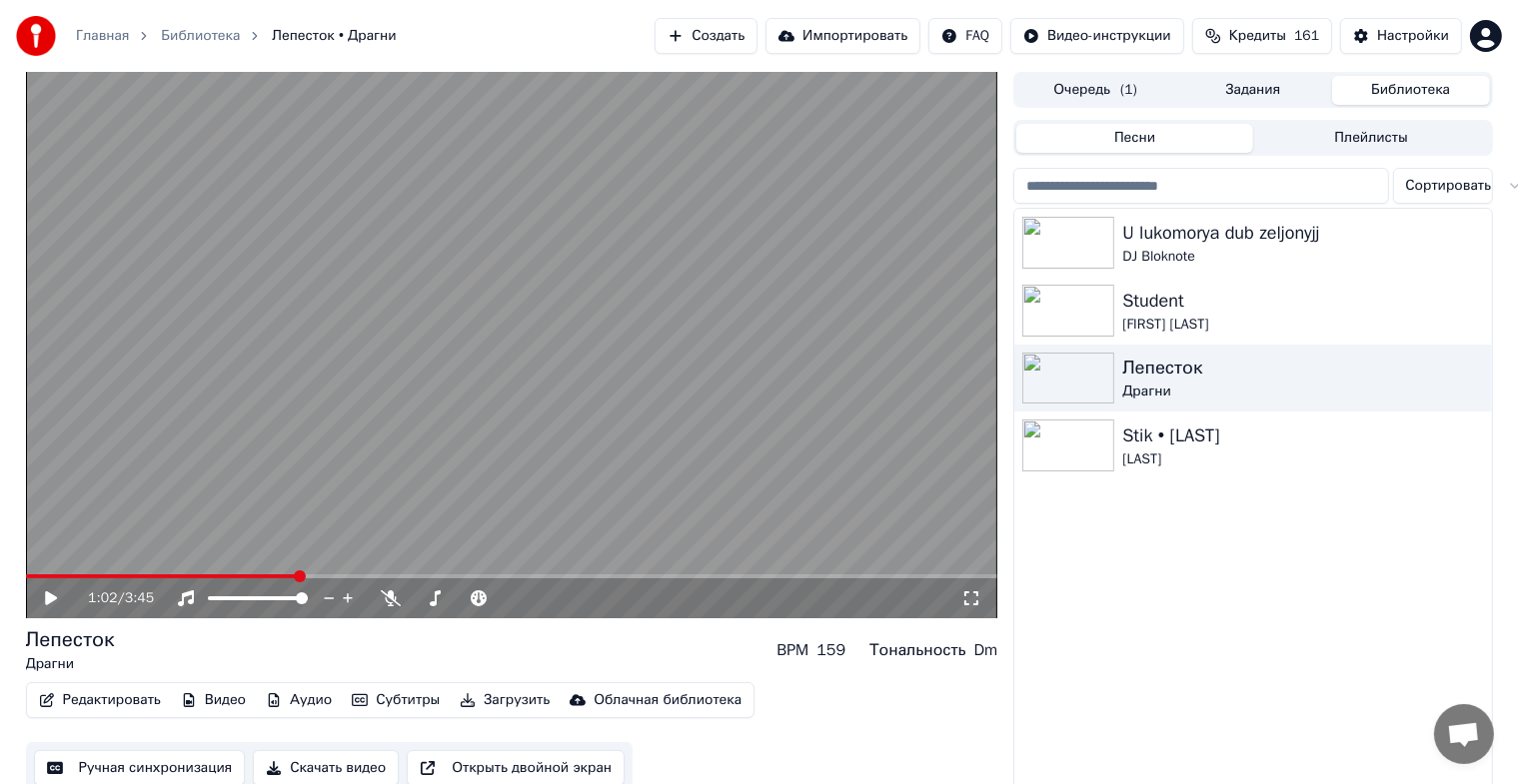 click on "1:02  /  3:45" at bounding box center (512, 598) 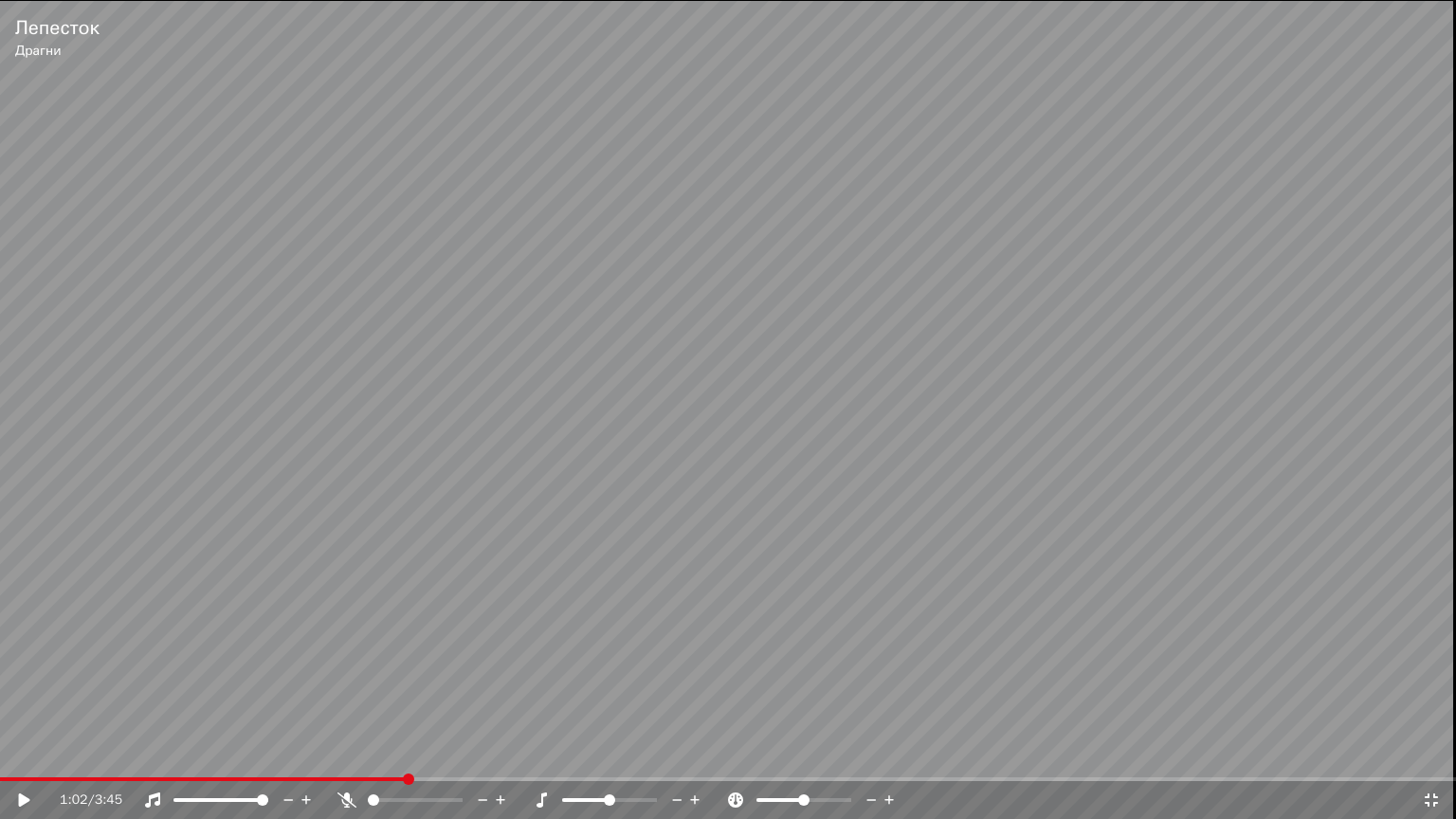click at bounding box center (203, 779) 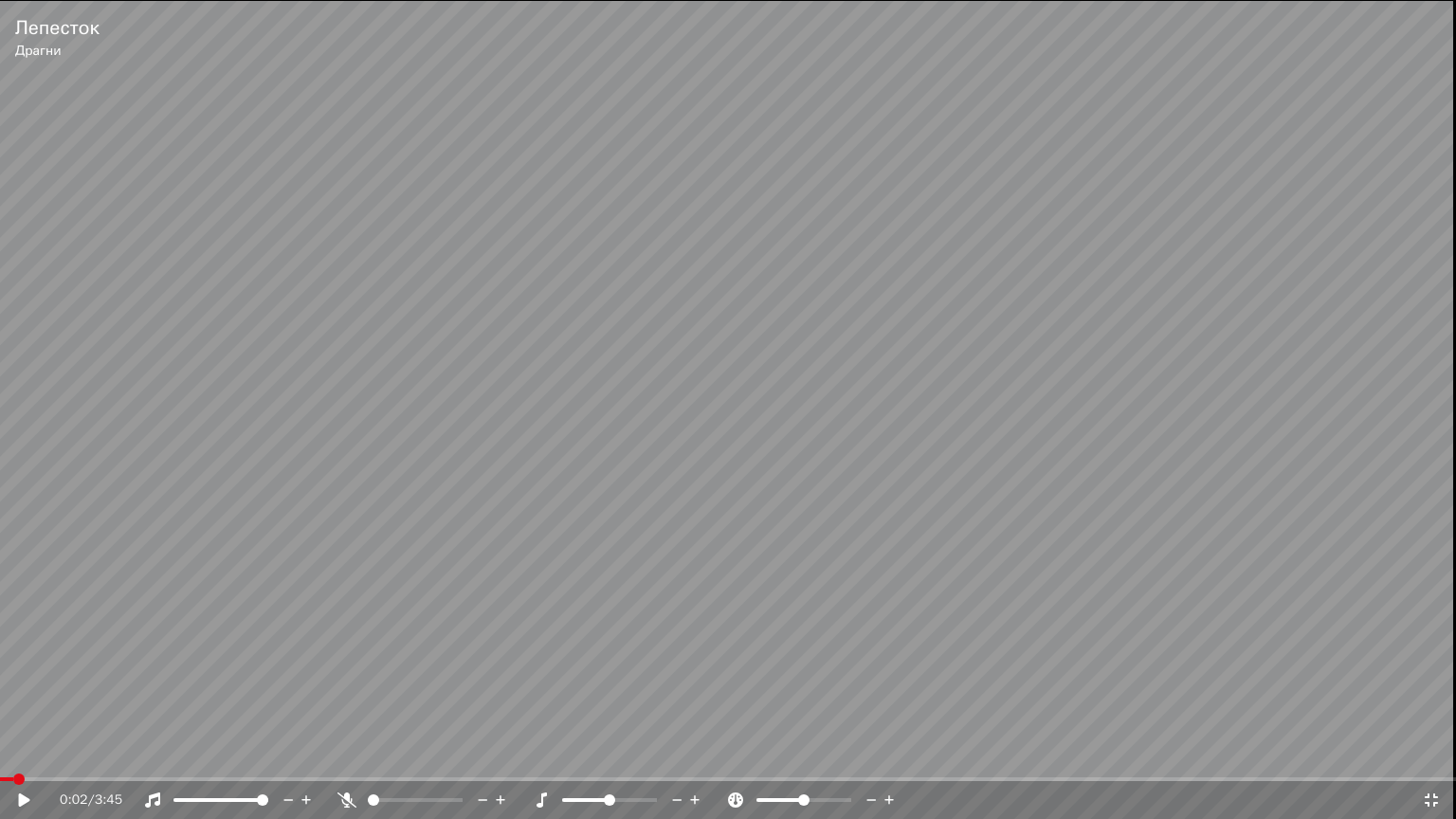 click 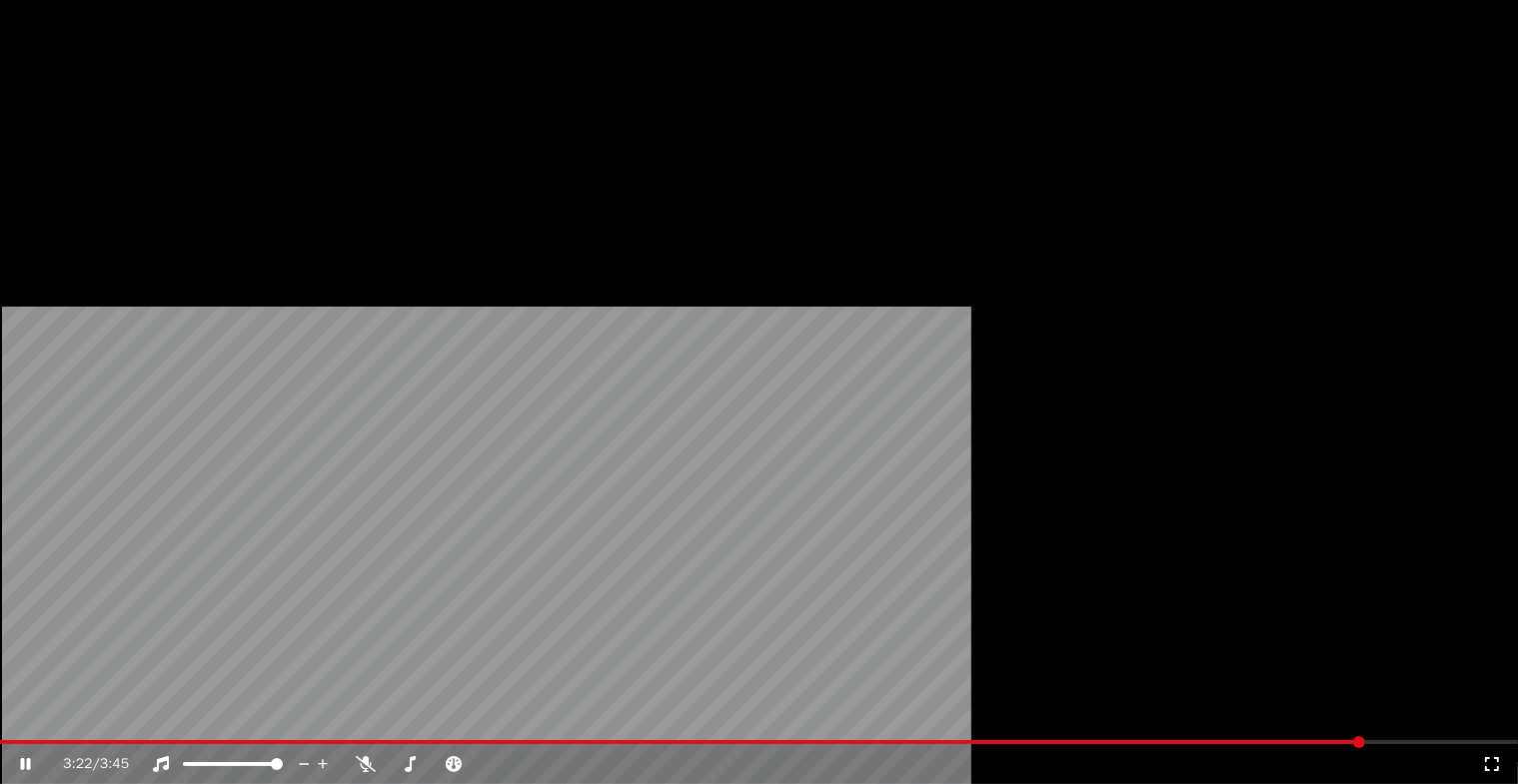 scroll, scrollTop: 24, scrollLeft: 0, axis: vertical 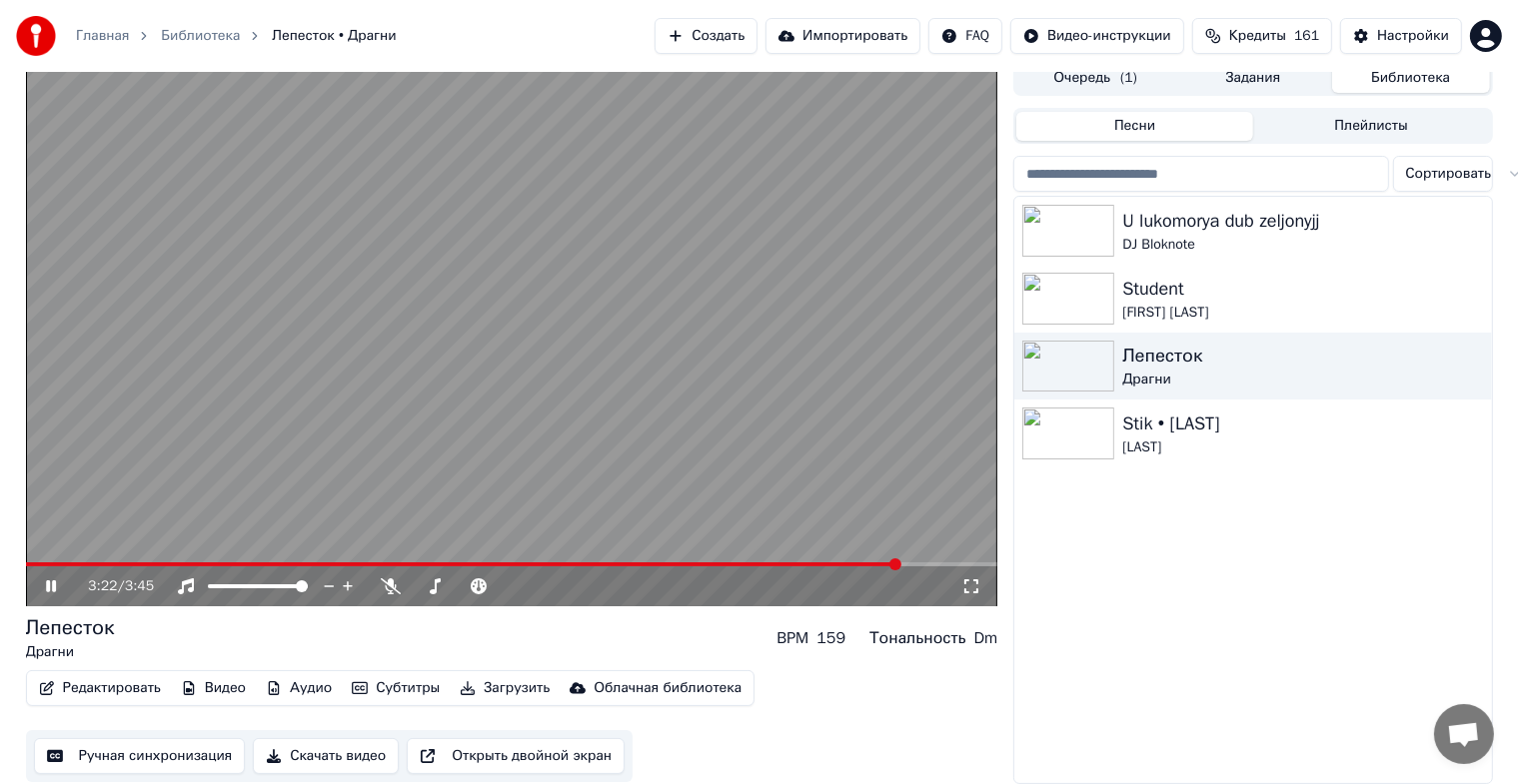 click at bounding box center [512, 333] 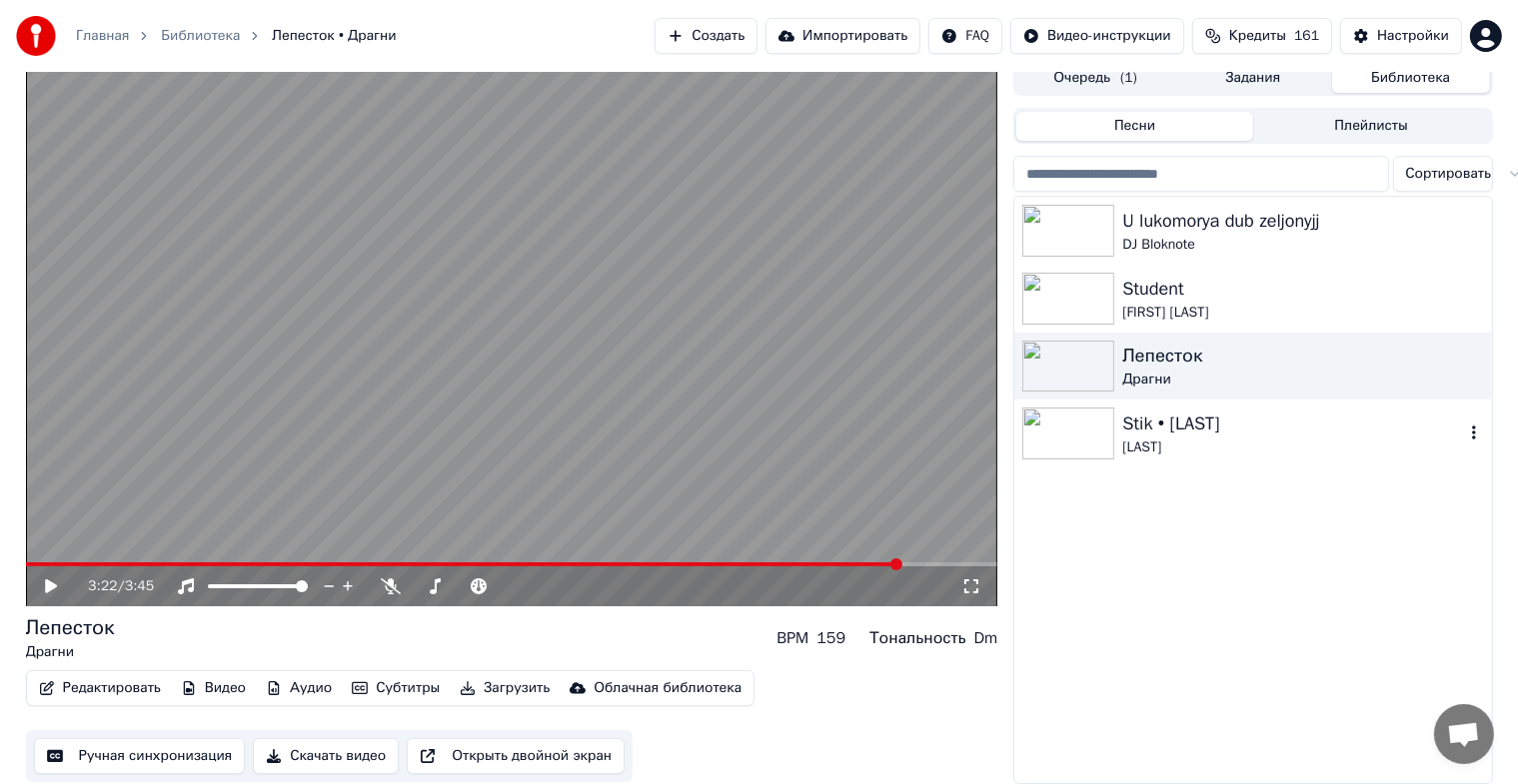 click at bounding box center (1068, 433) 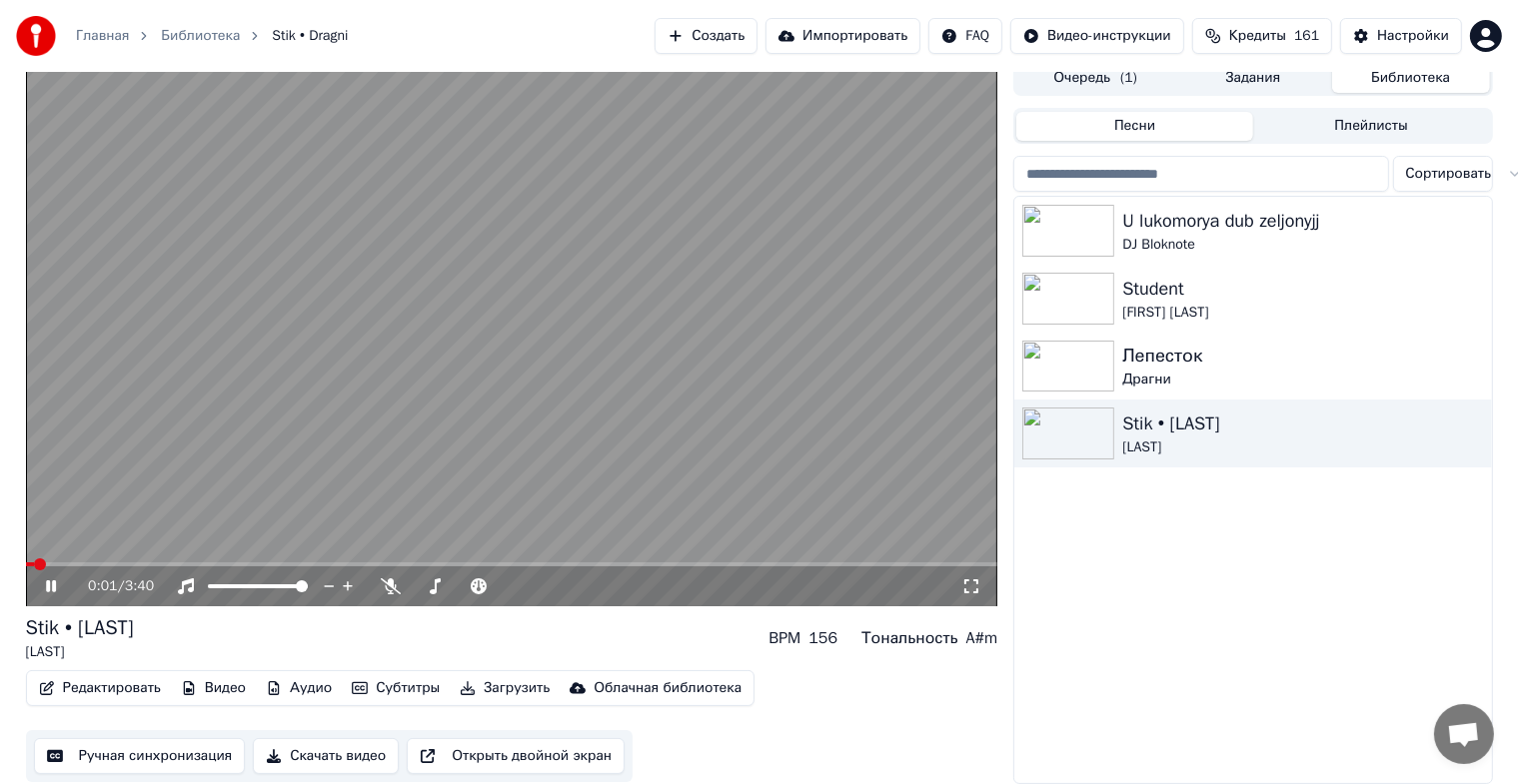 click on "0:01  /  3:40" at bounding box center [512, 586] 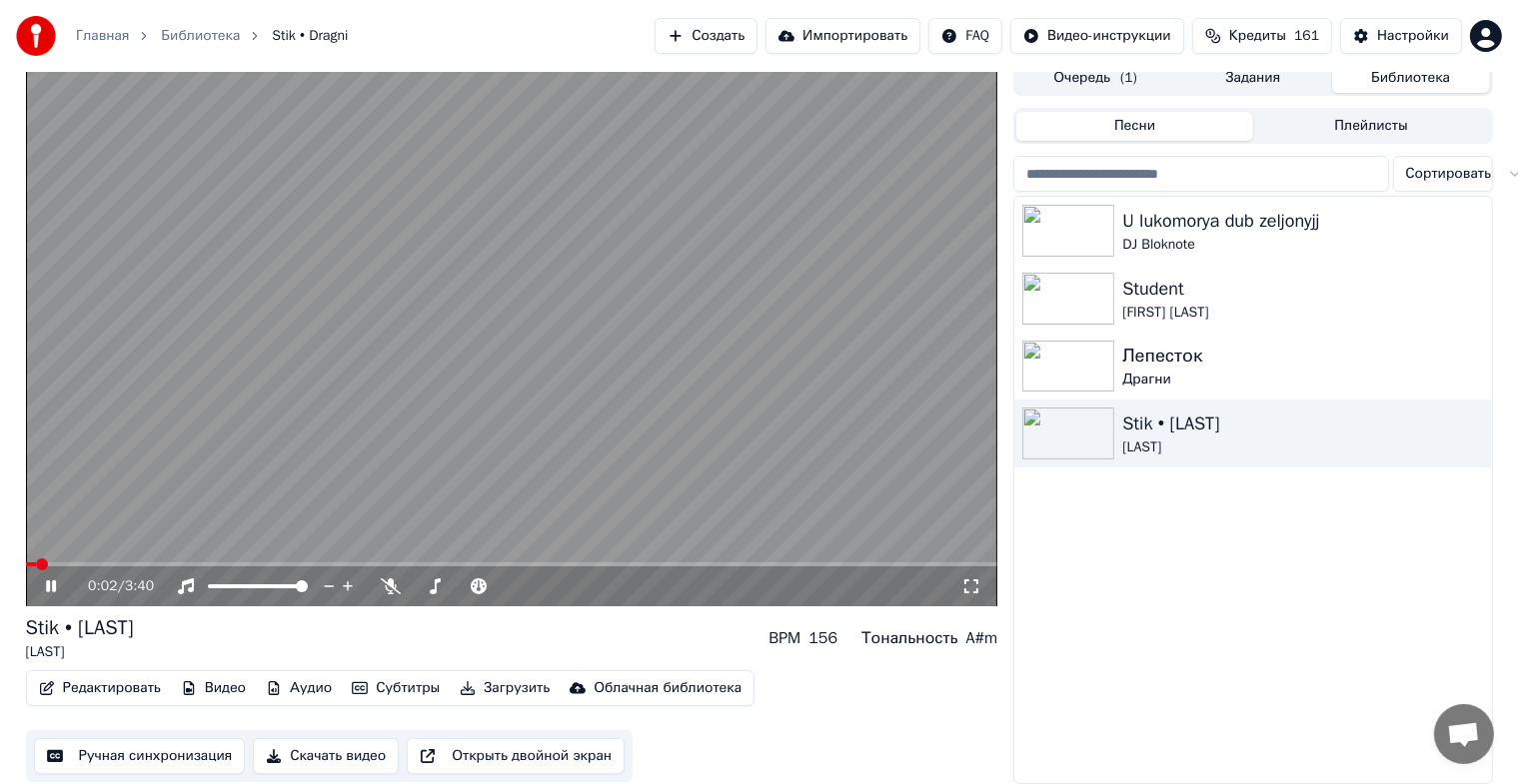 click 